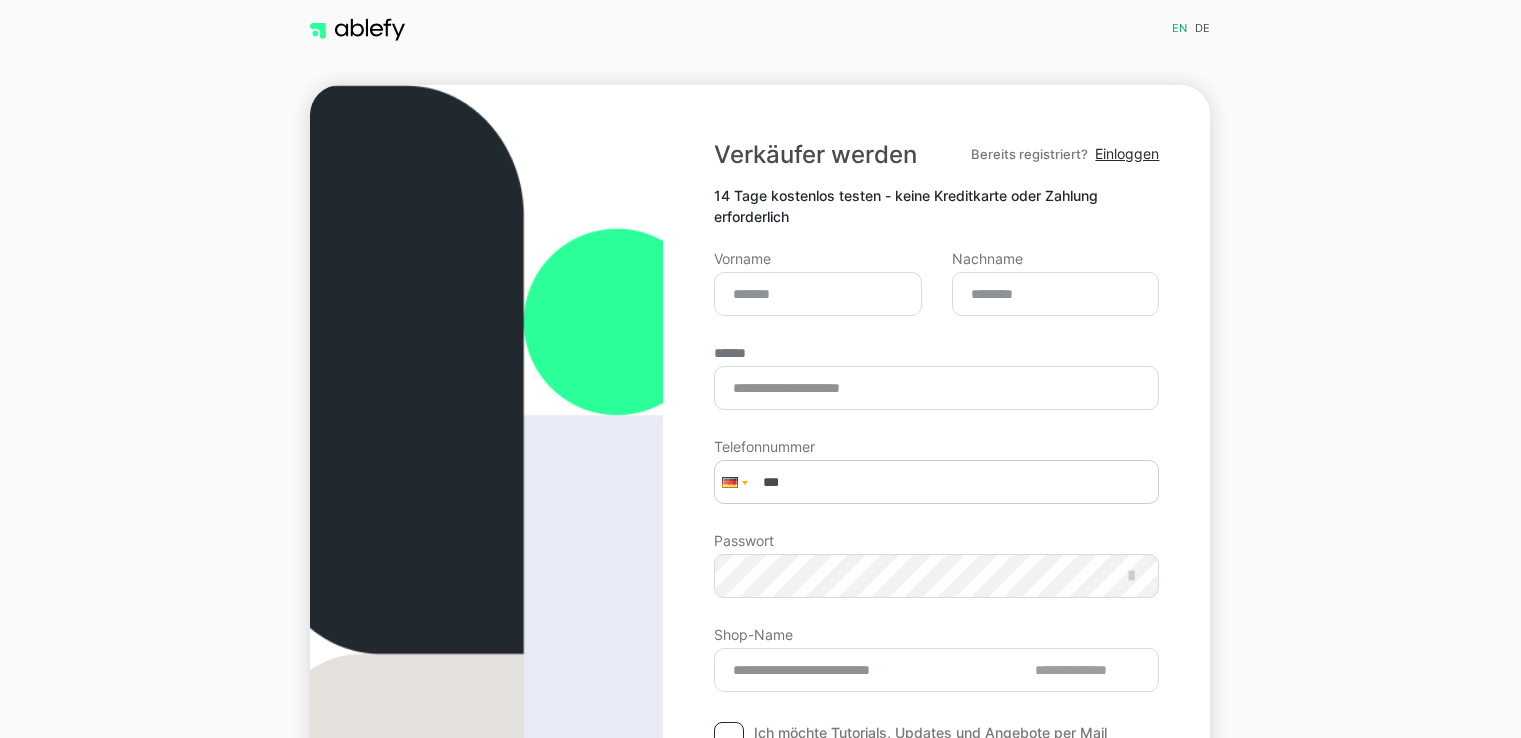 scroll, scrollTop: 0, scrollLeft: 0, axis: both 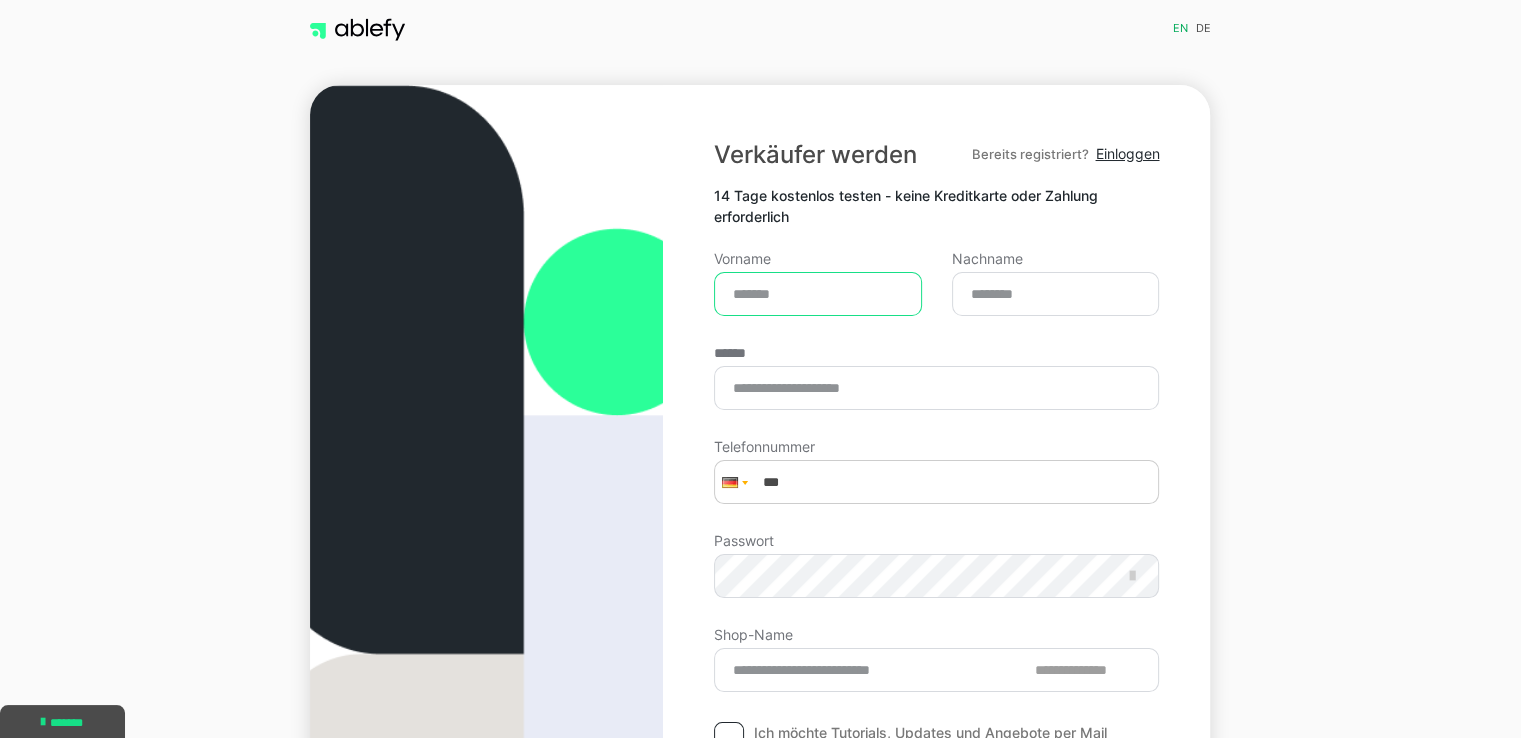 click on "Vorname" at bounding box center [818, 294] 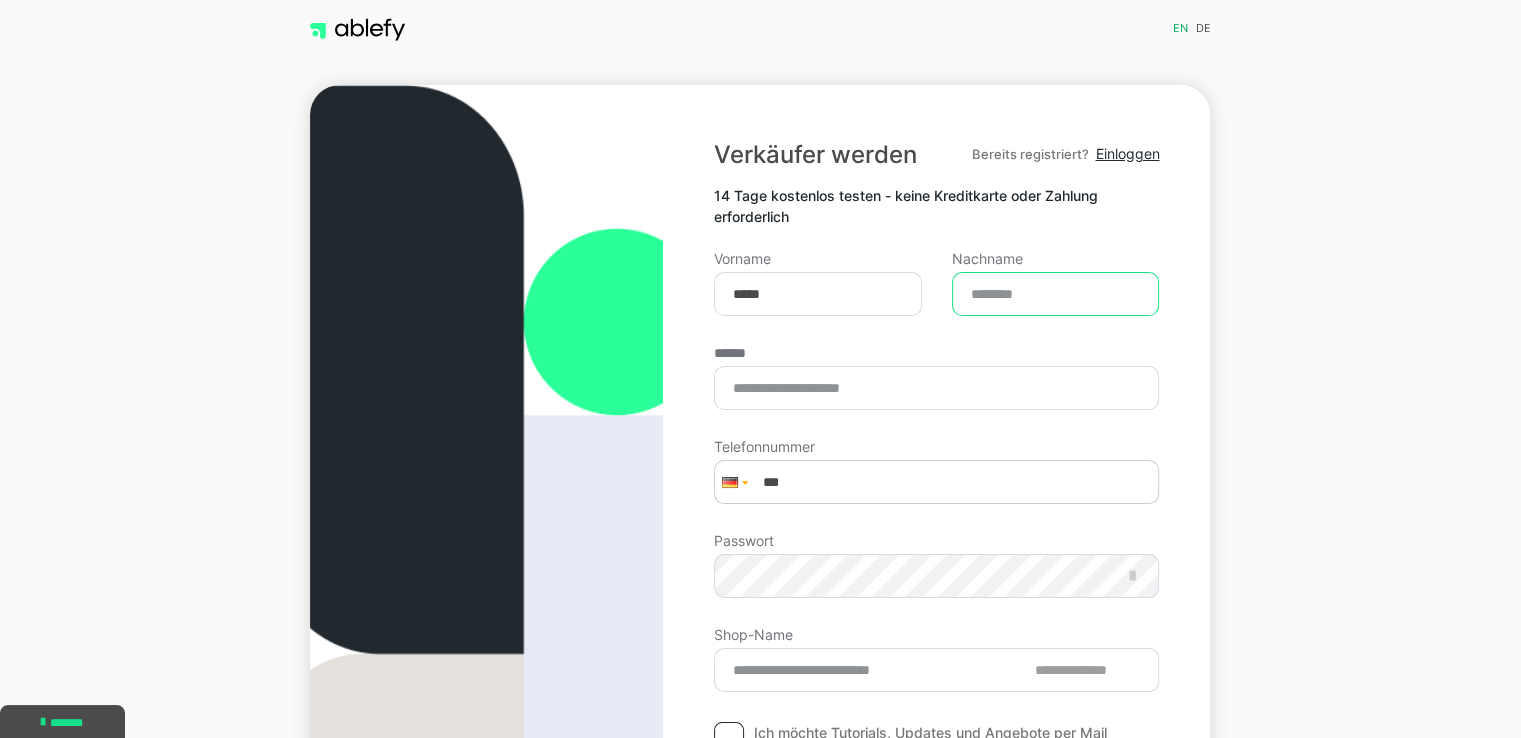 type on "******" 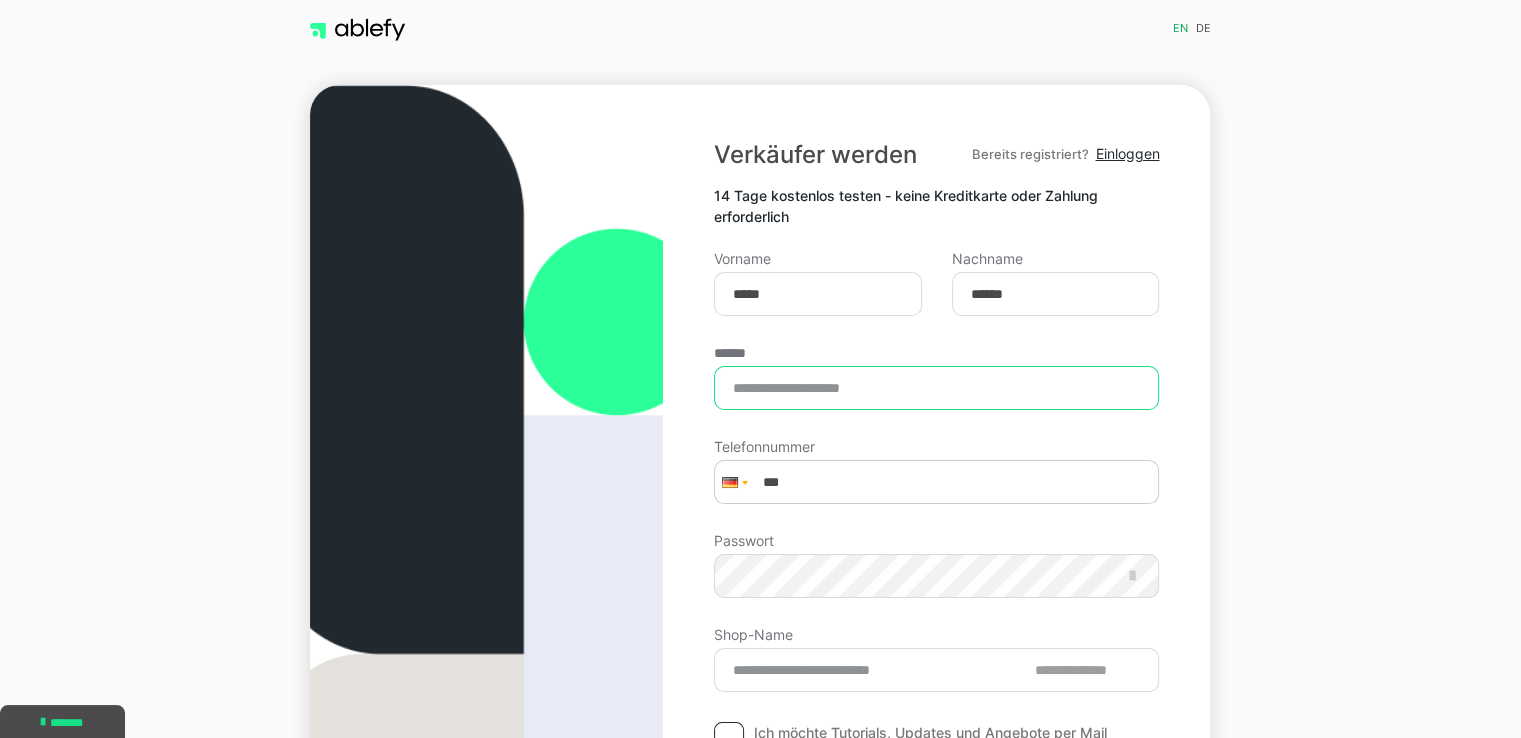 type on "**********" 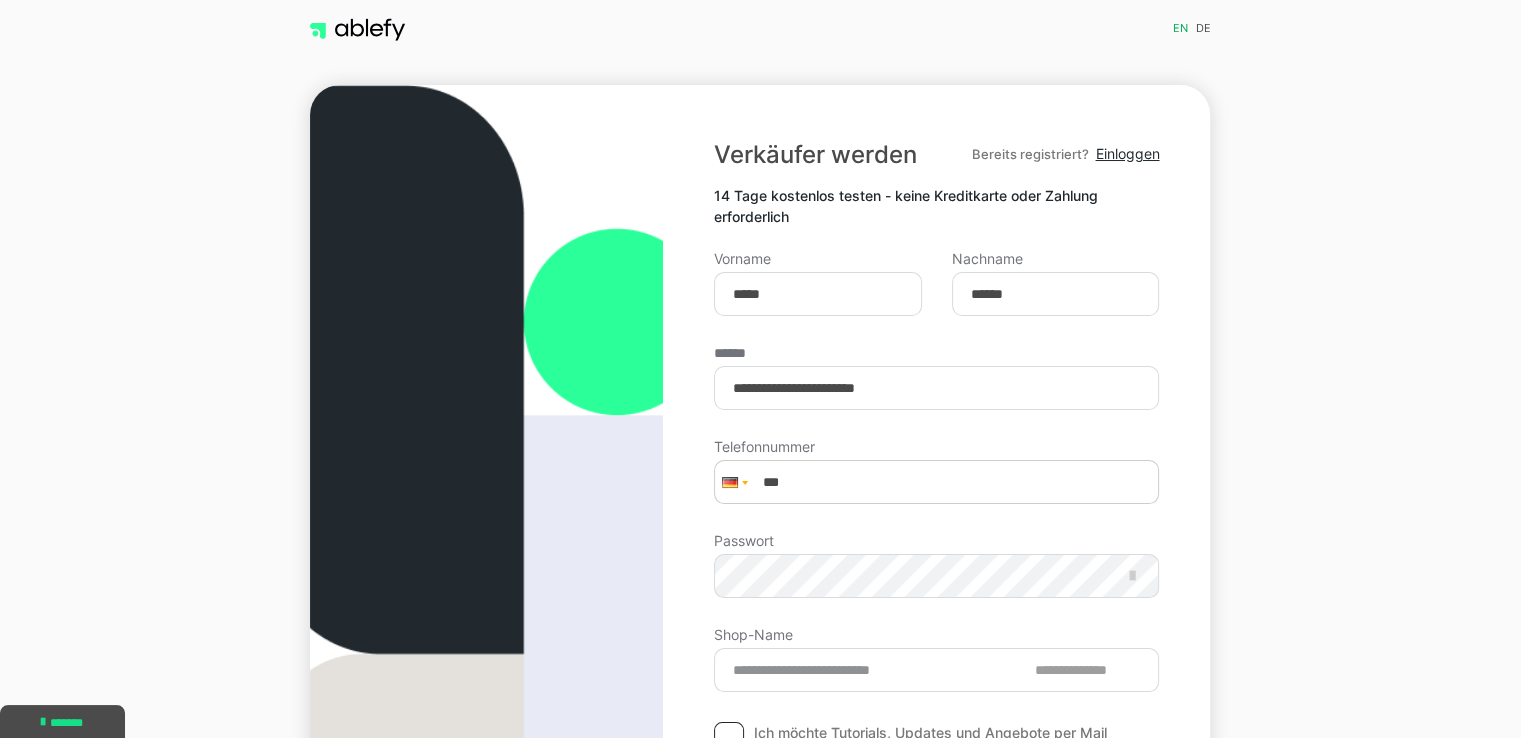 click at bounding box center [486, 523] 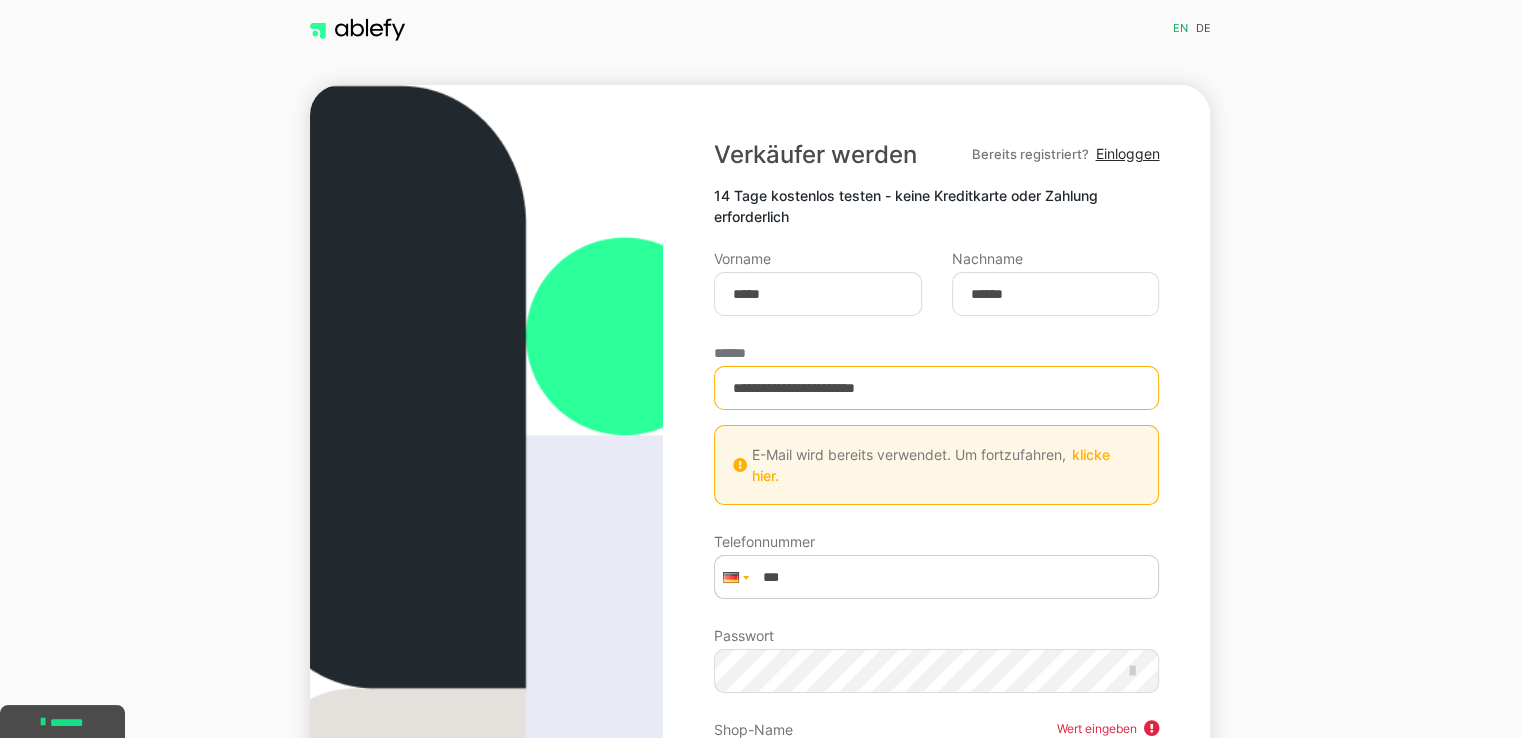 click at bounding box center [733, 577] 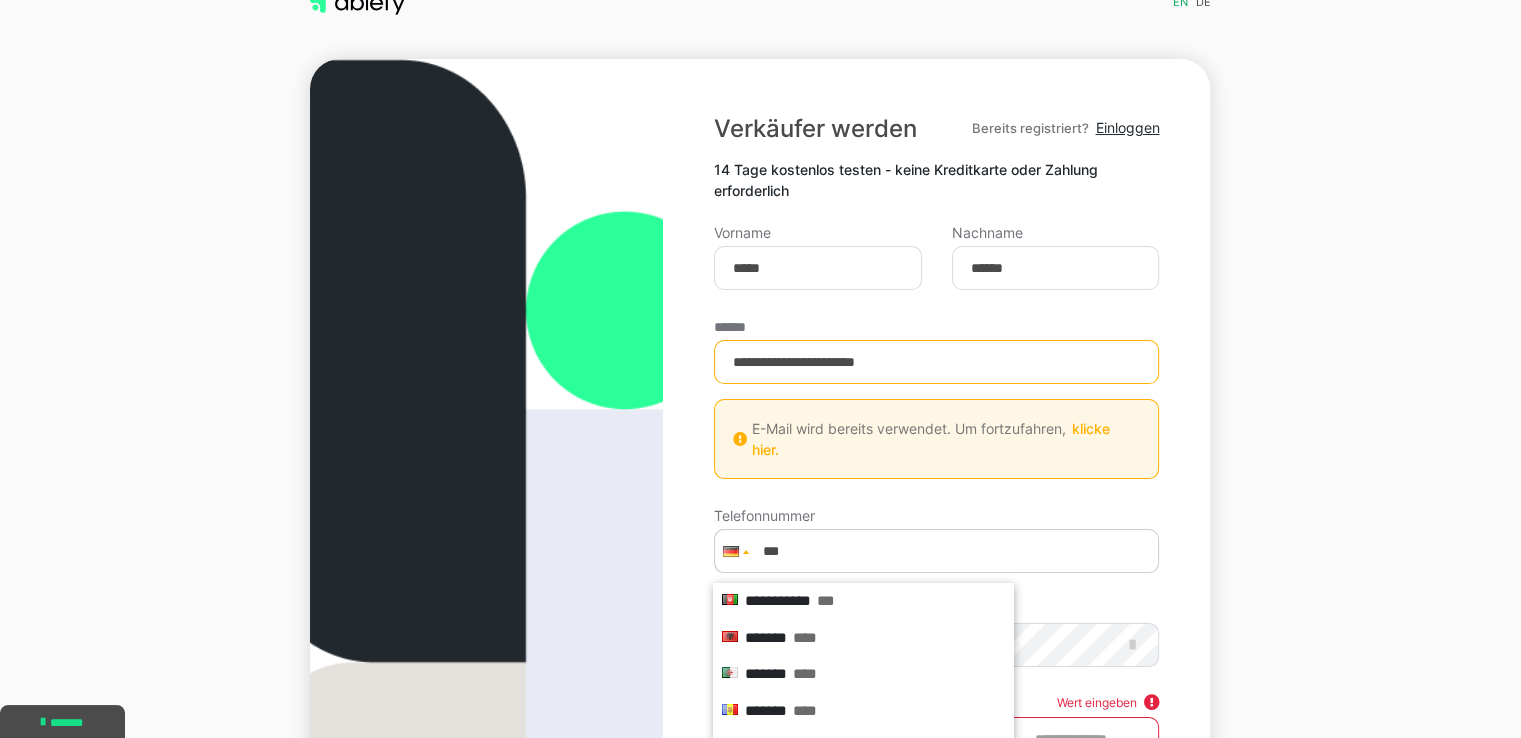 scroll, scrollTop: 70, scrollLeft: 0, axis: vertical 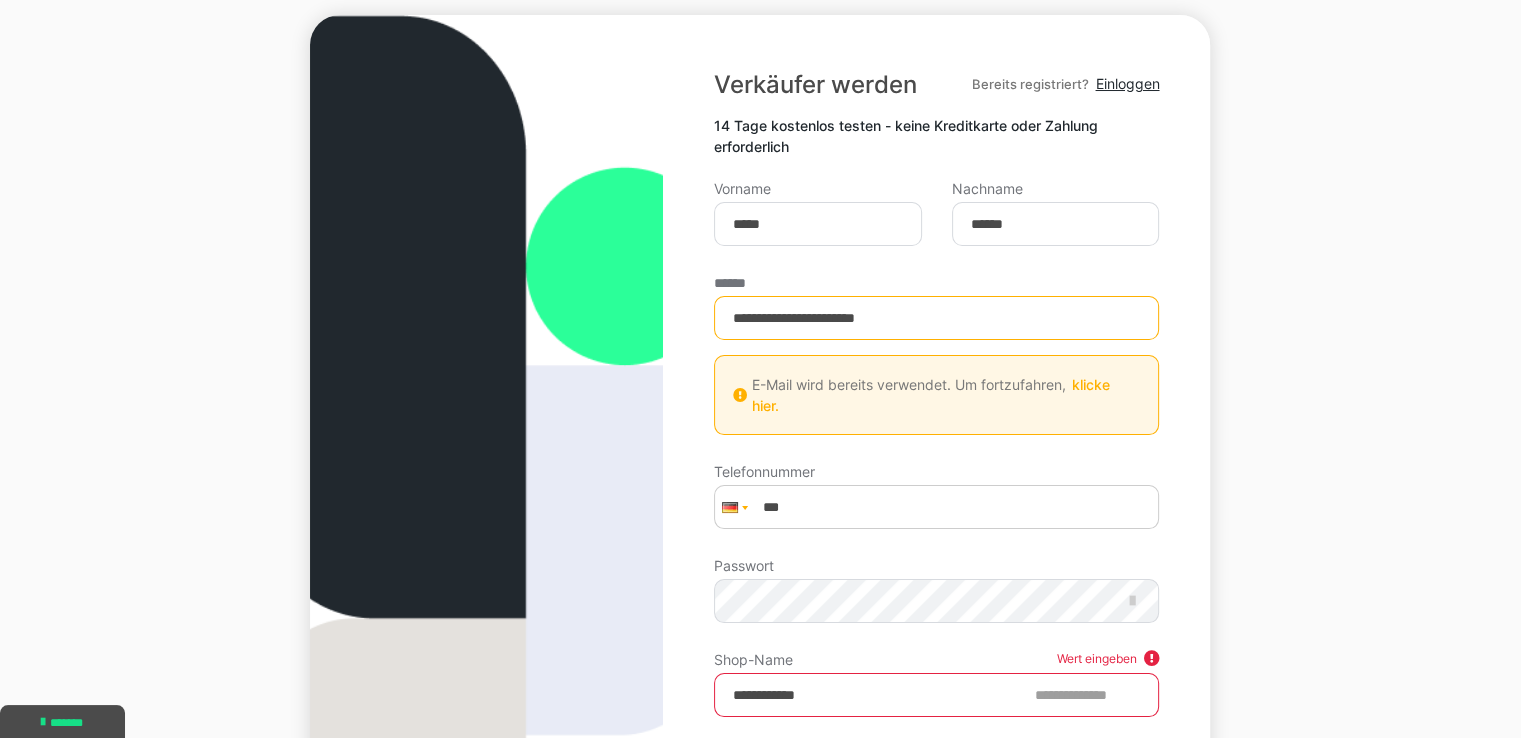 click on "**********" at bounding box center (760, 480) 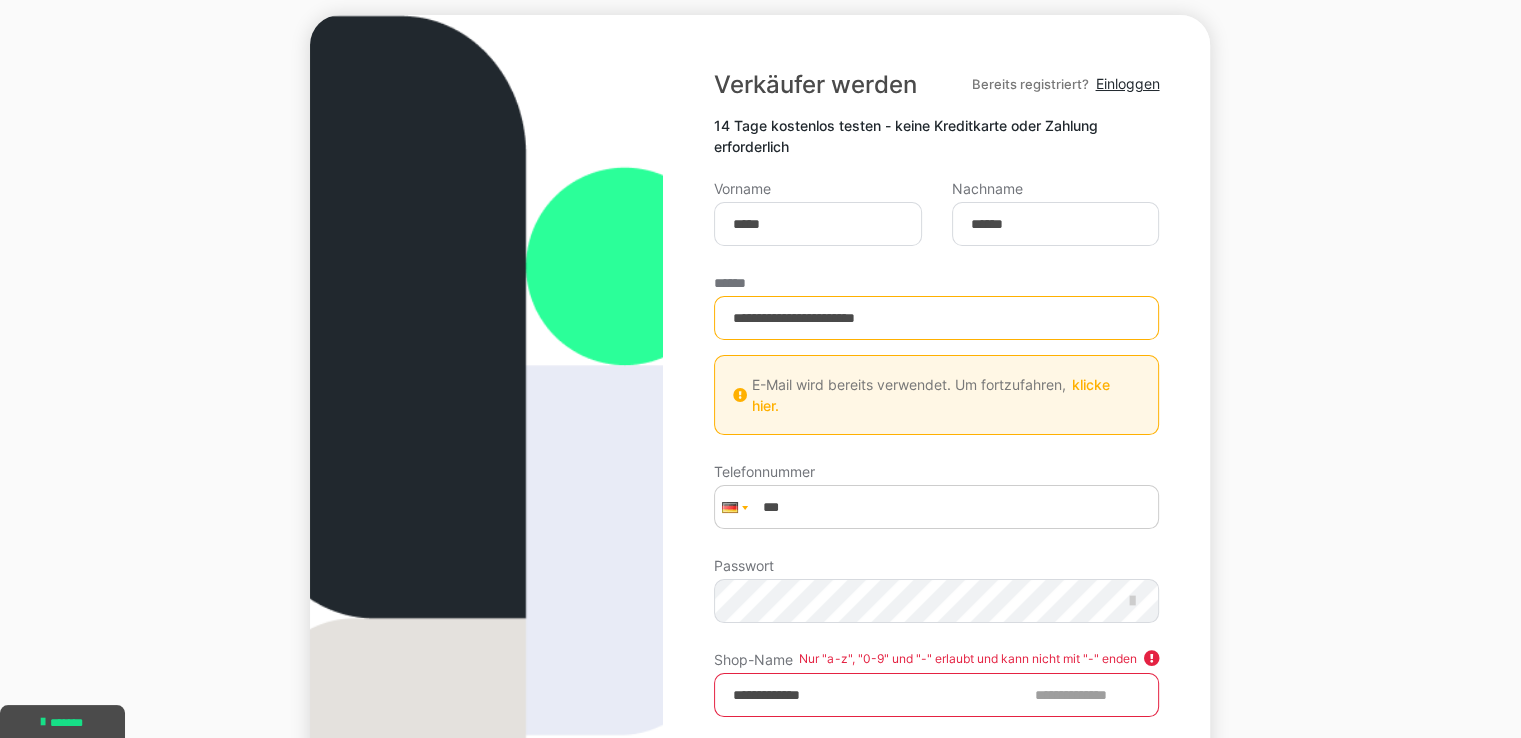 type on "**********" 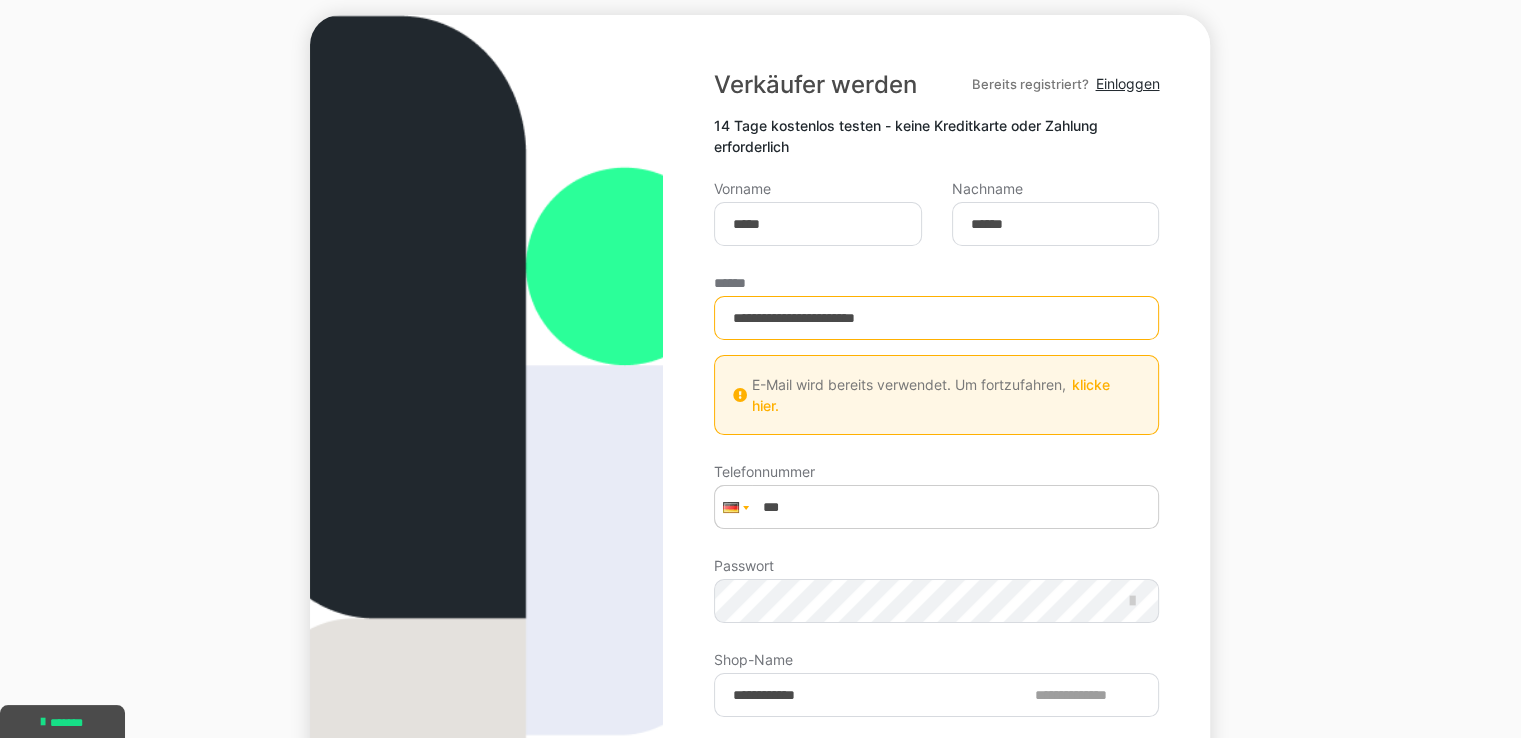 click at bounding box center [733, 507] 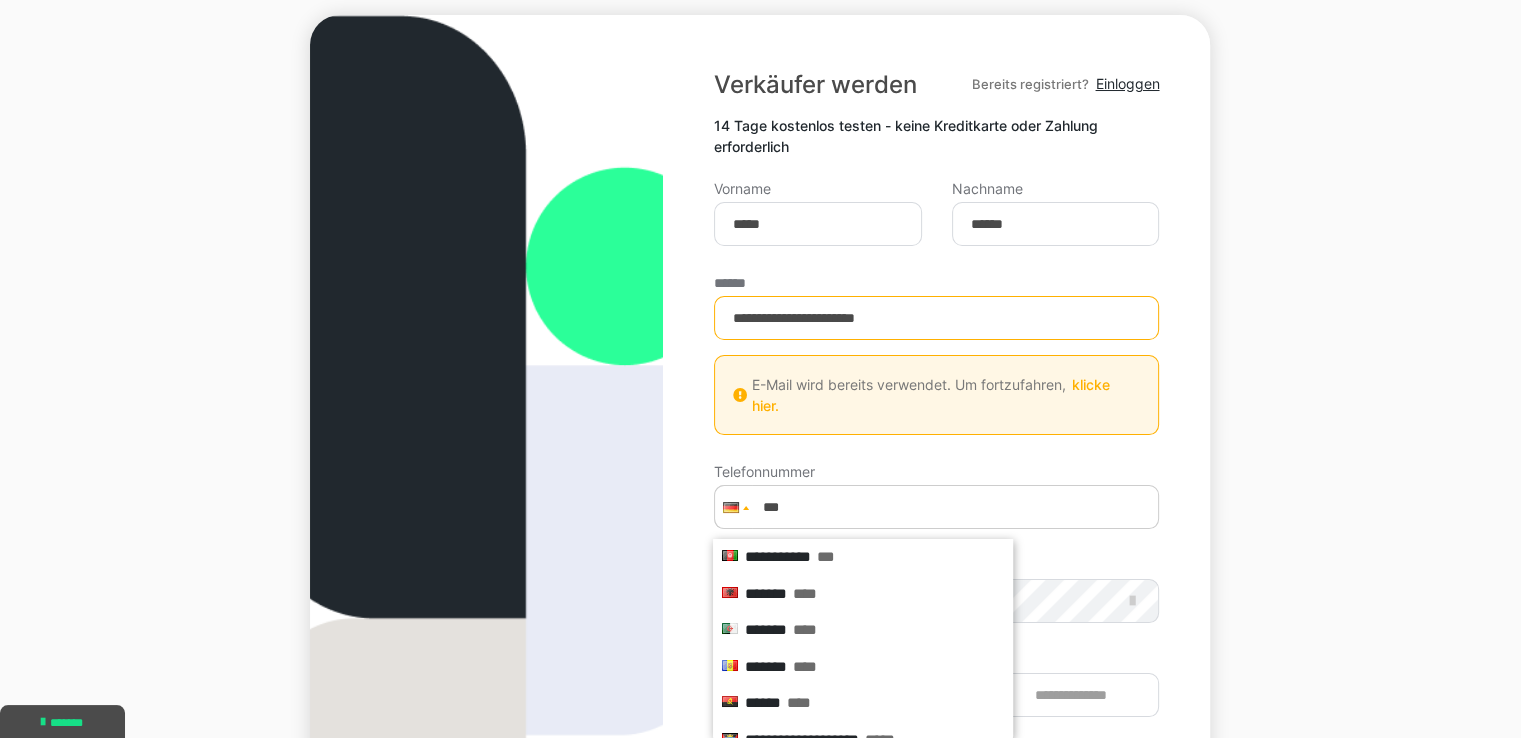 scroll, scrollTop: 2355, scrollLeft: 0, axis: vertical 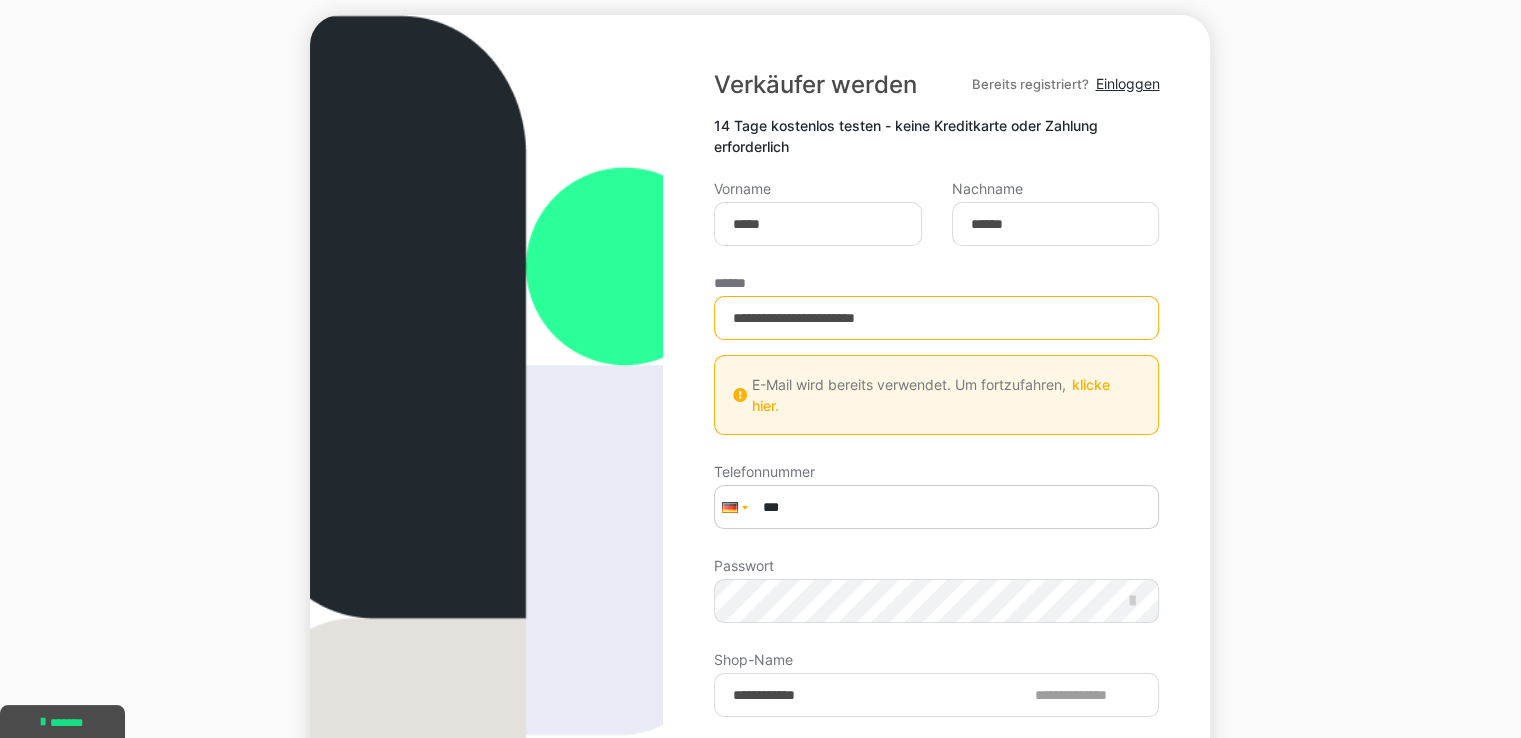 click on "***" at bounding box center [936, 507] 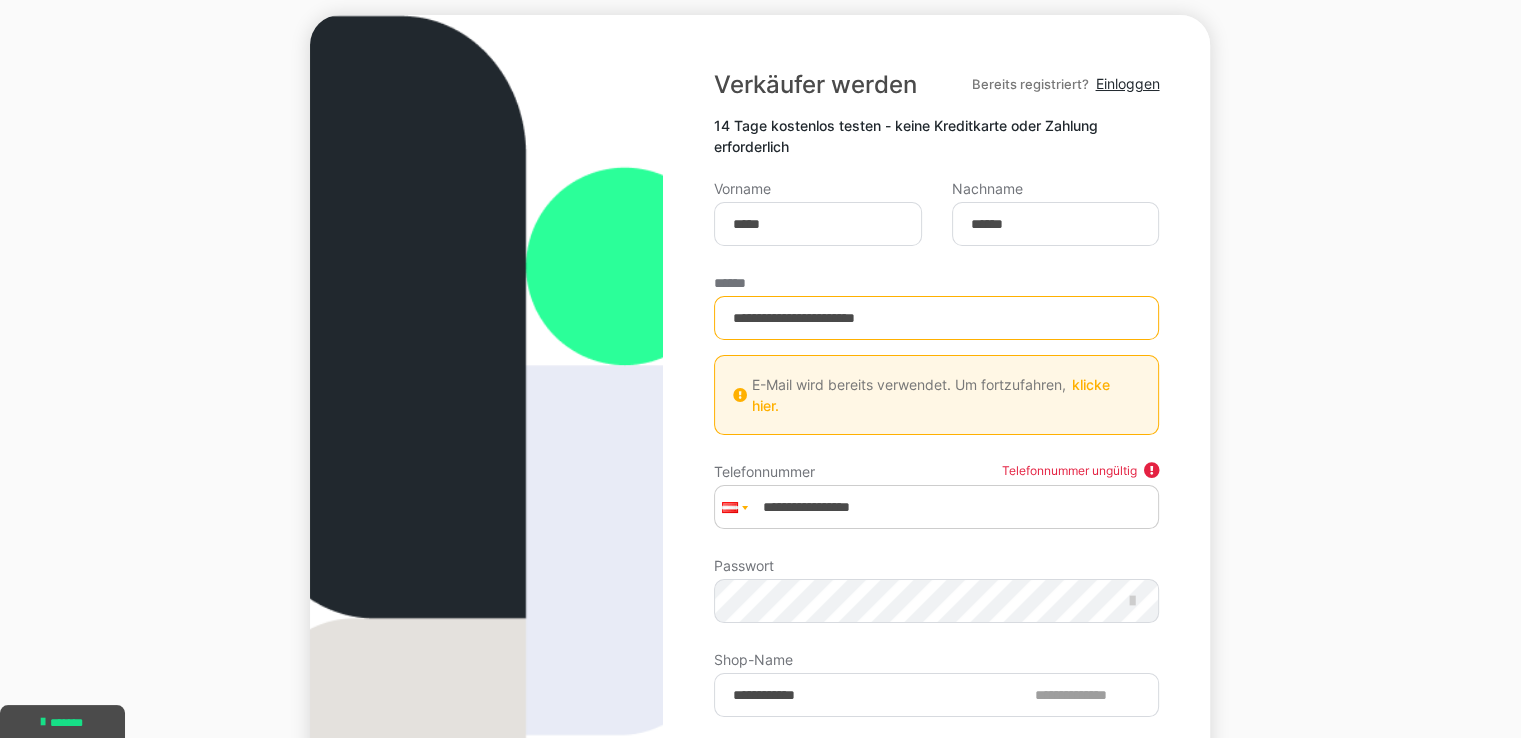 click on "**********" at bounding box center (760, 480) 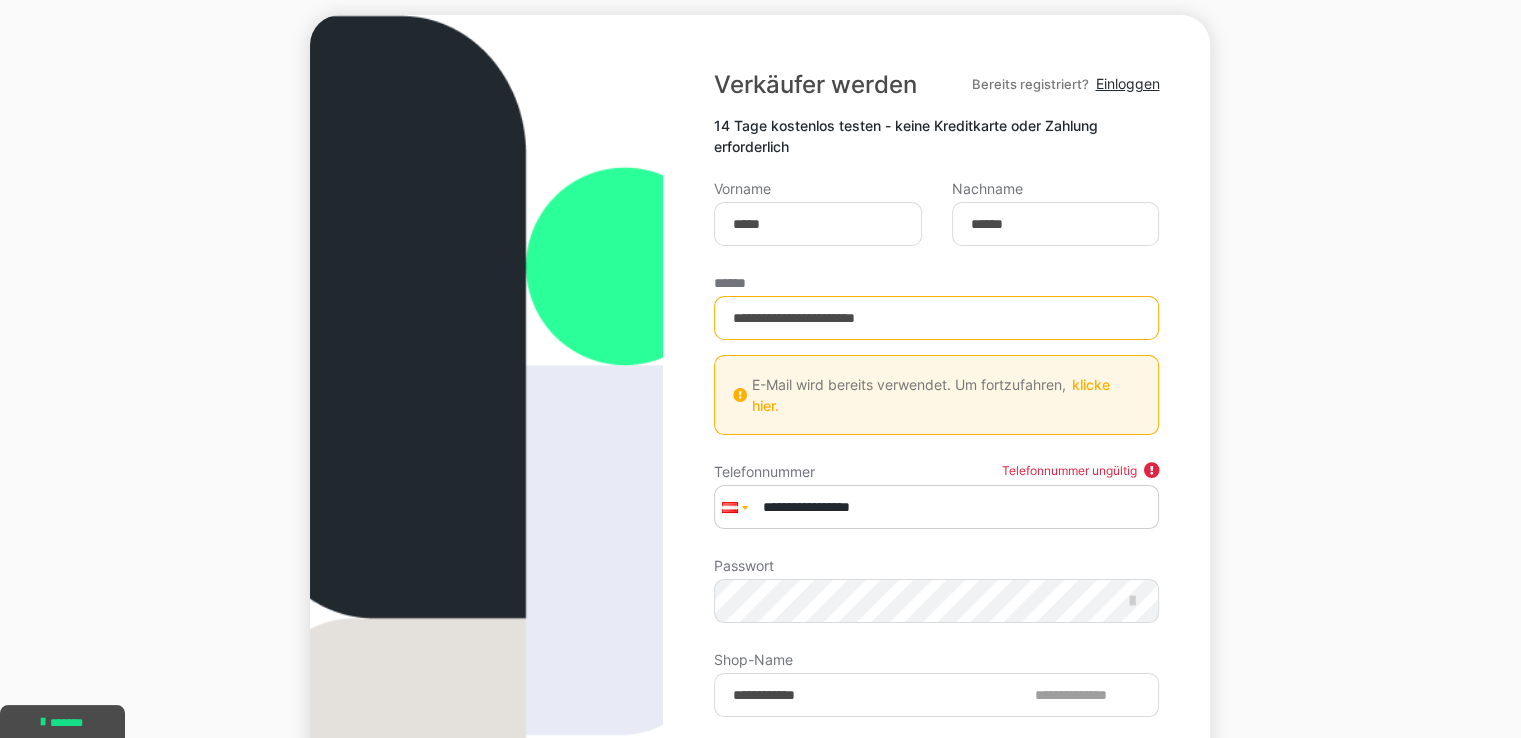 click on "**********" at bounding box center [936, 507] 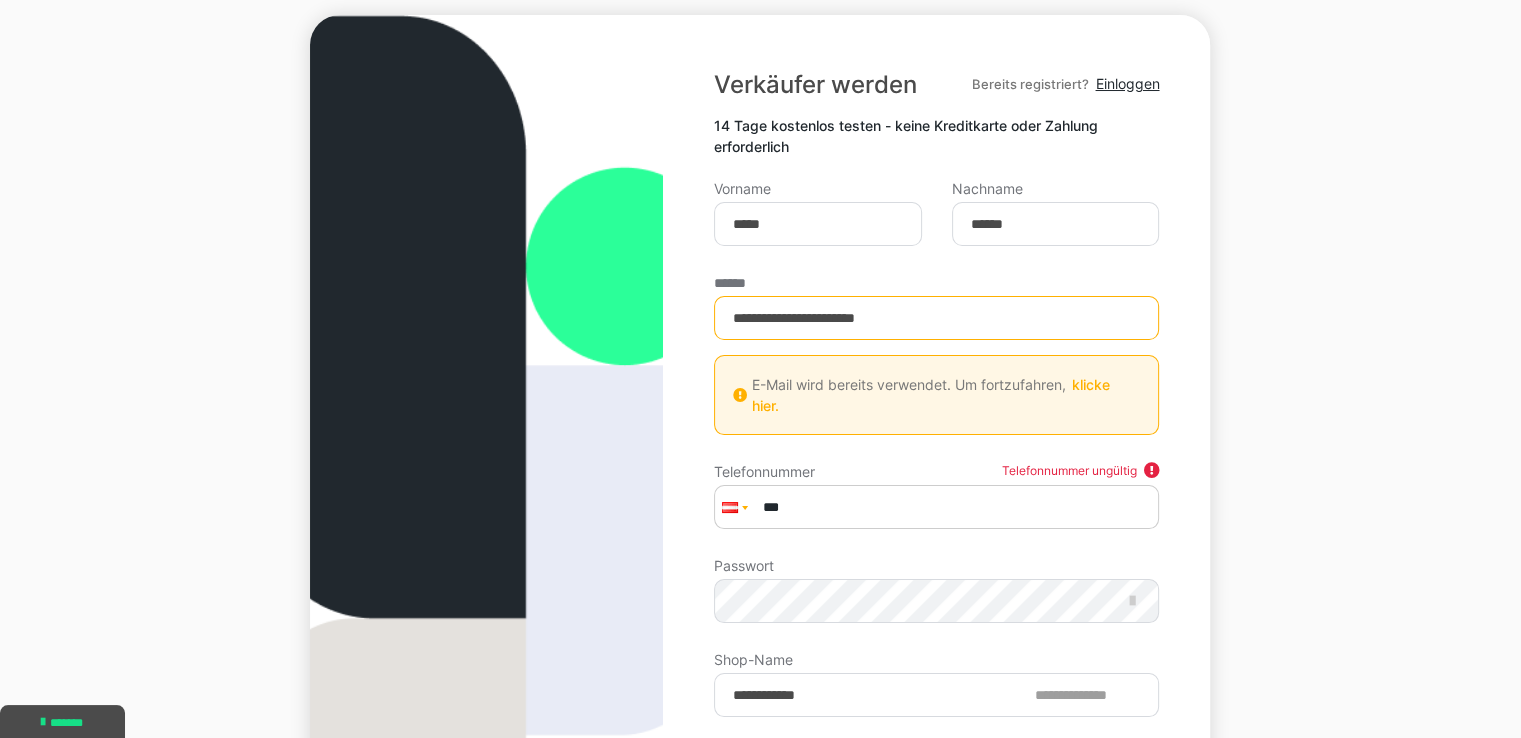 click on "***" at bounding box center (936, 507) 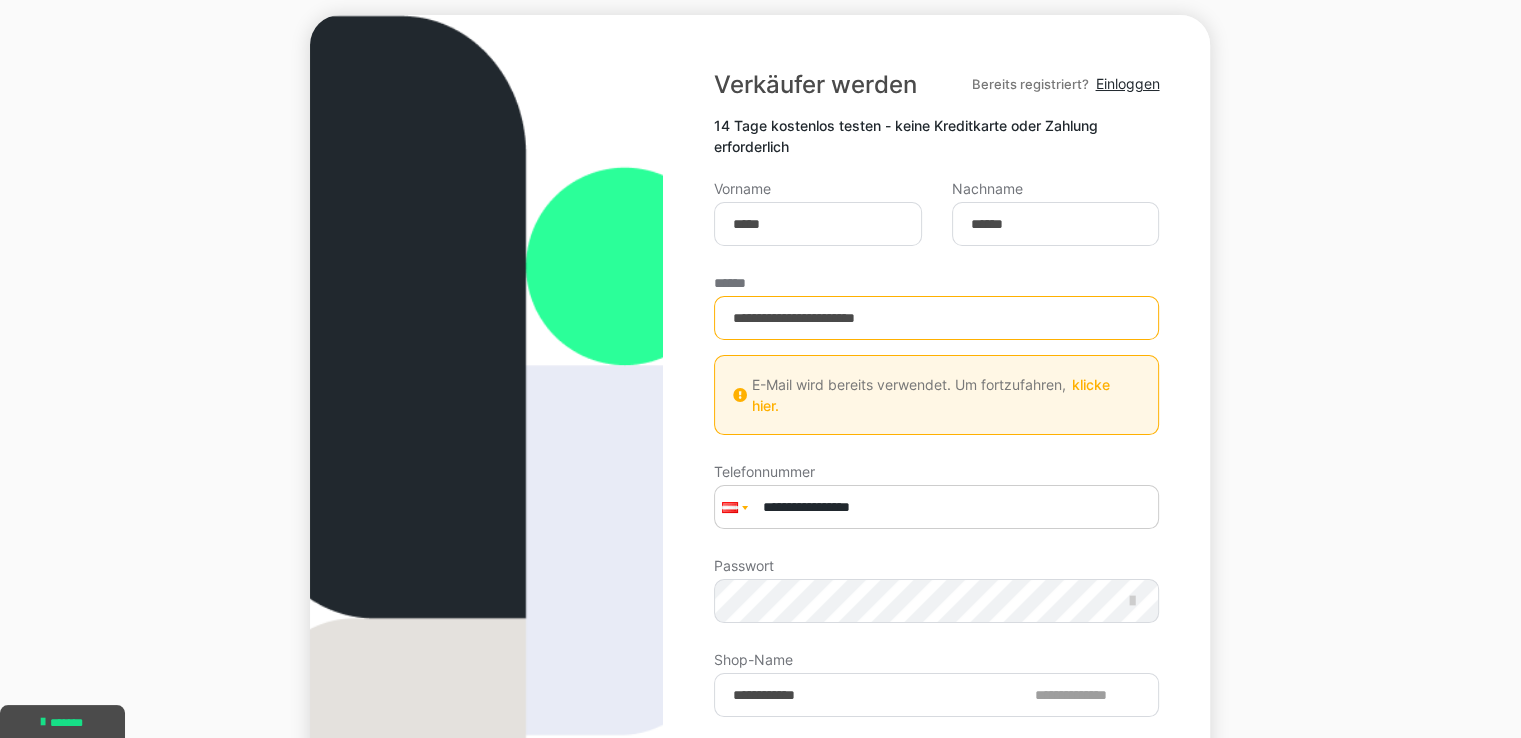 type on "**********" 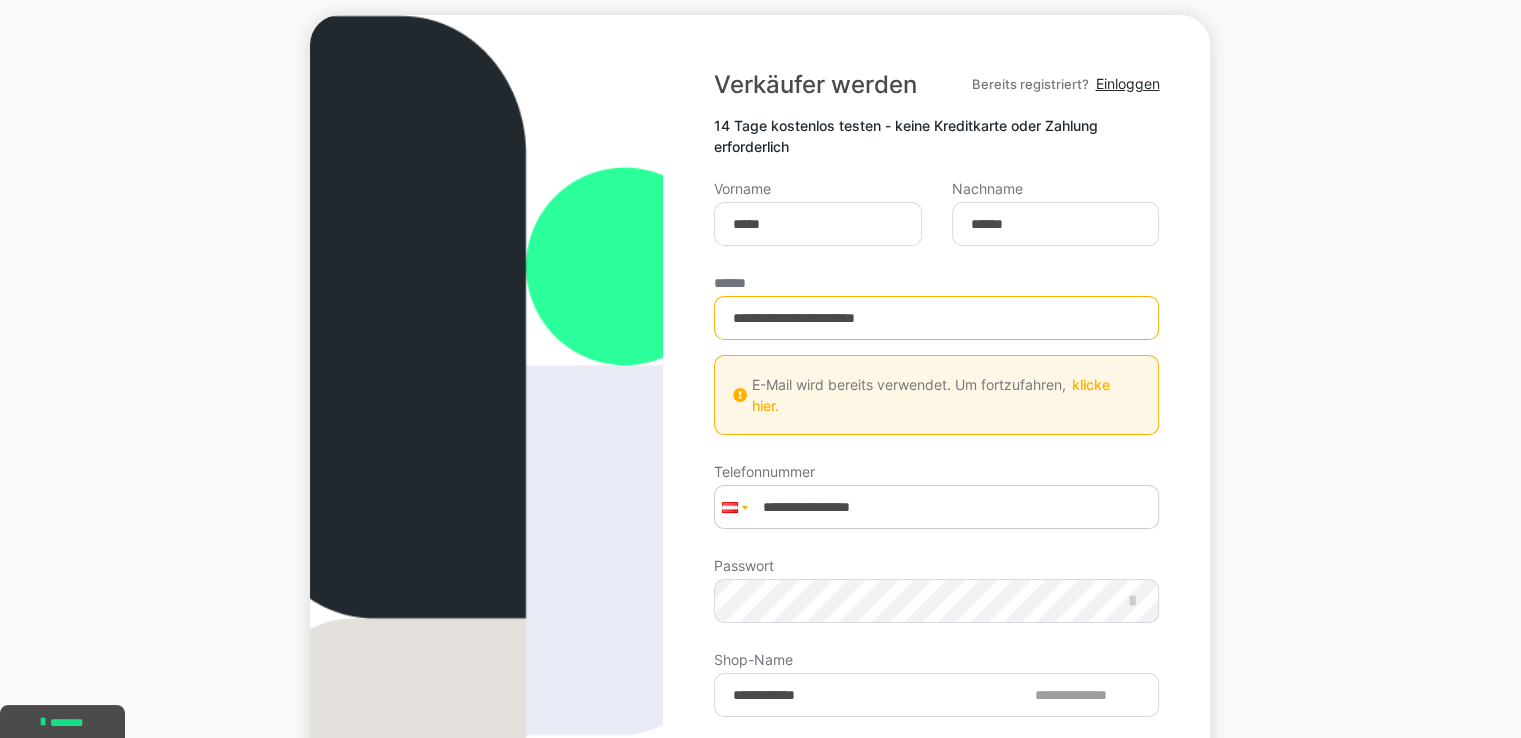 click on "**********" at bounding box center (760, 480) 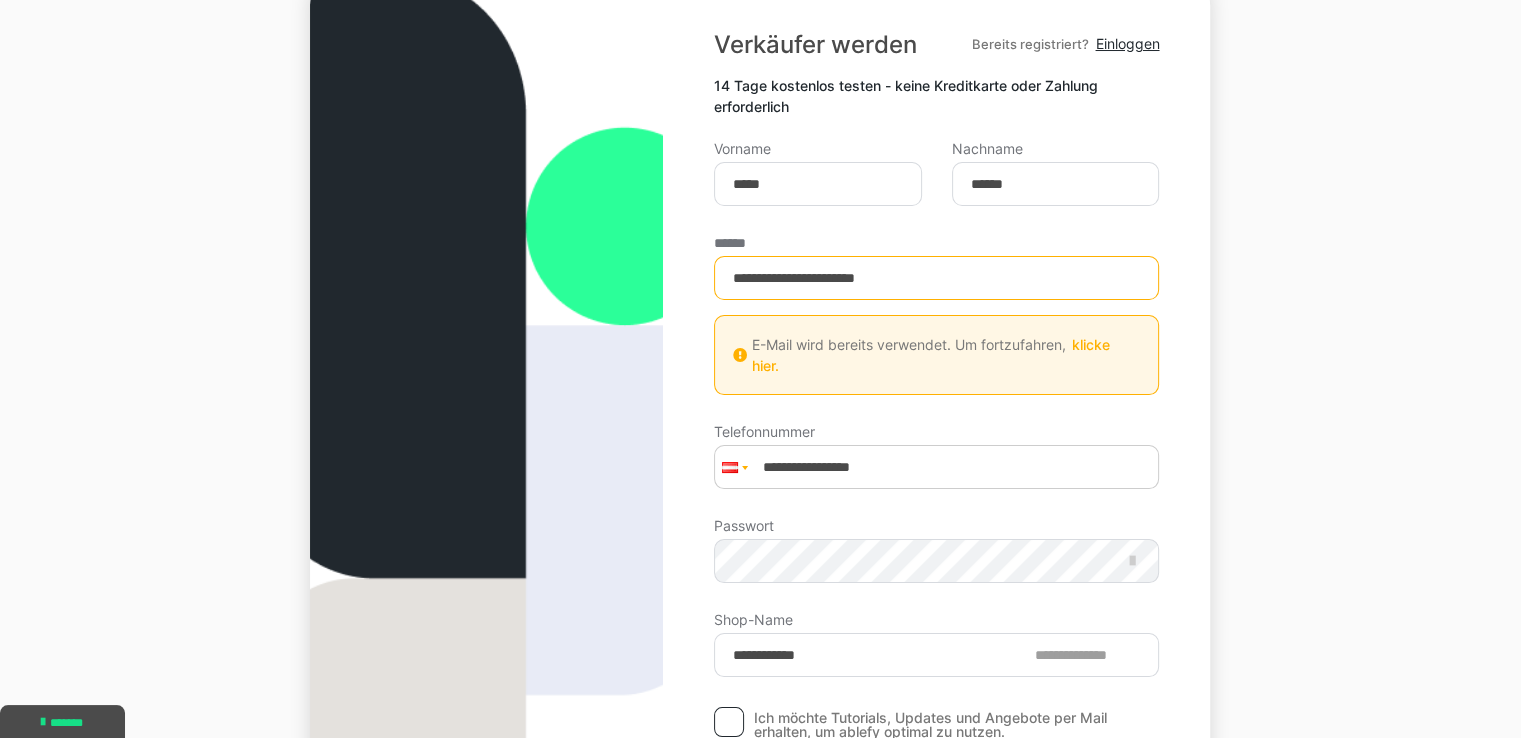 click on "klicke hier." at bounding box center [931, 355] 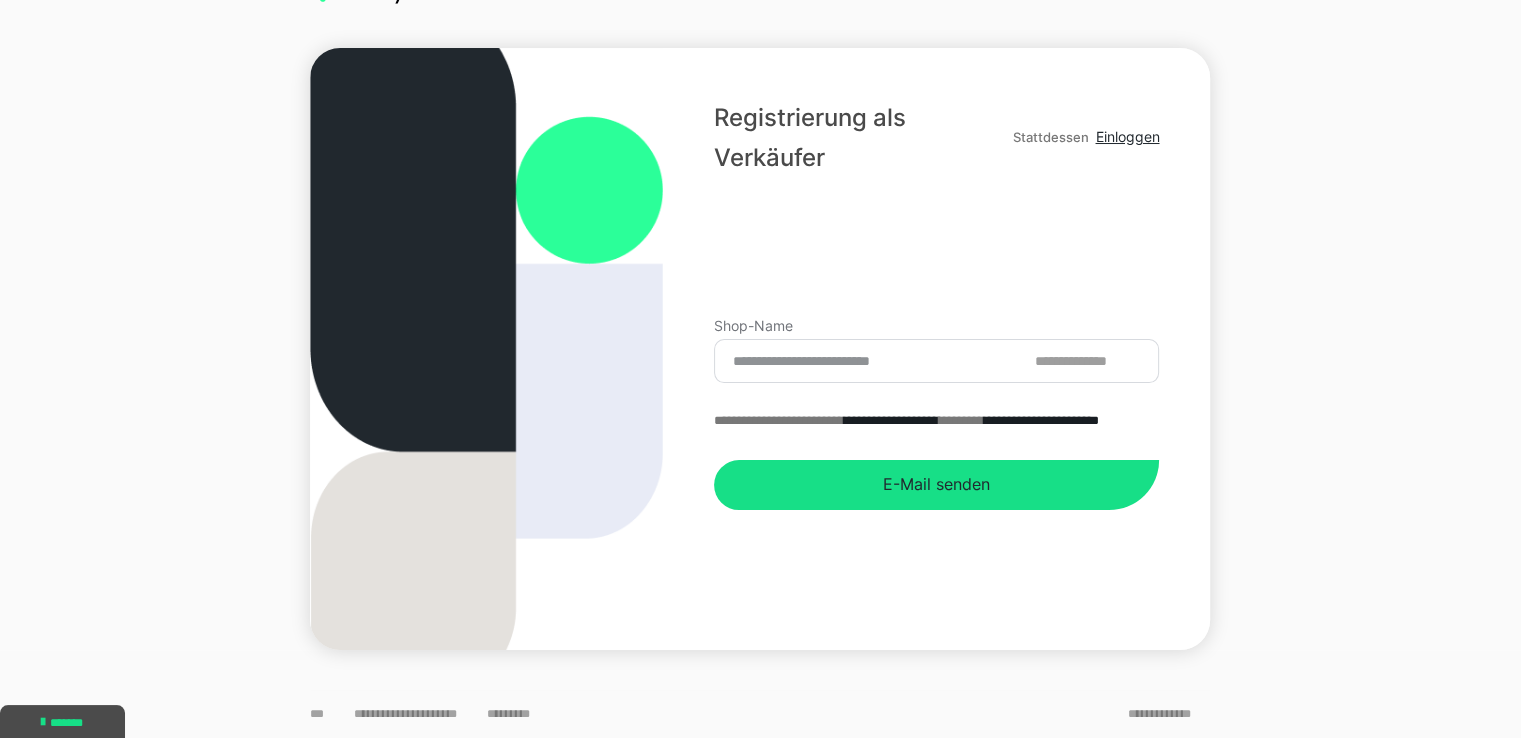 scroll, scrollTop: 37, scrollLeft: 0, axis: vertical 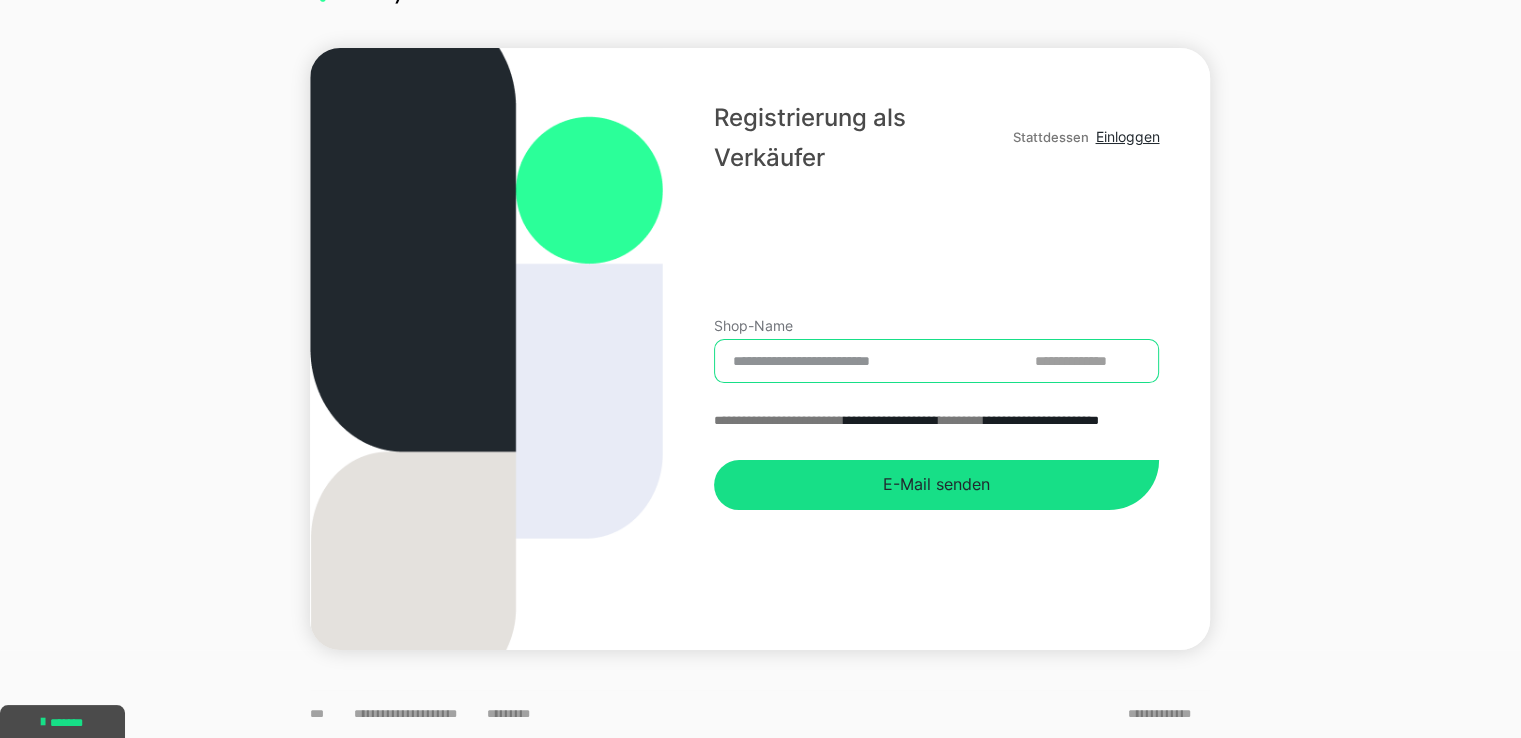 click on "Shop-Name" at bounding box center (936, 361) 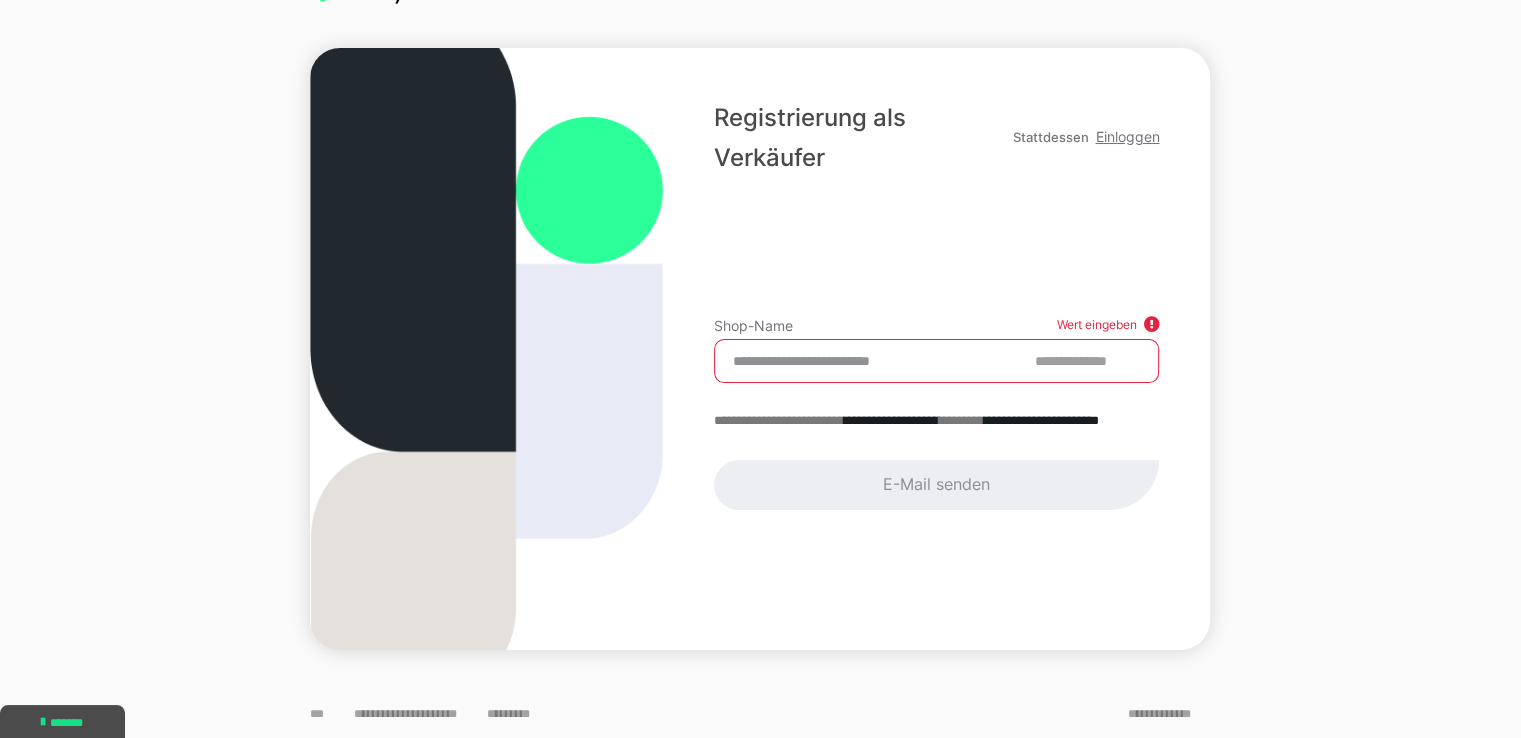click on "Einloggen" at bounding box center (1127, 136) 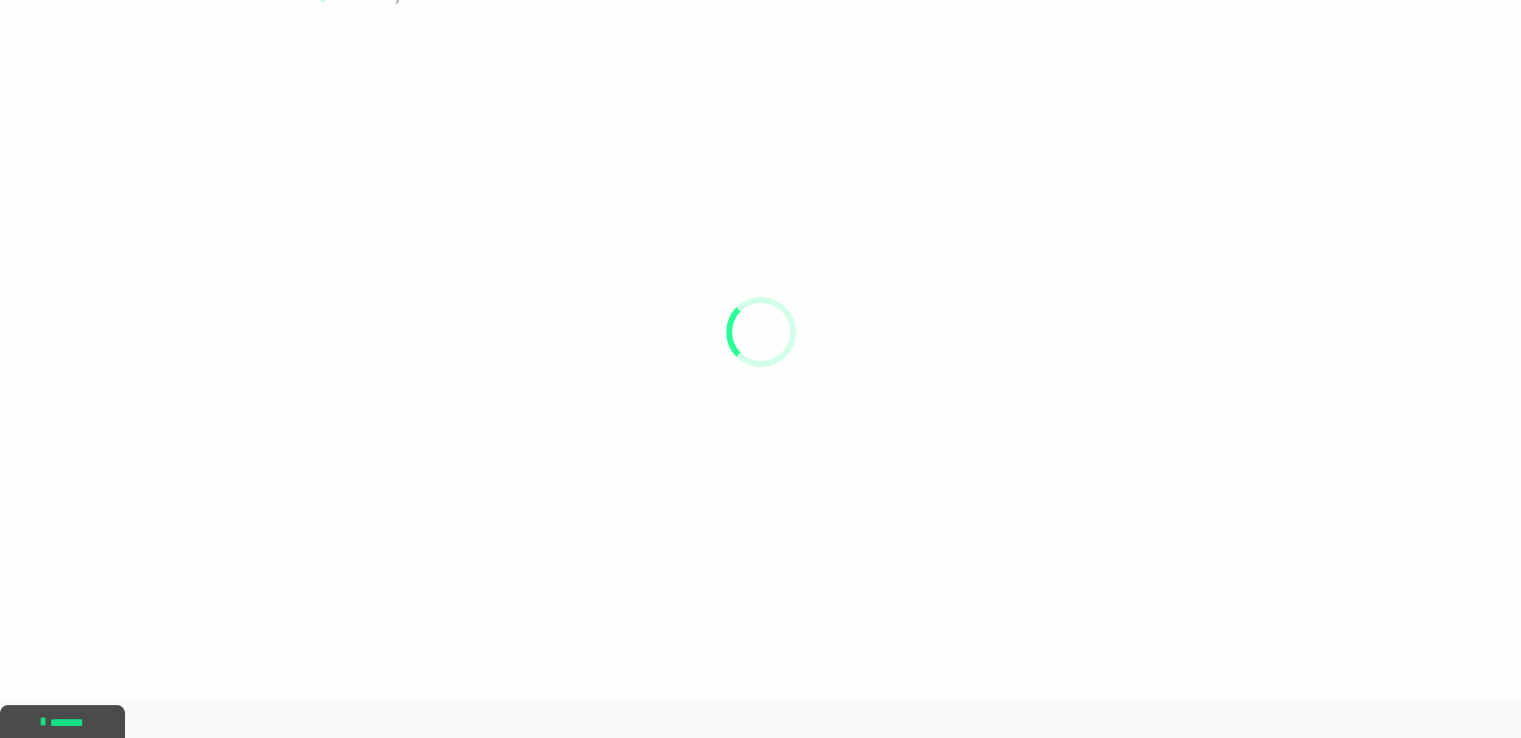 scroll, scrollTop: 0, scrollLeft: 0, axis: both 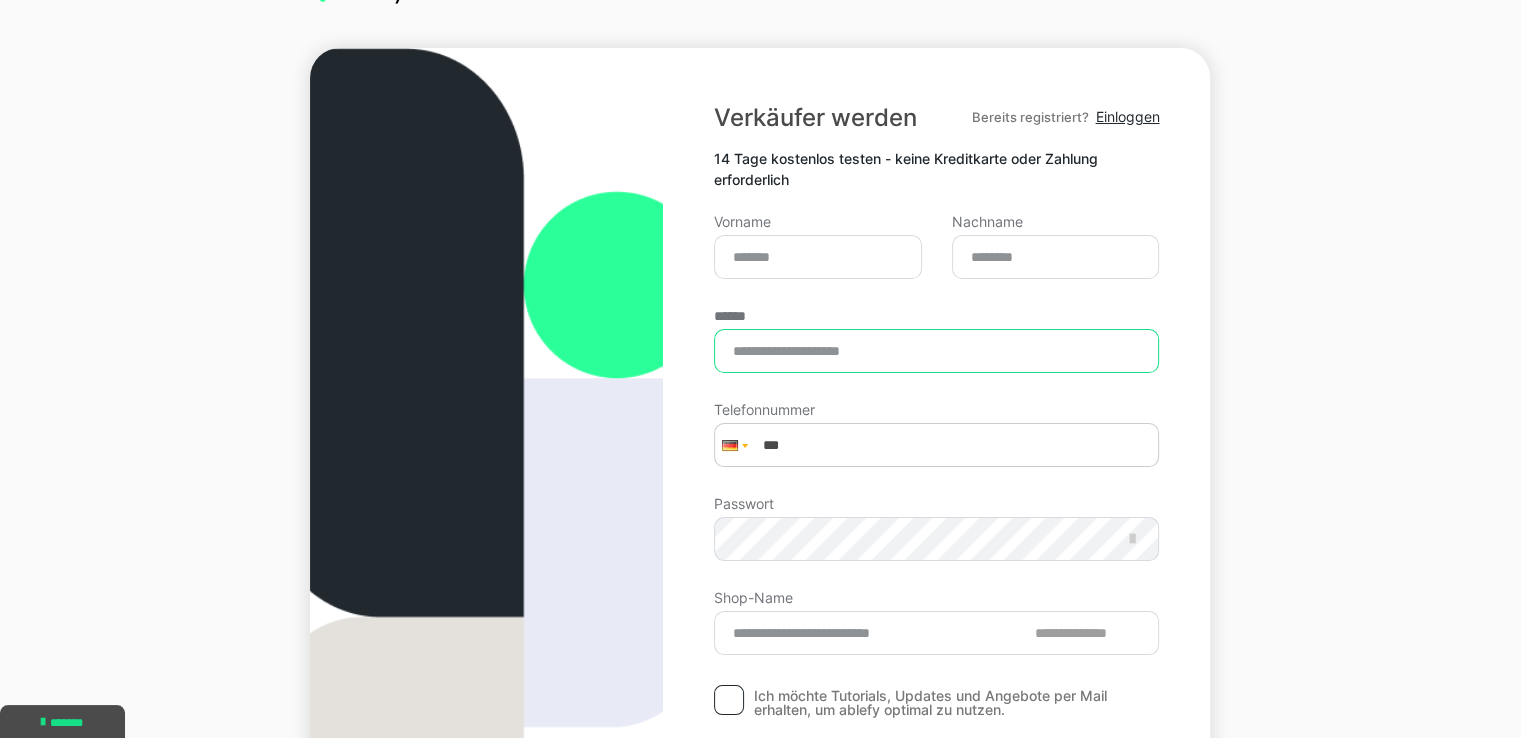 click on "******" at bounding box center [936, 351] 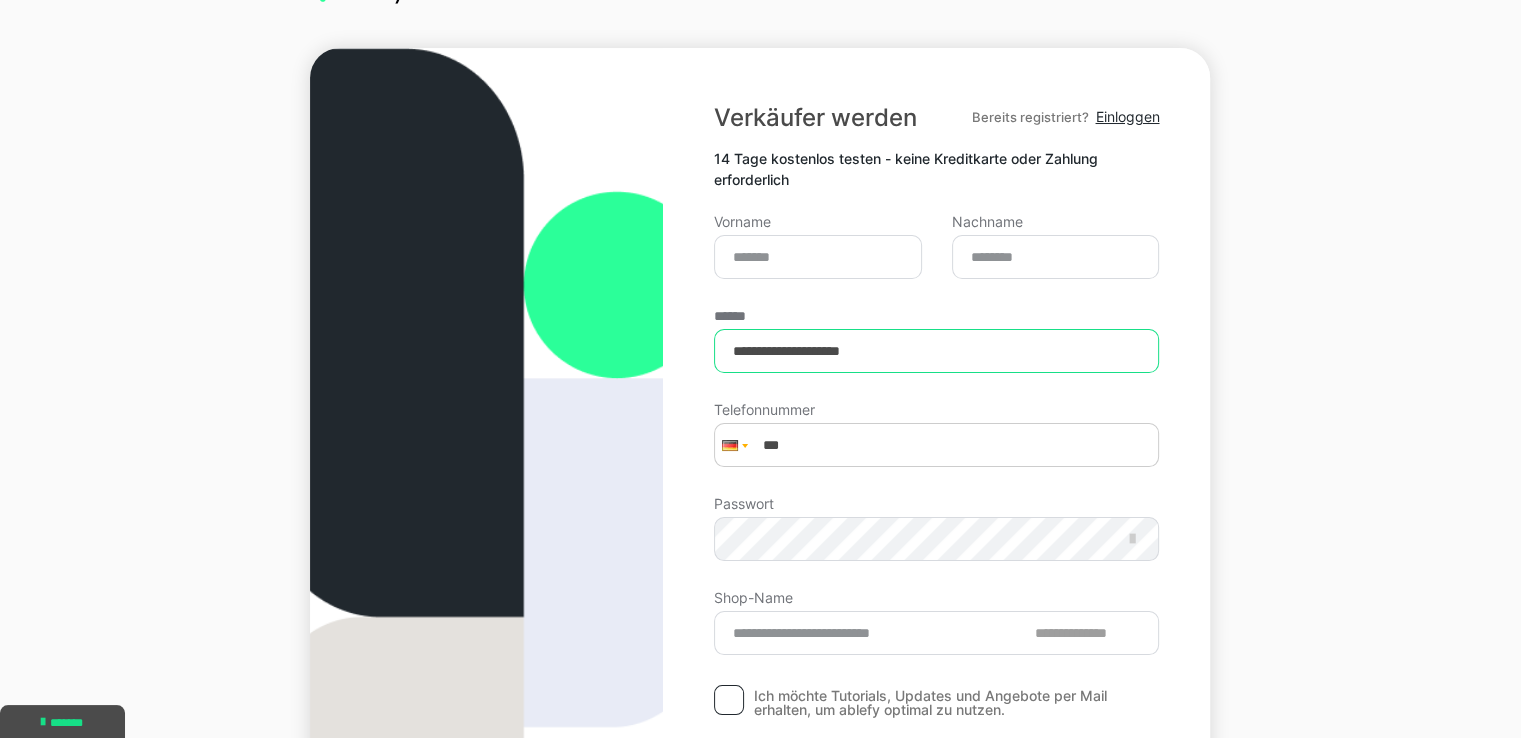 type on "**********" 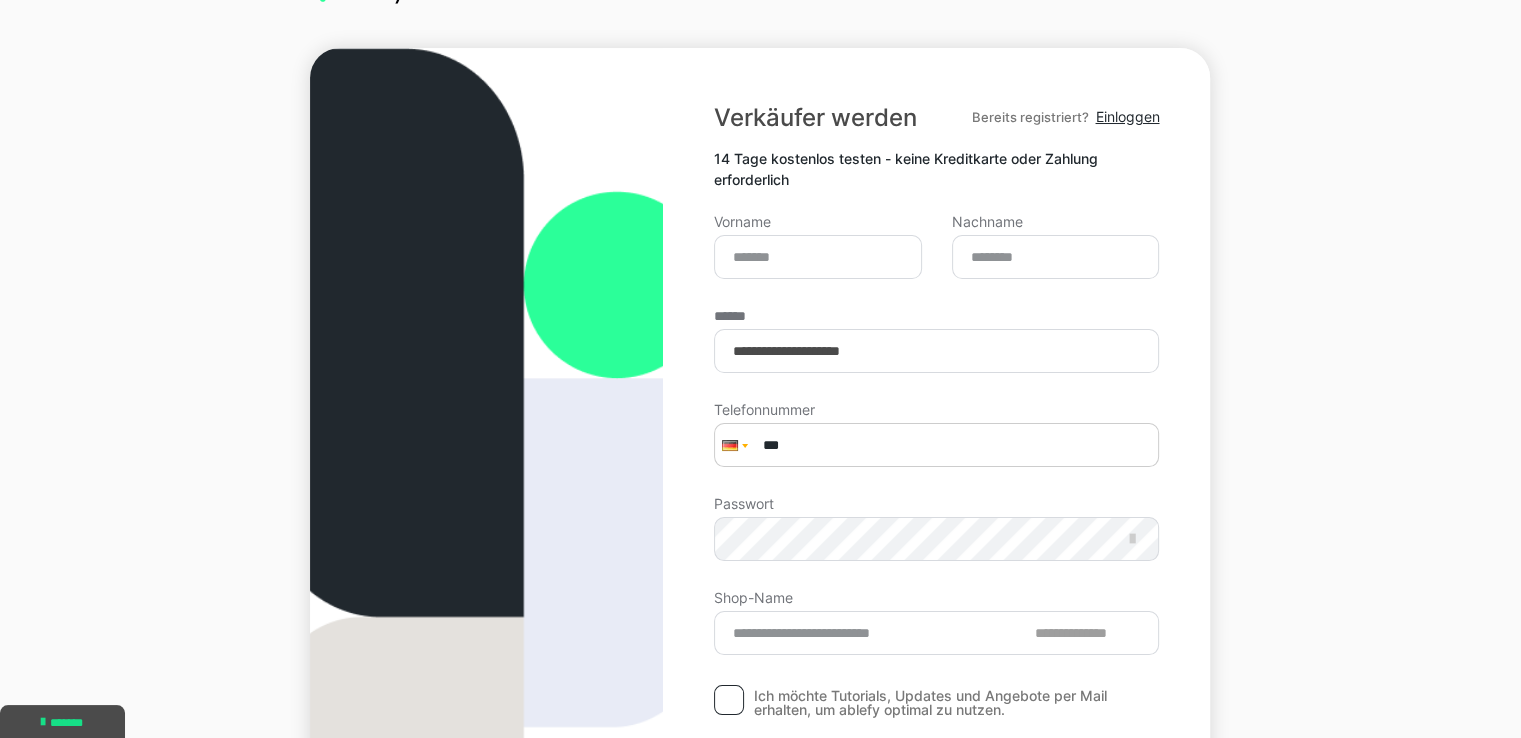 click on "***" at bounding box center (936, 445) 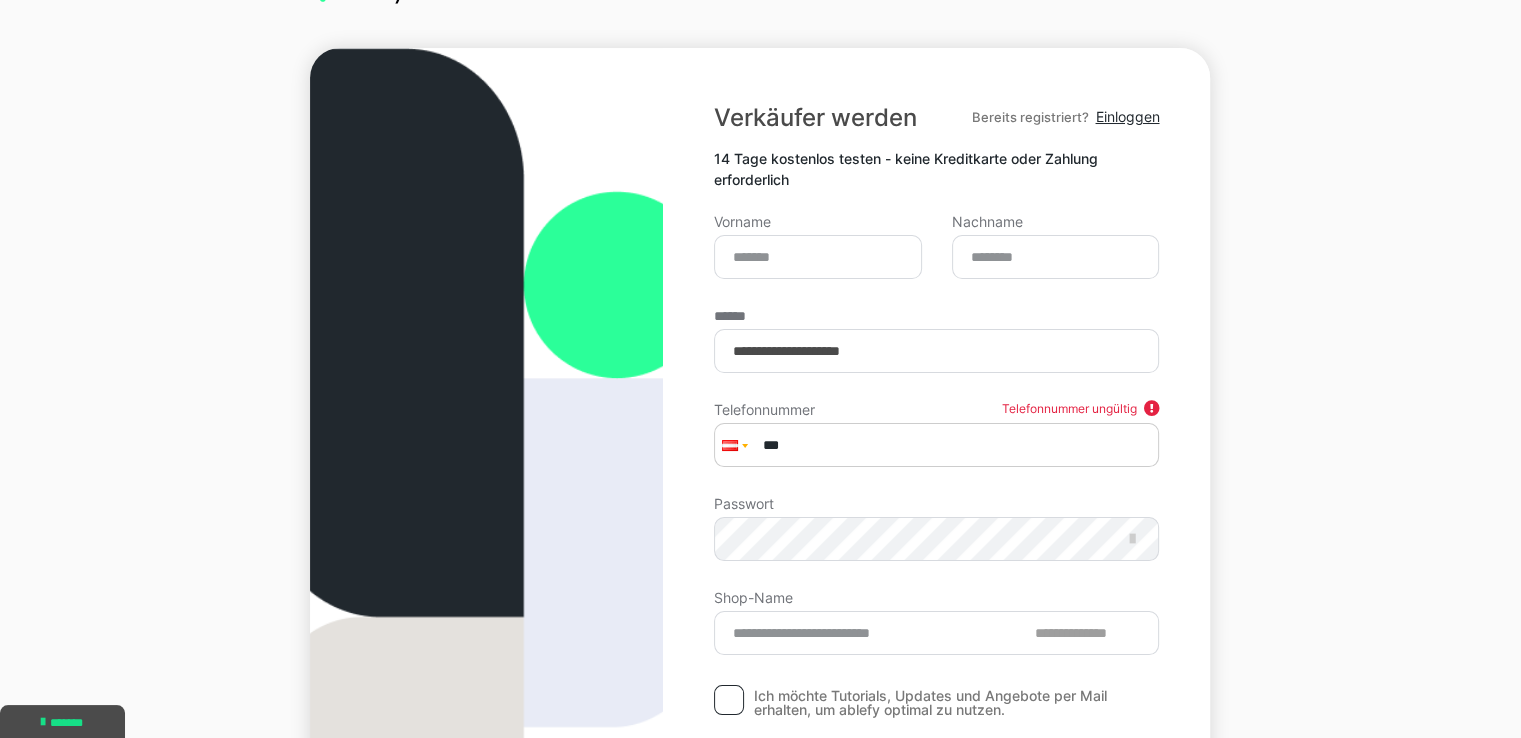 type on "**********" 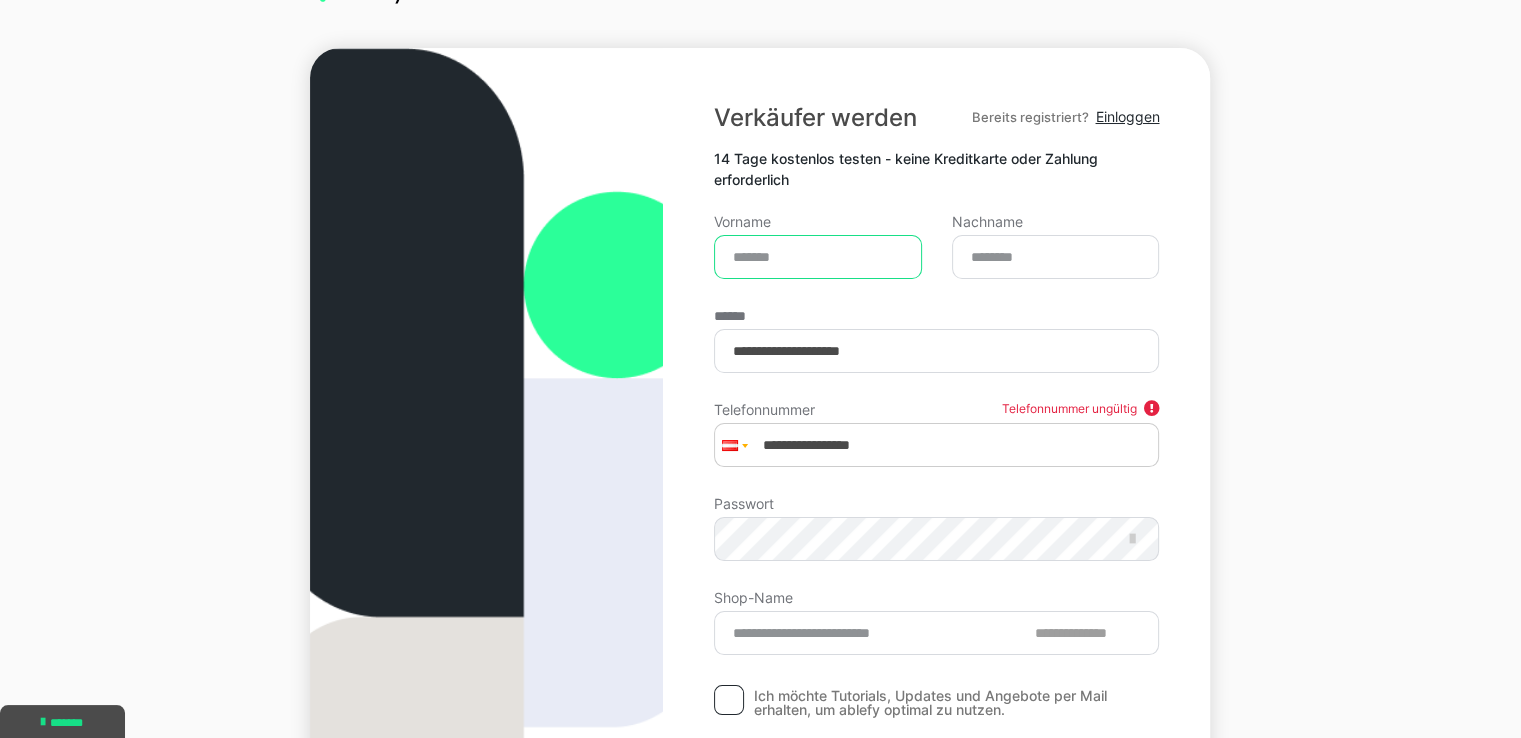 type on "*****" 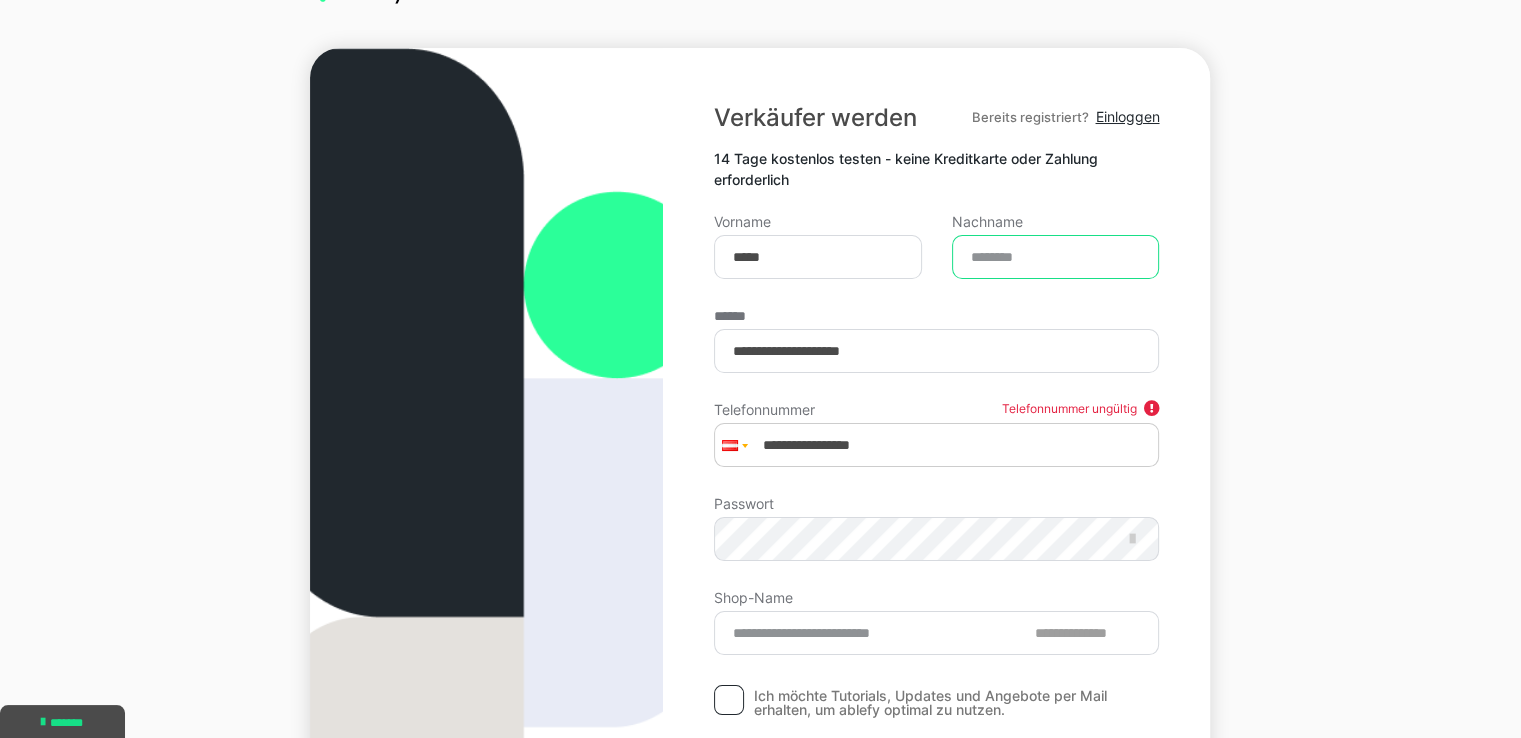 type on "******" 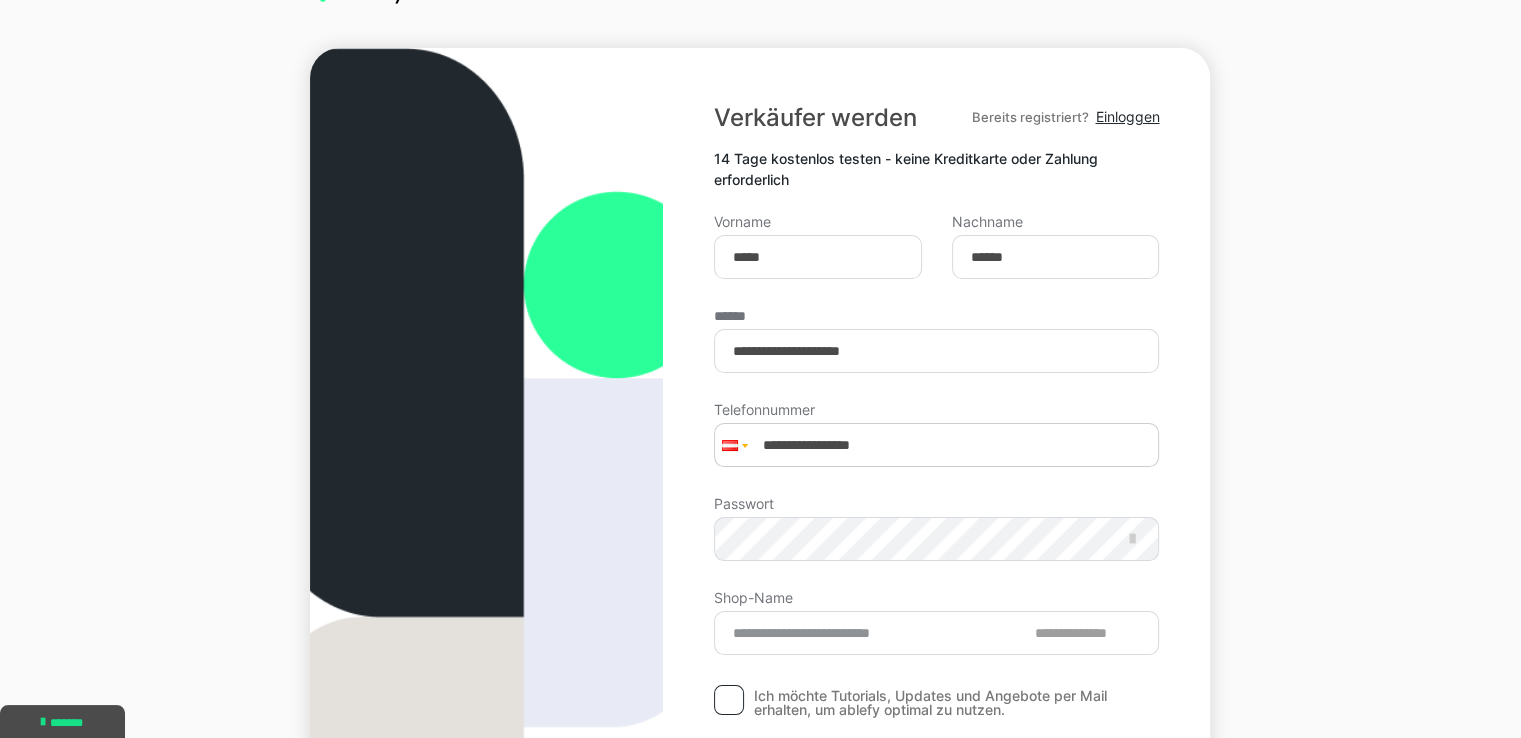 click on "**********" at bounding box center (760, 486) 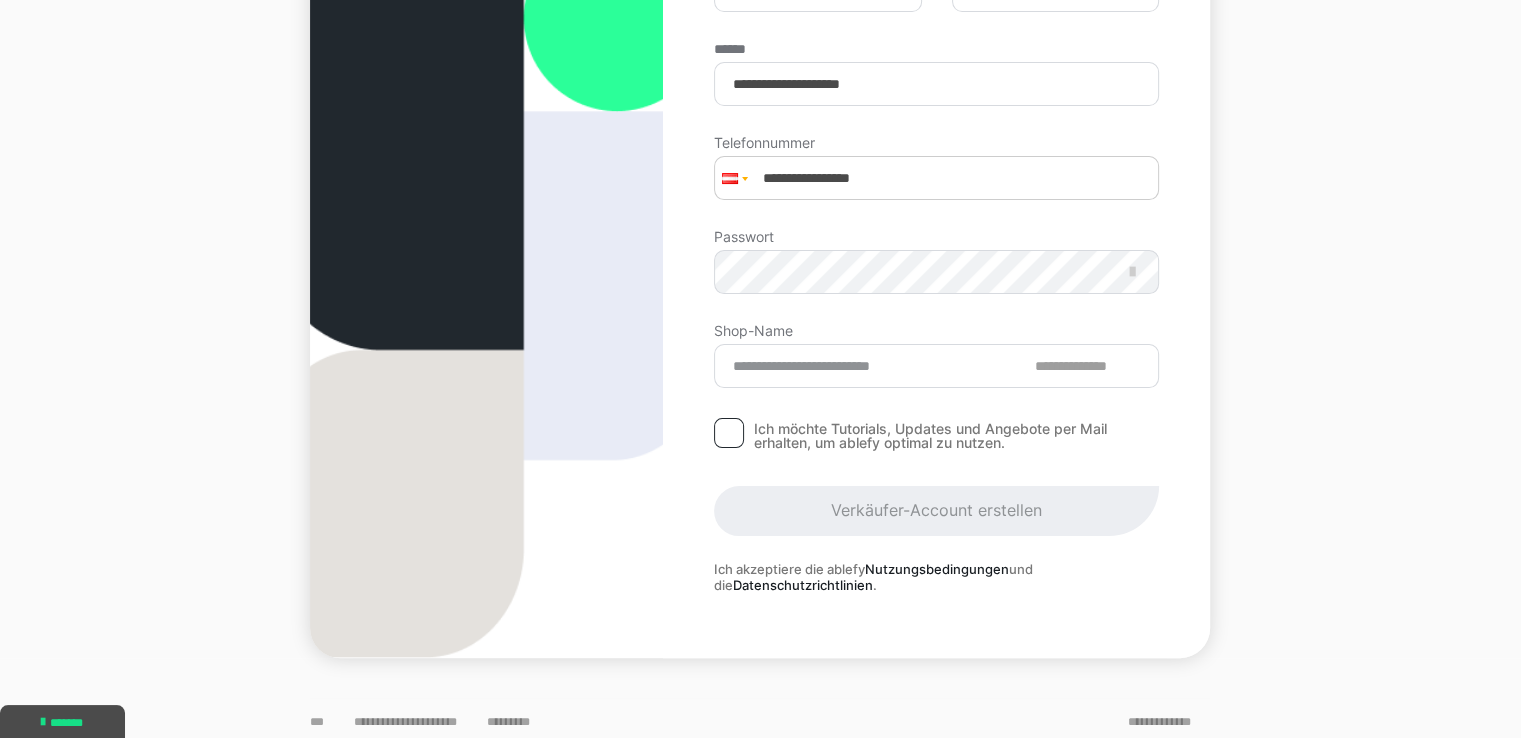 scroll, scrollTop: 311, scrollLeft: 0, axis: vertical 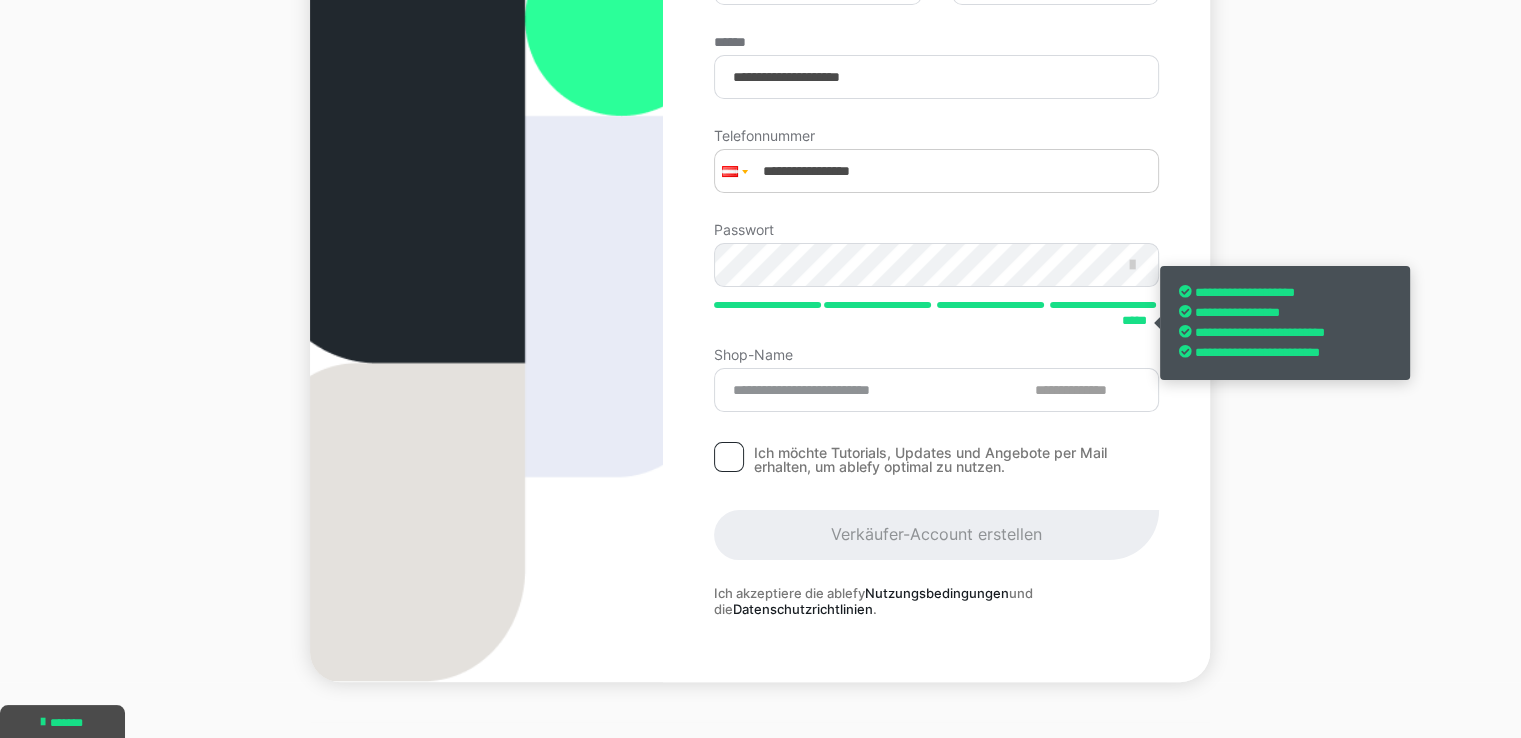 click on "**********" at bounding box center (760, 228) 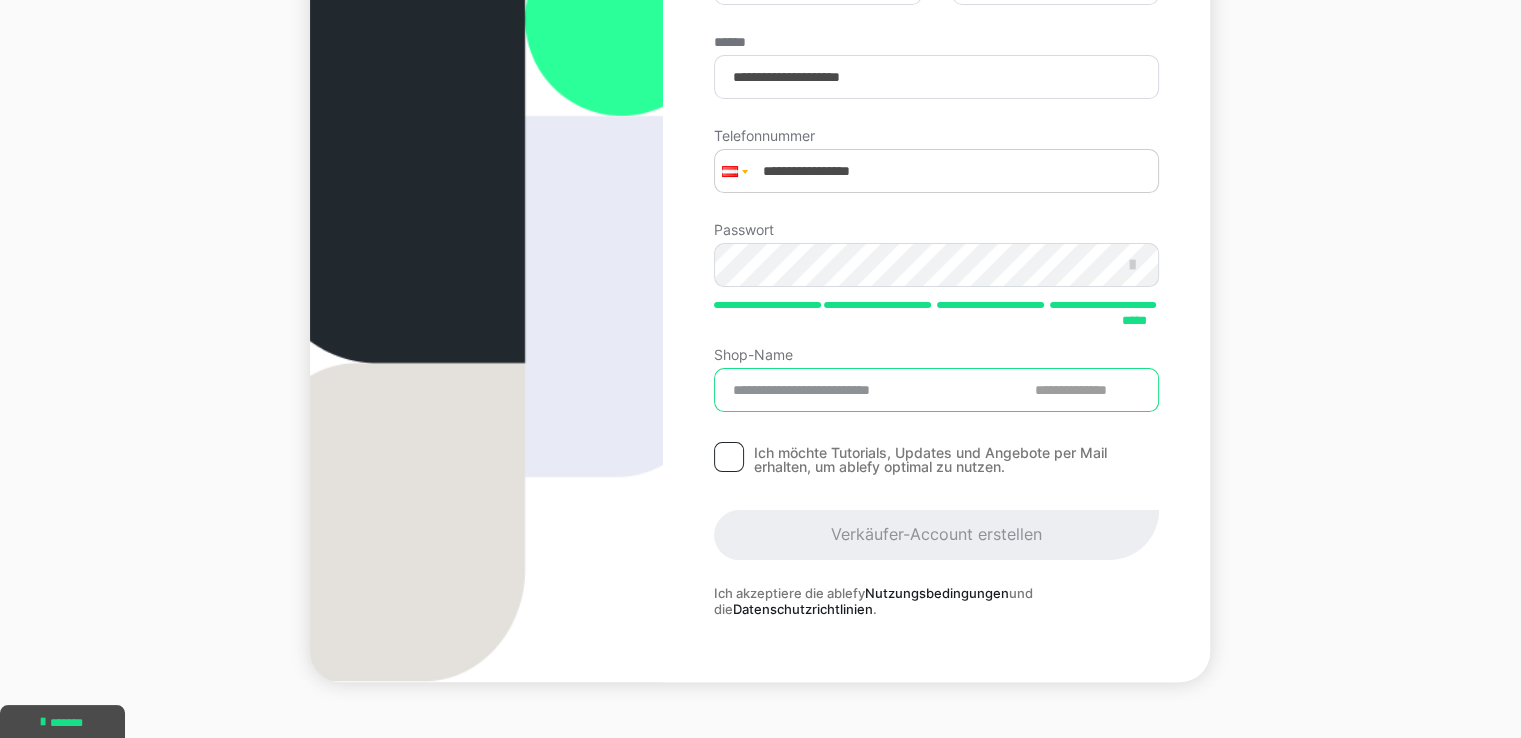 click on "Shop-Name" at bounding box center [936, 390] 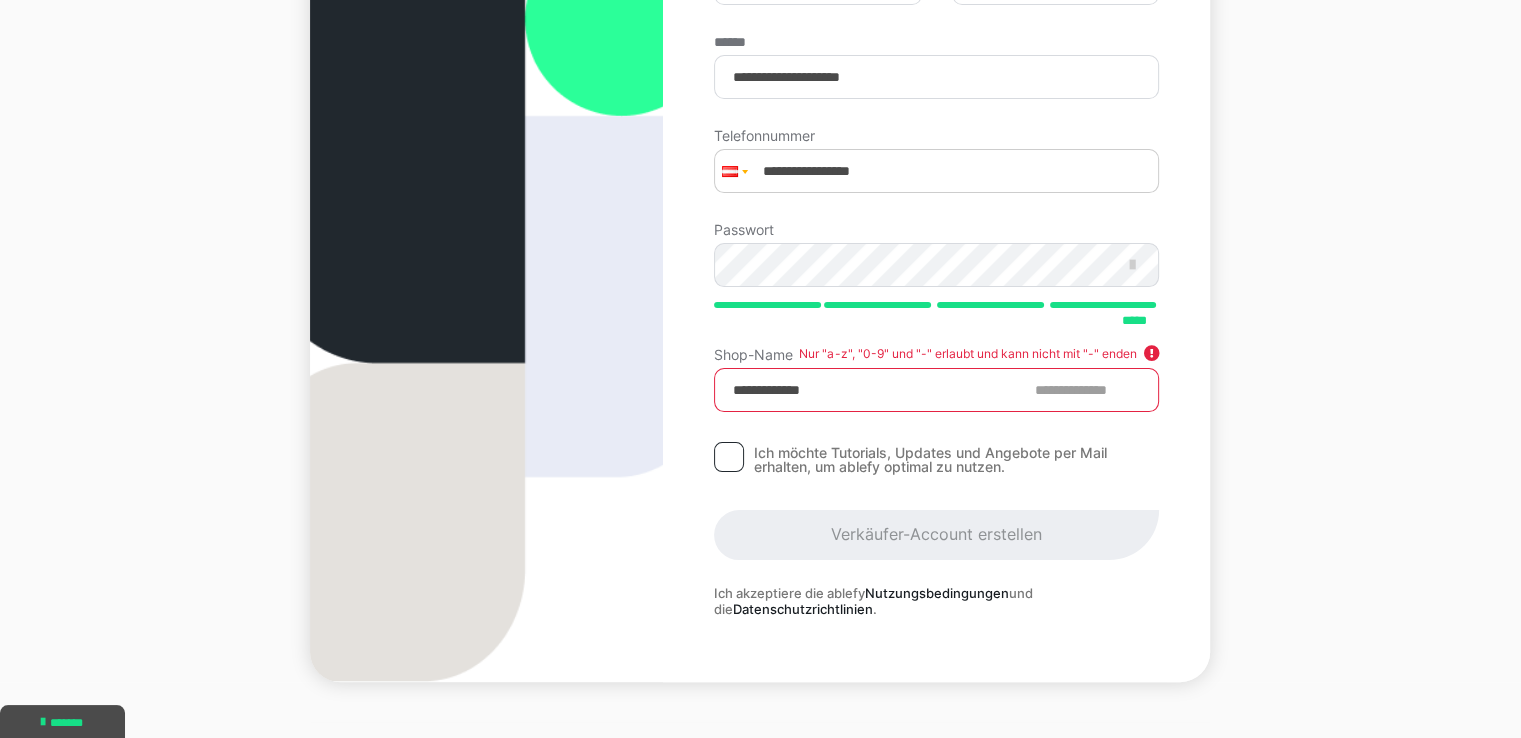 click on "**********" at bounding box center [936, 390] 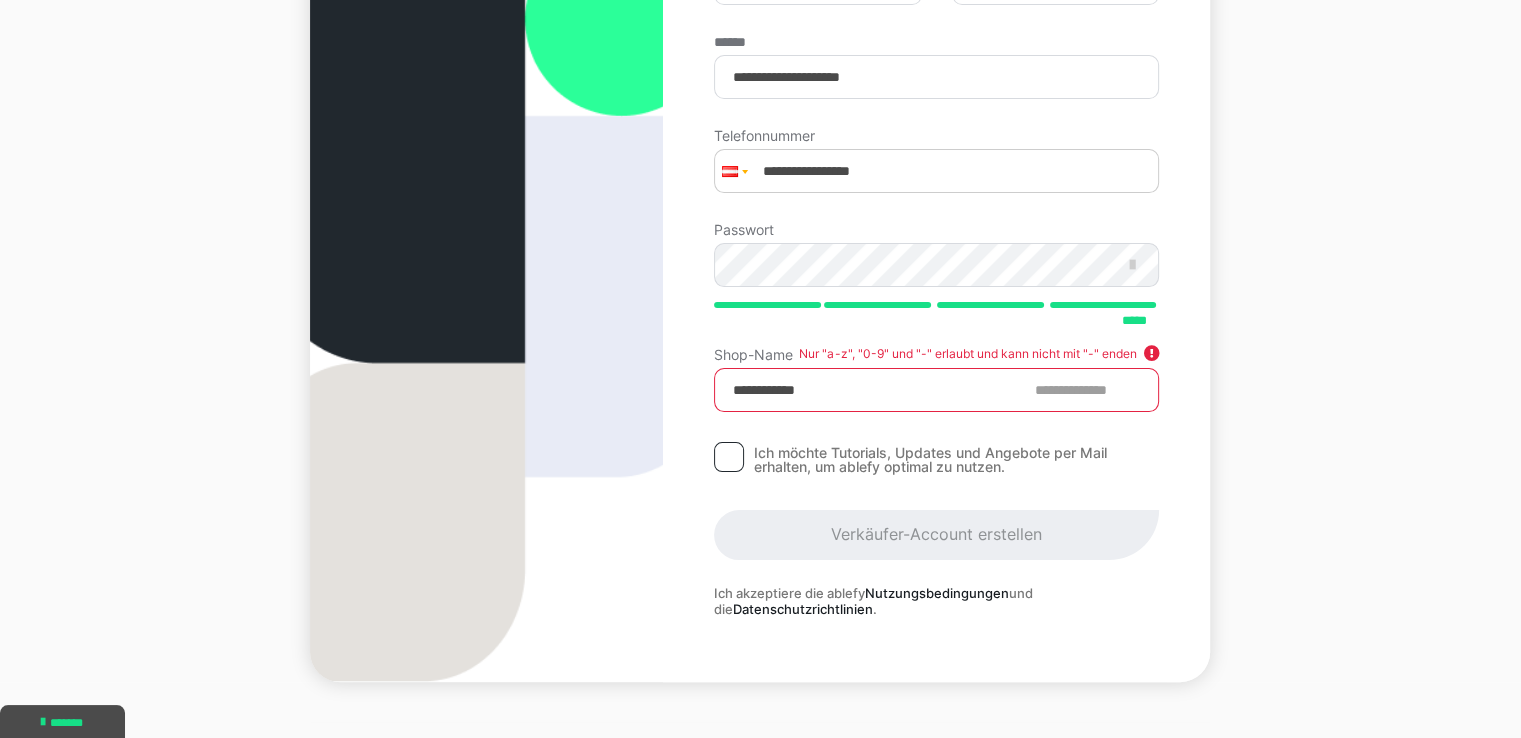 click on "Verkäufer-Account erstellen" at bounding box center (936, 535) 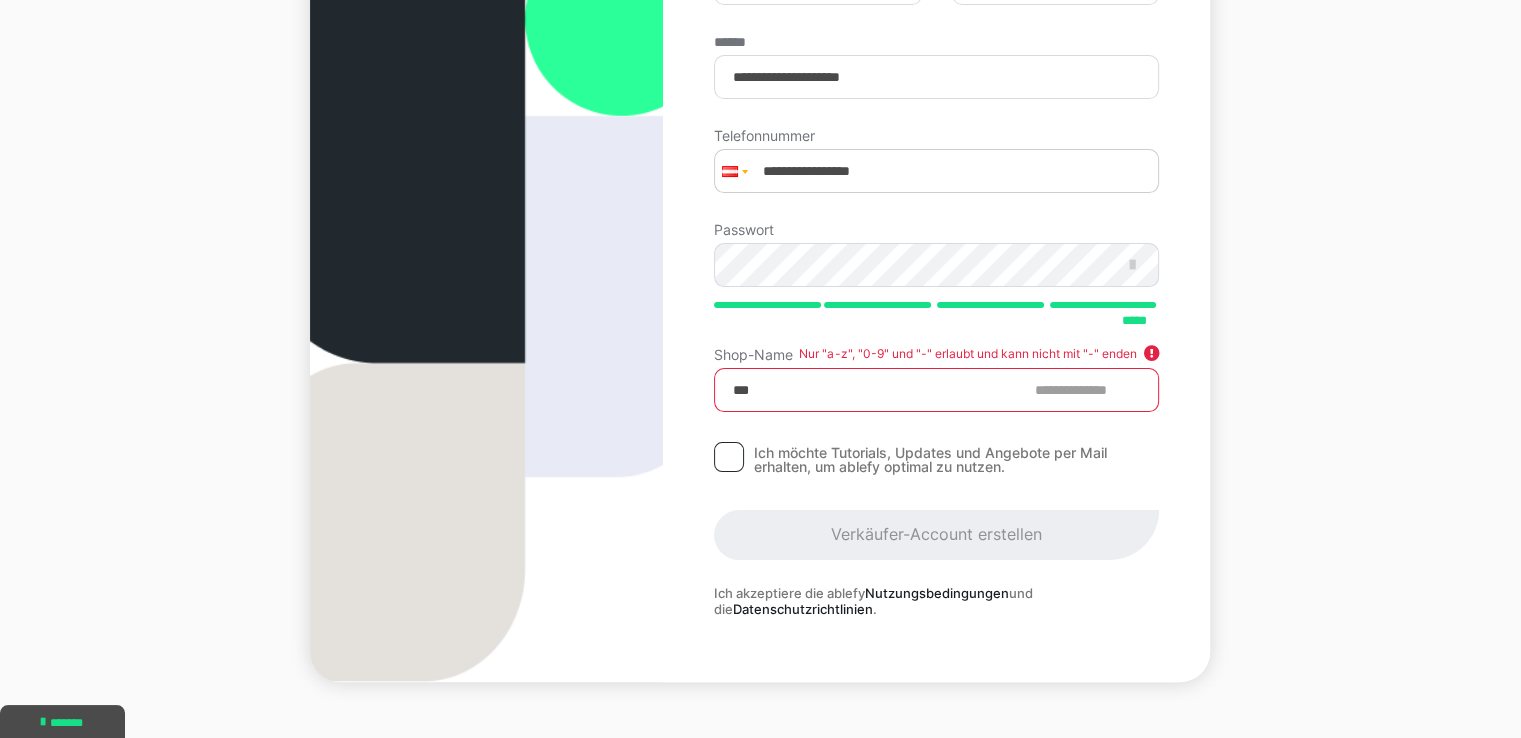 type on "*" 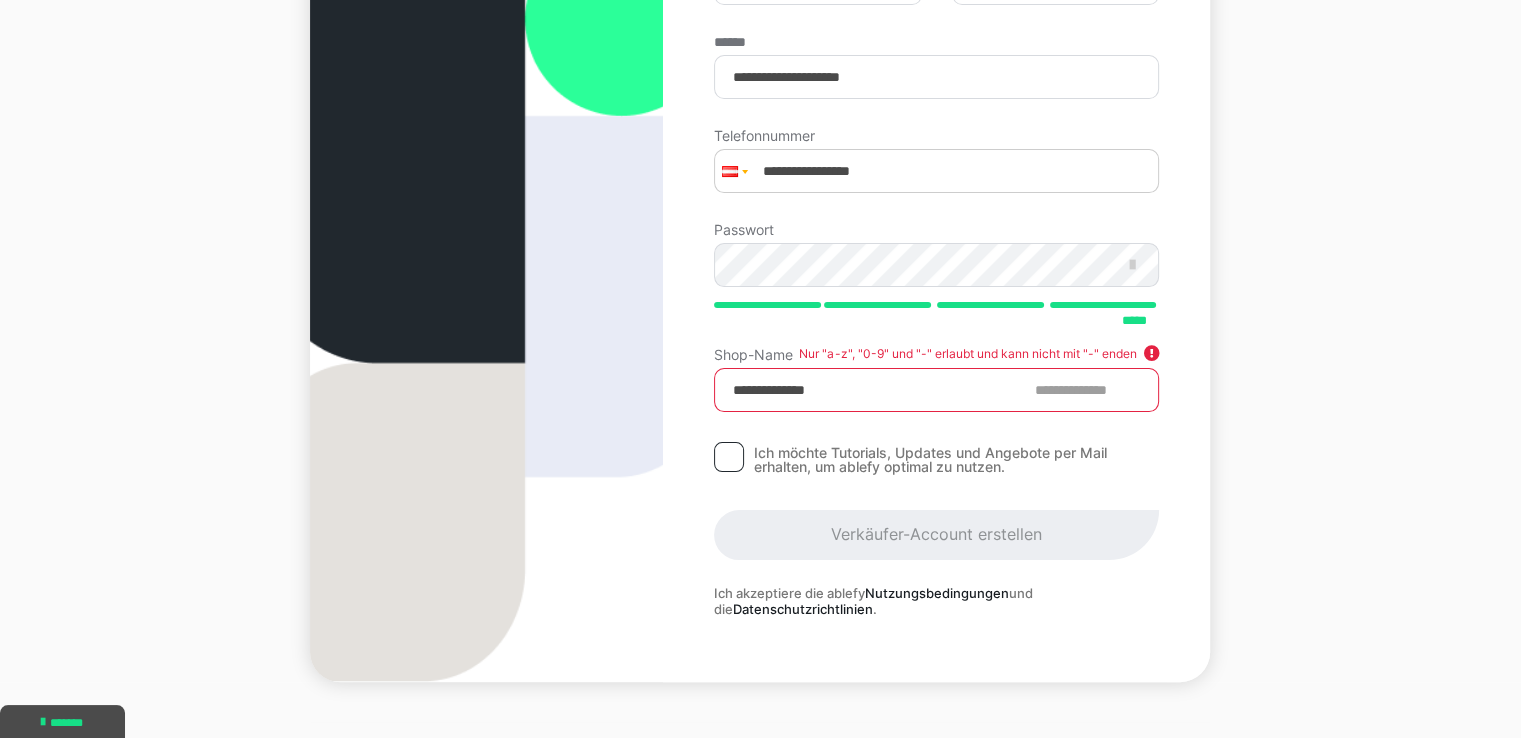 type on "**********" 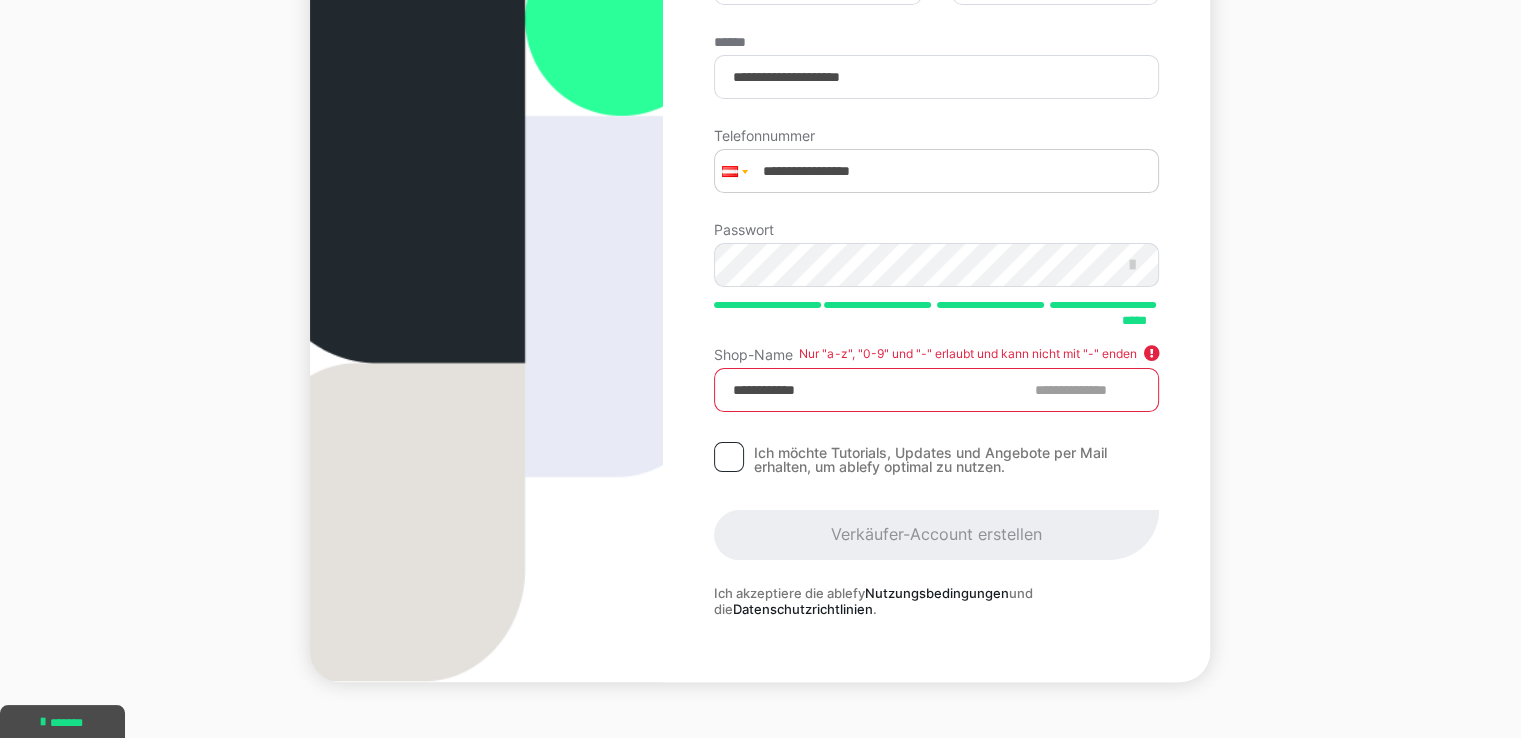 click on "**********" at bounding box center [760, 228] 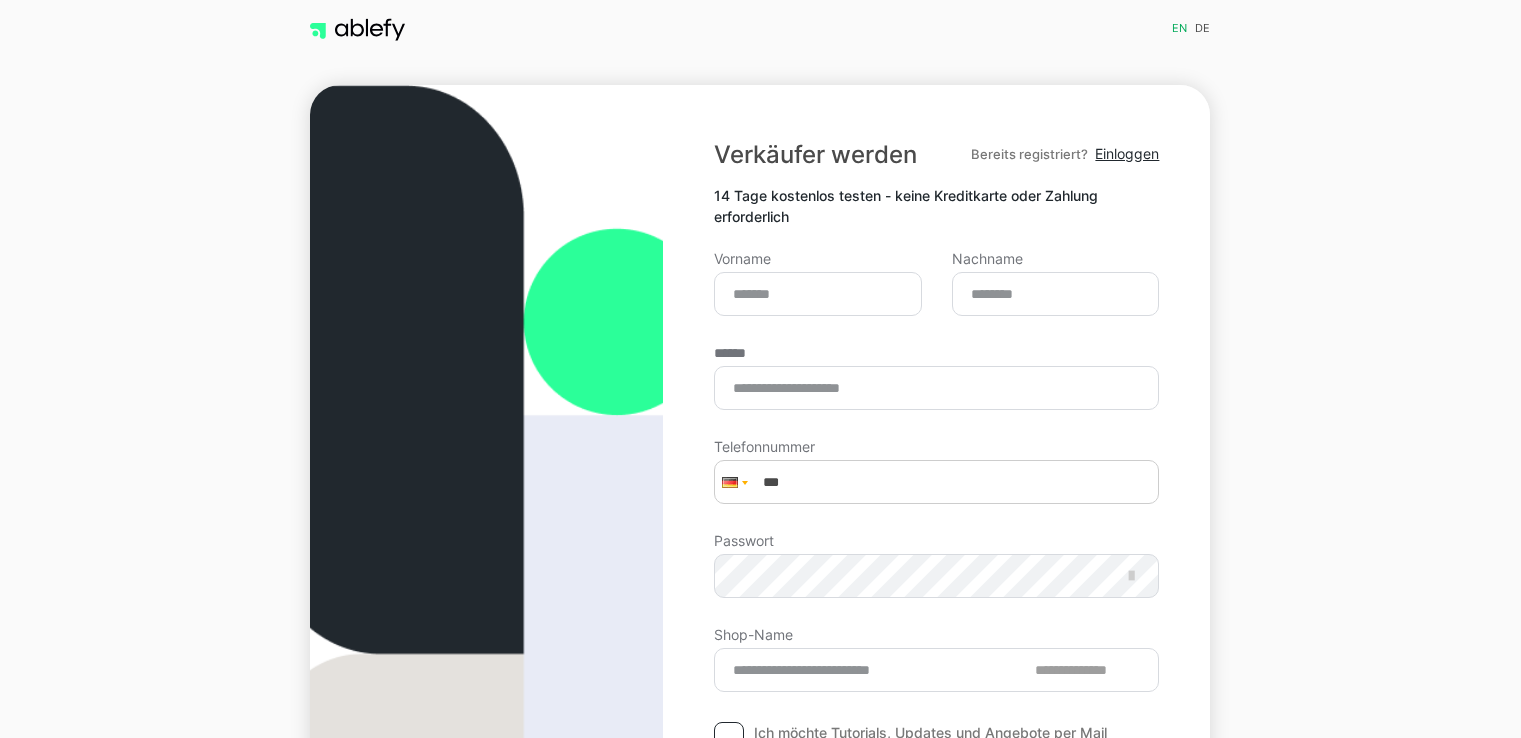 scroll, scrollTop: 311, scrollLeft: 0, axis: vertical 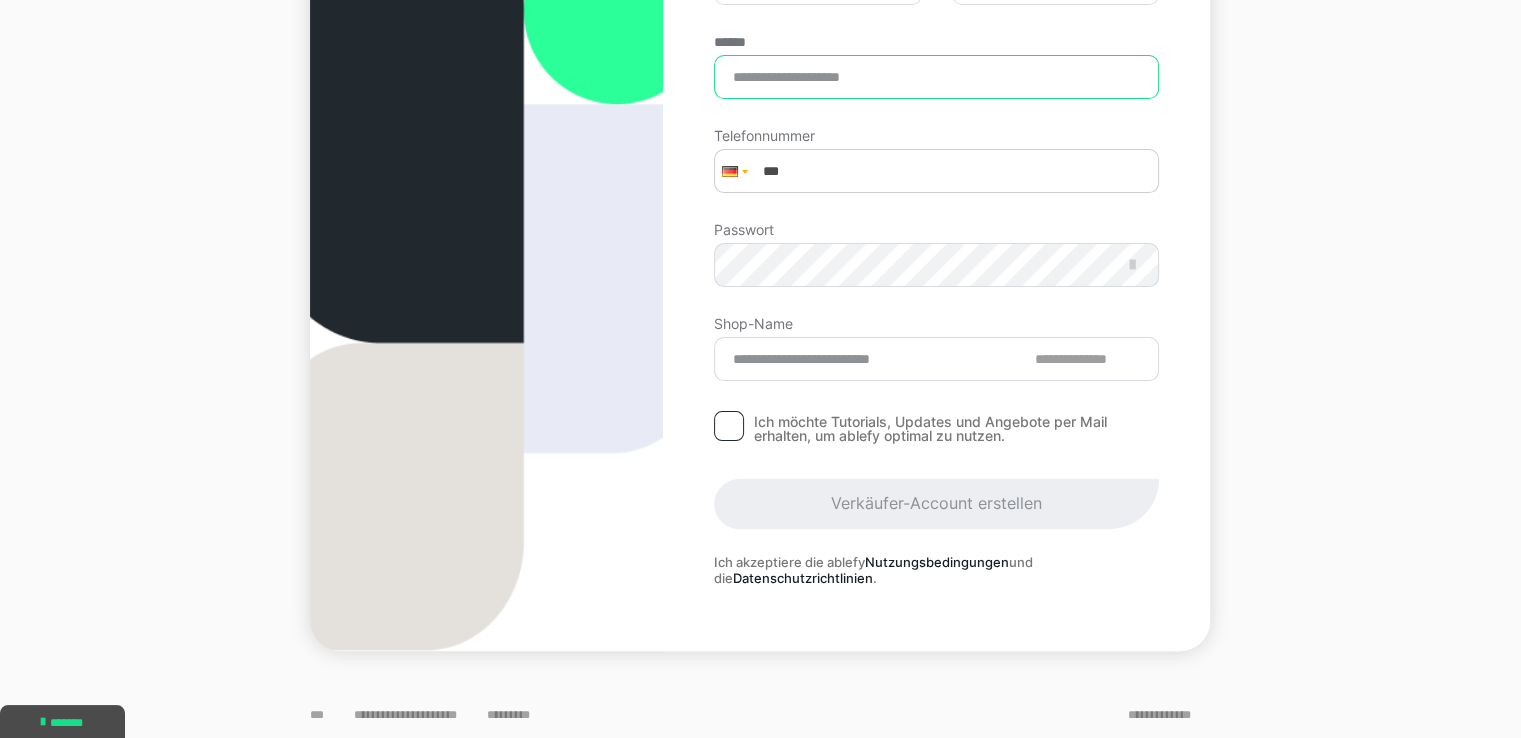 click on "******" at bounding box center [936, 77] 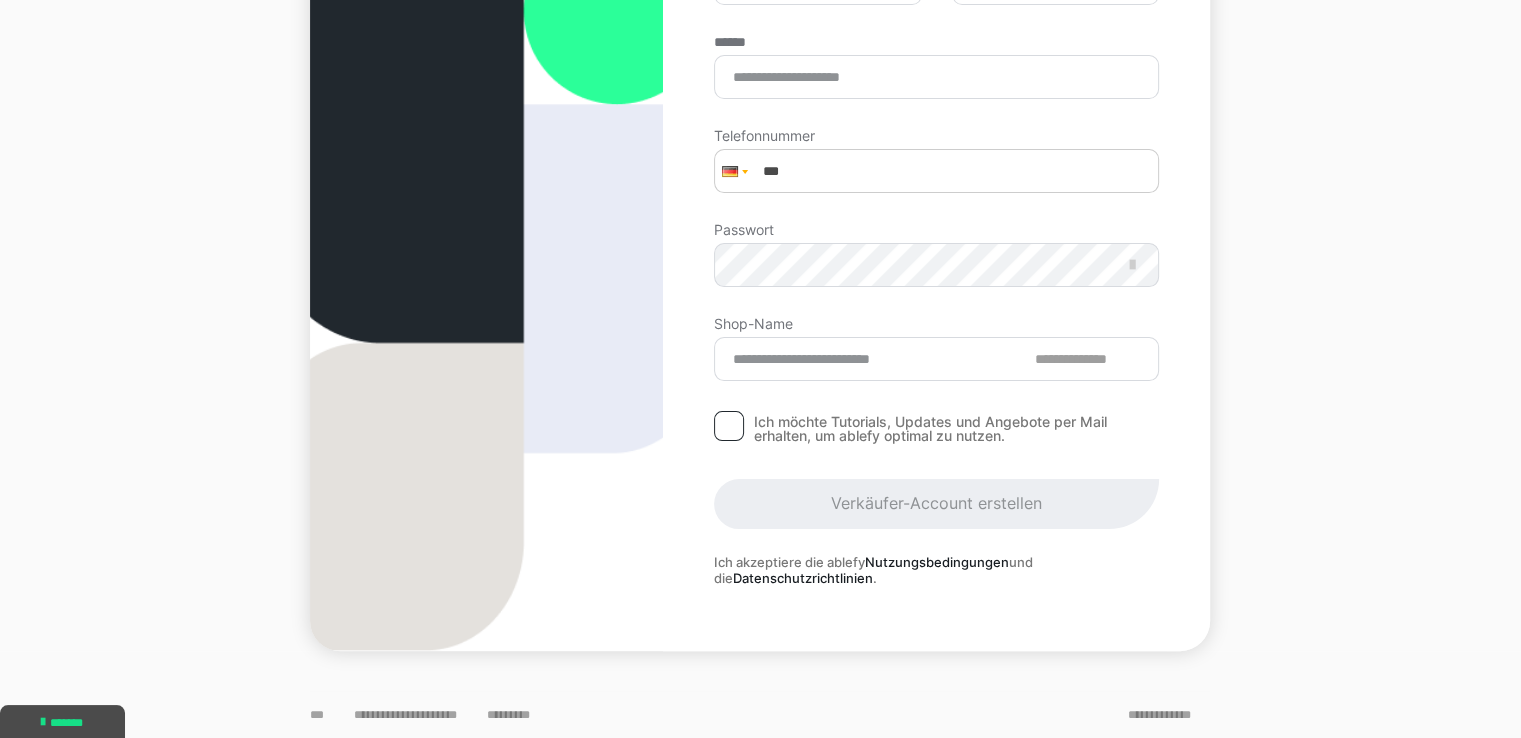 click on "**********" at bounding box center [760, 212] 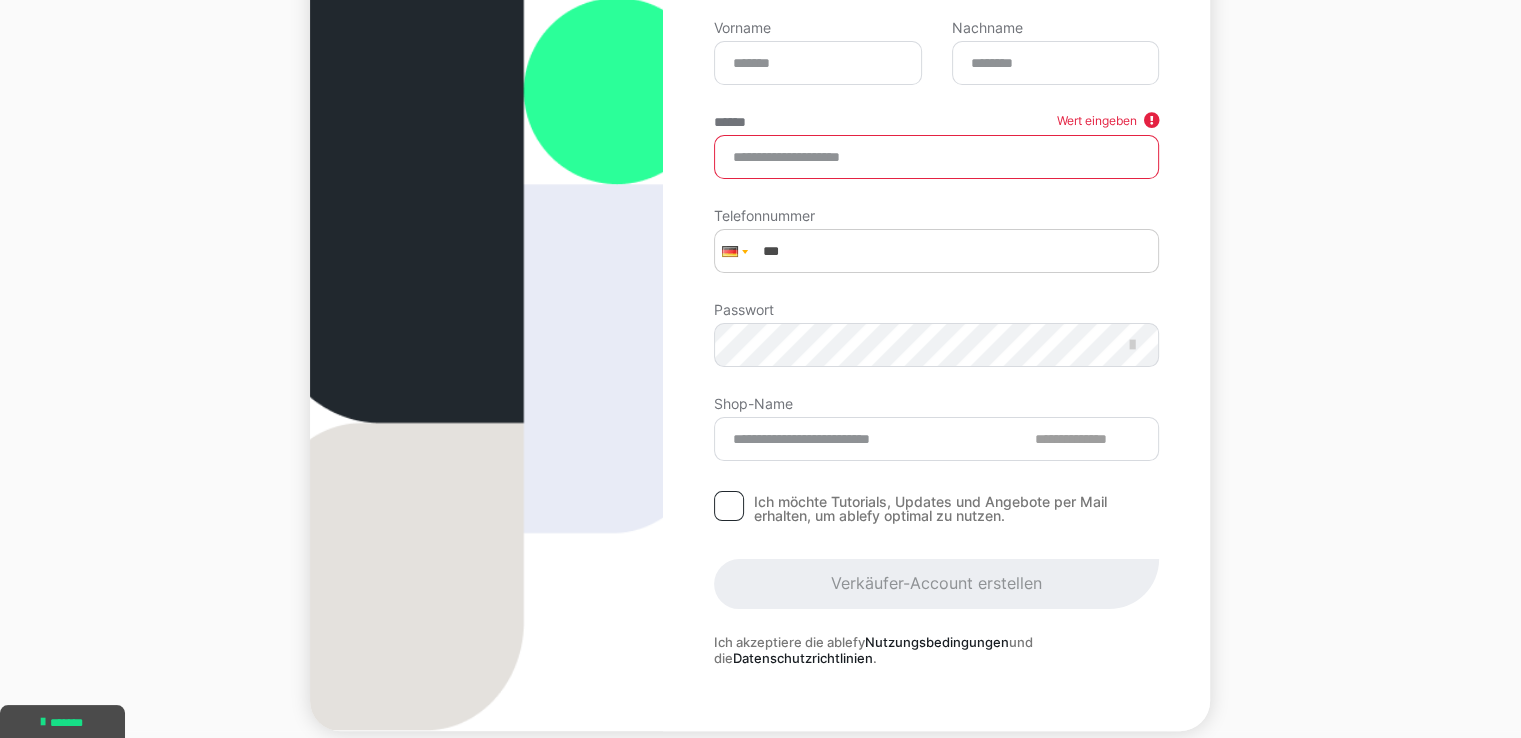 scroll, scrollTop: 191, scrollLeft: 0, axis: vertical 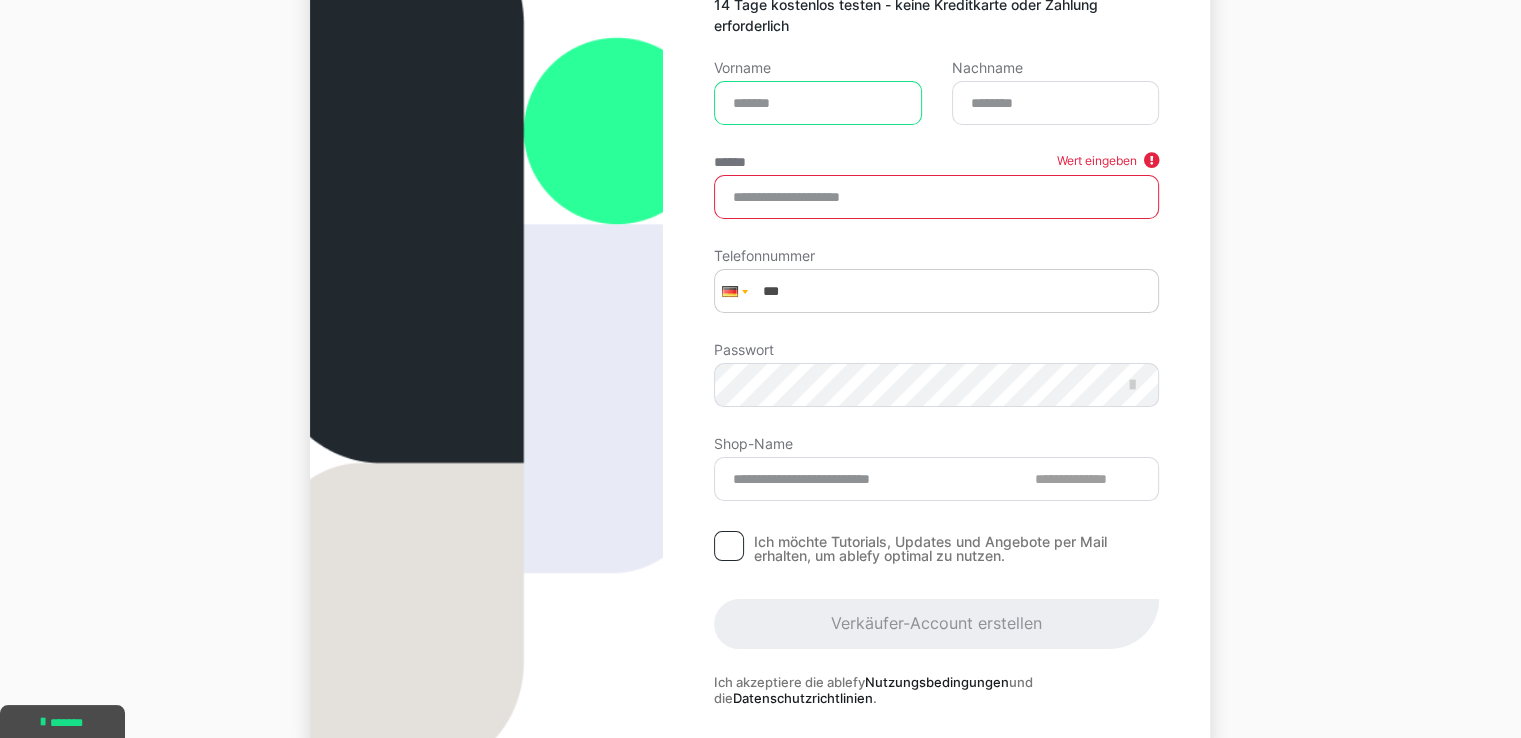 click on "Vorname" at bounding box center (818, 103) 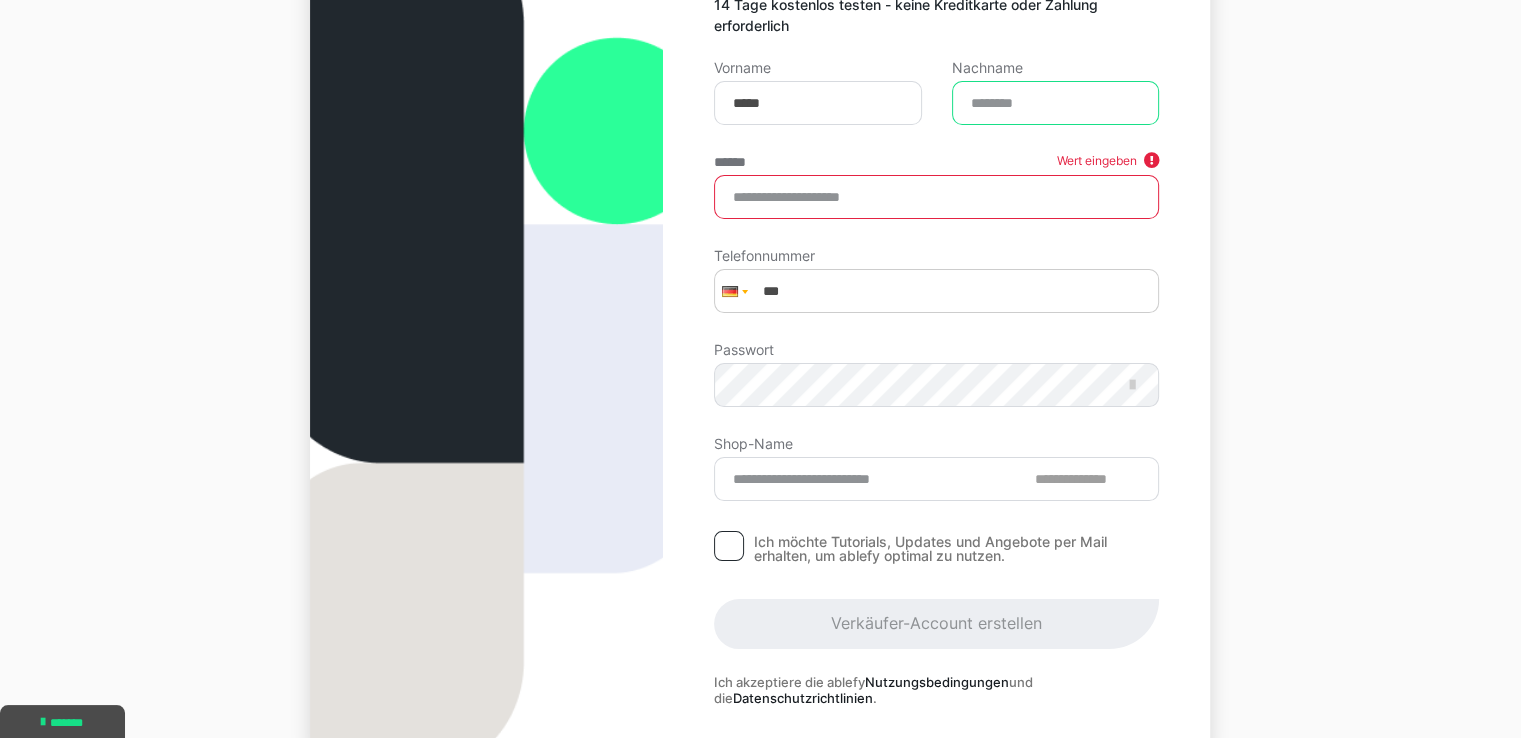 type on "******" 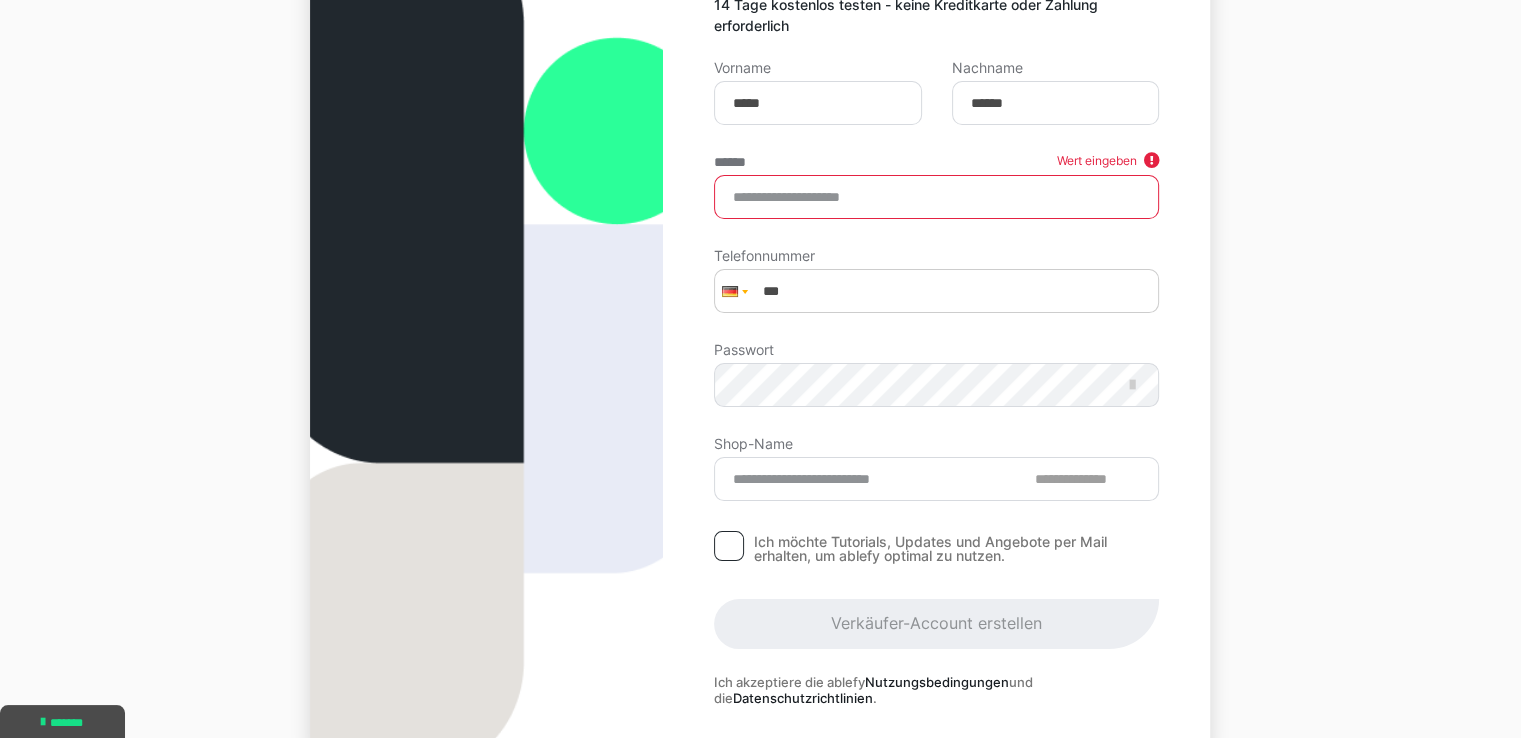 type on "**********" 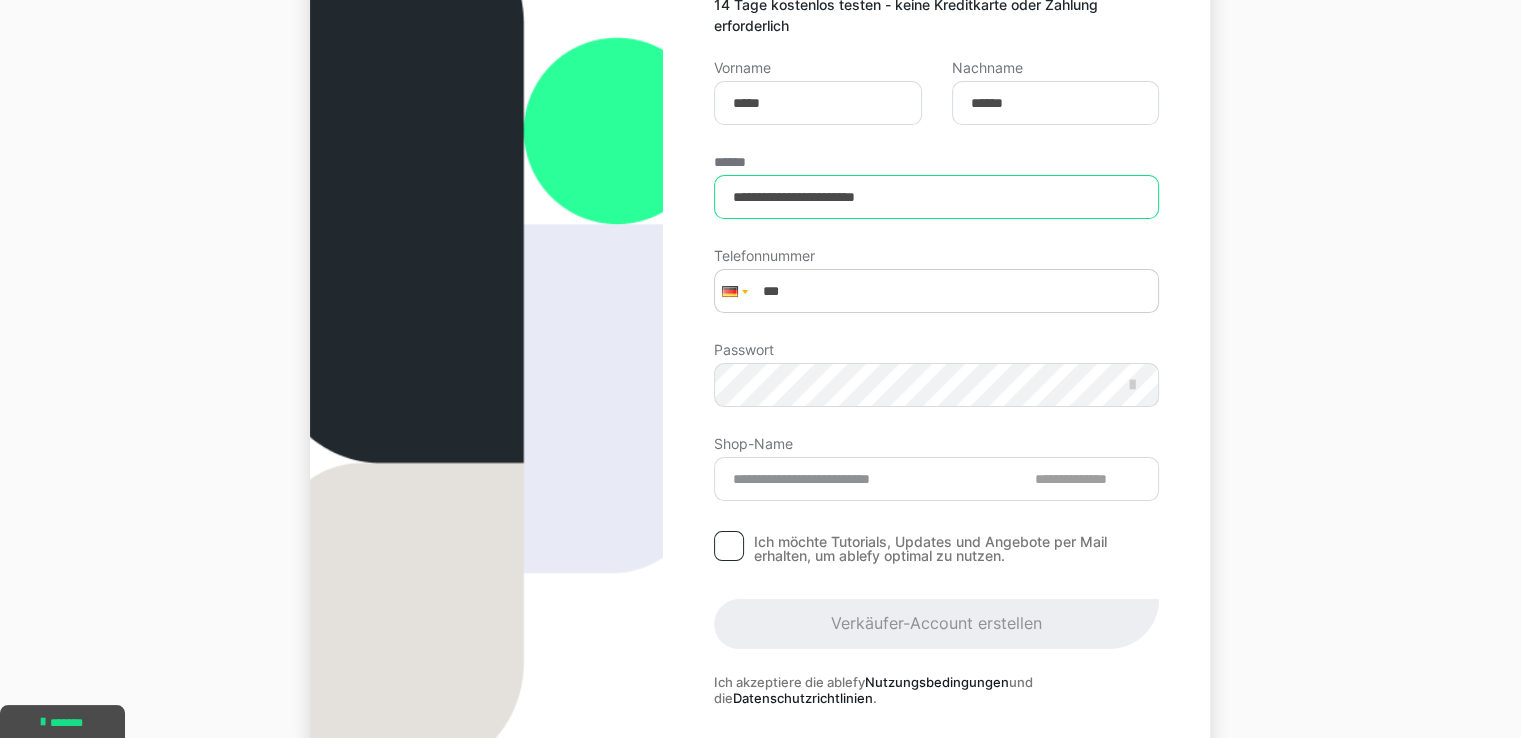 type on "**********" 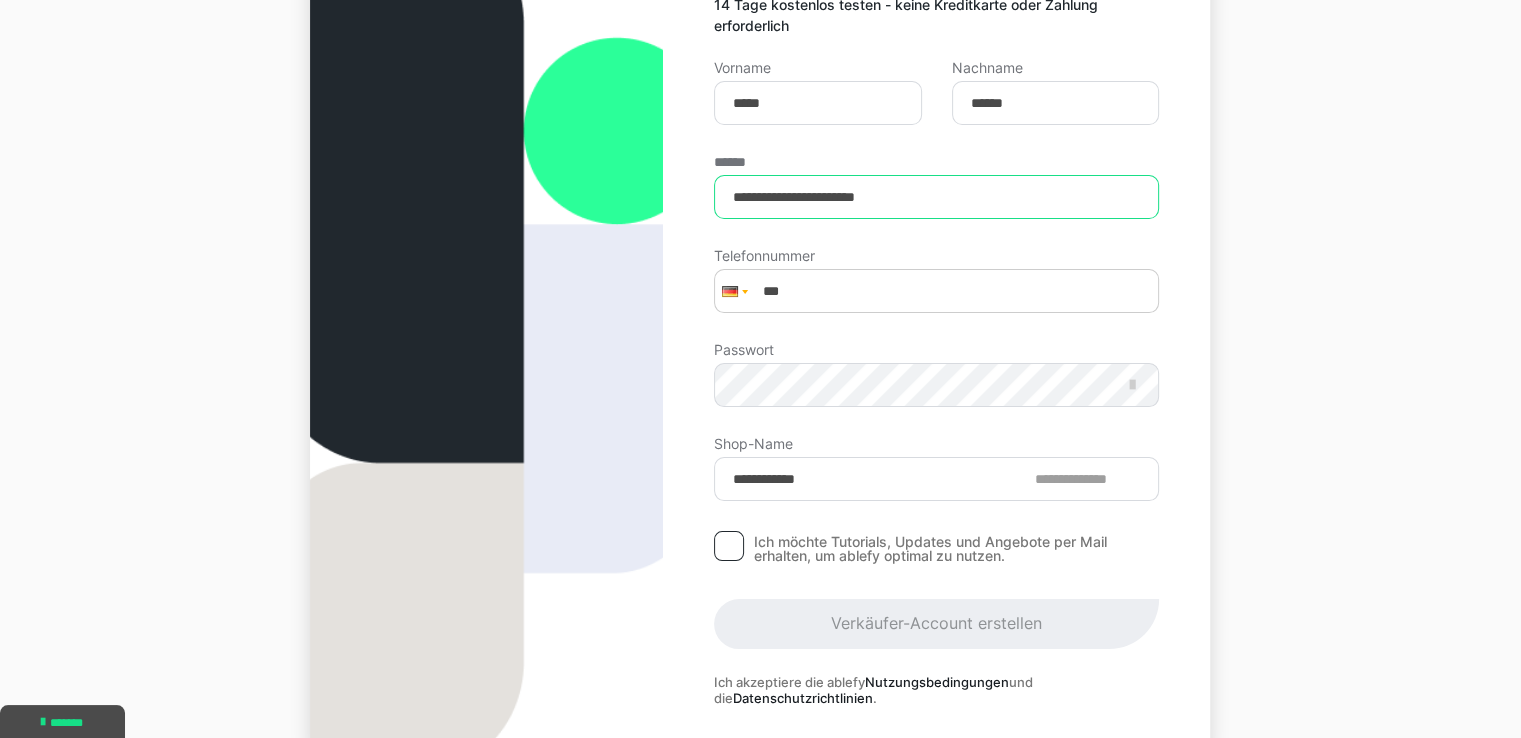 click on "**********" at bounding box center (936, 197) 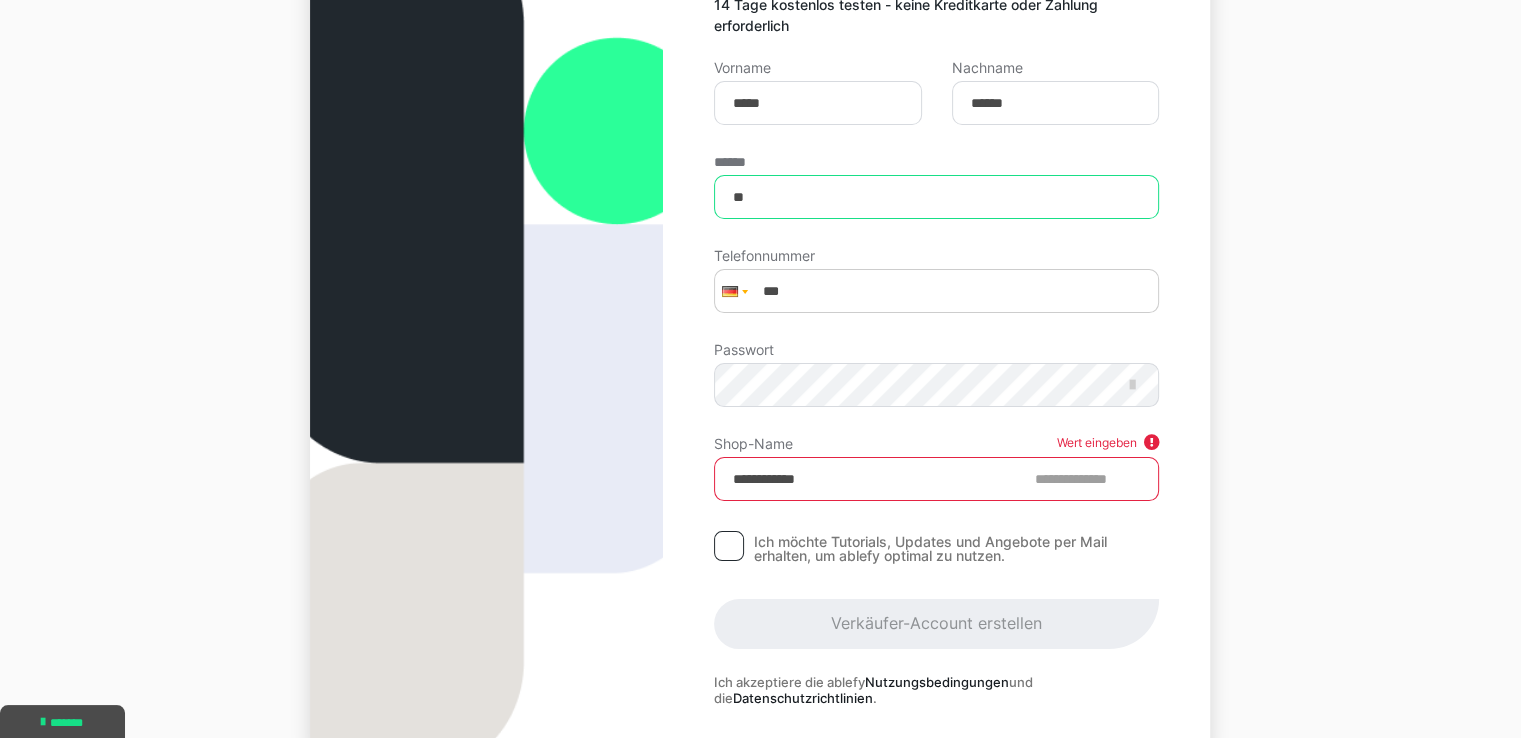 type on "*" 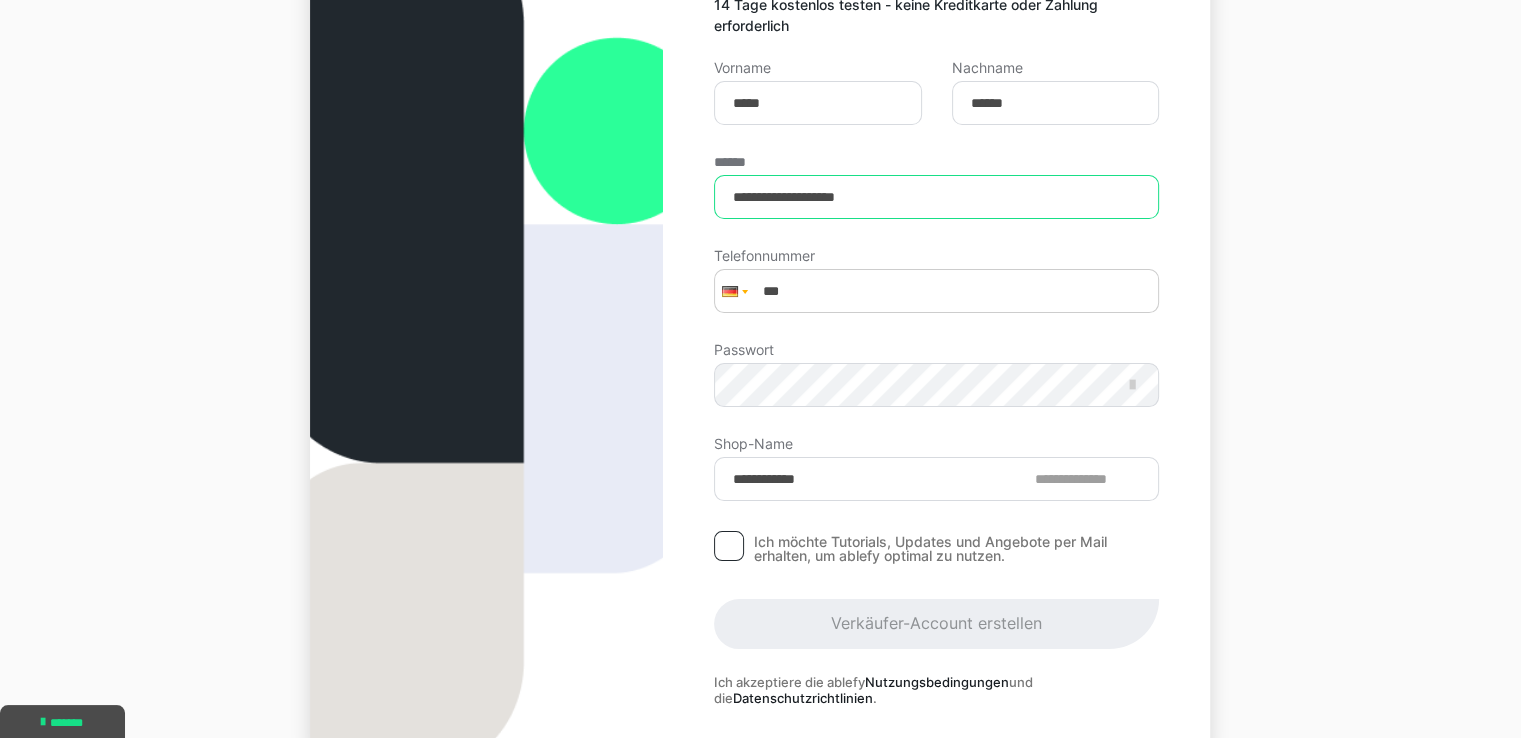 type on "**********" 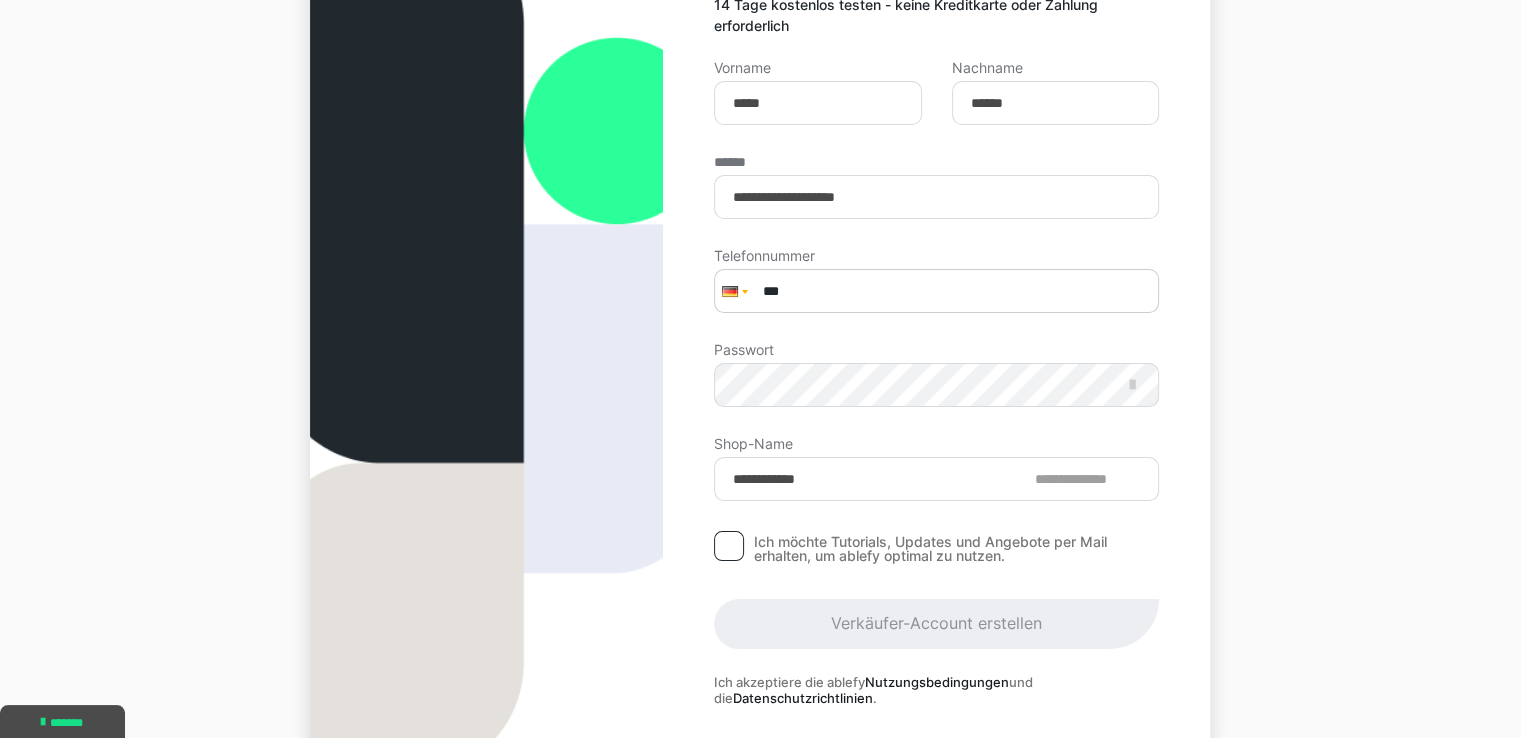 click on "***" at bounding box center [936, 291] 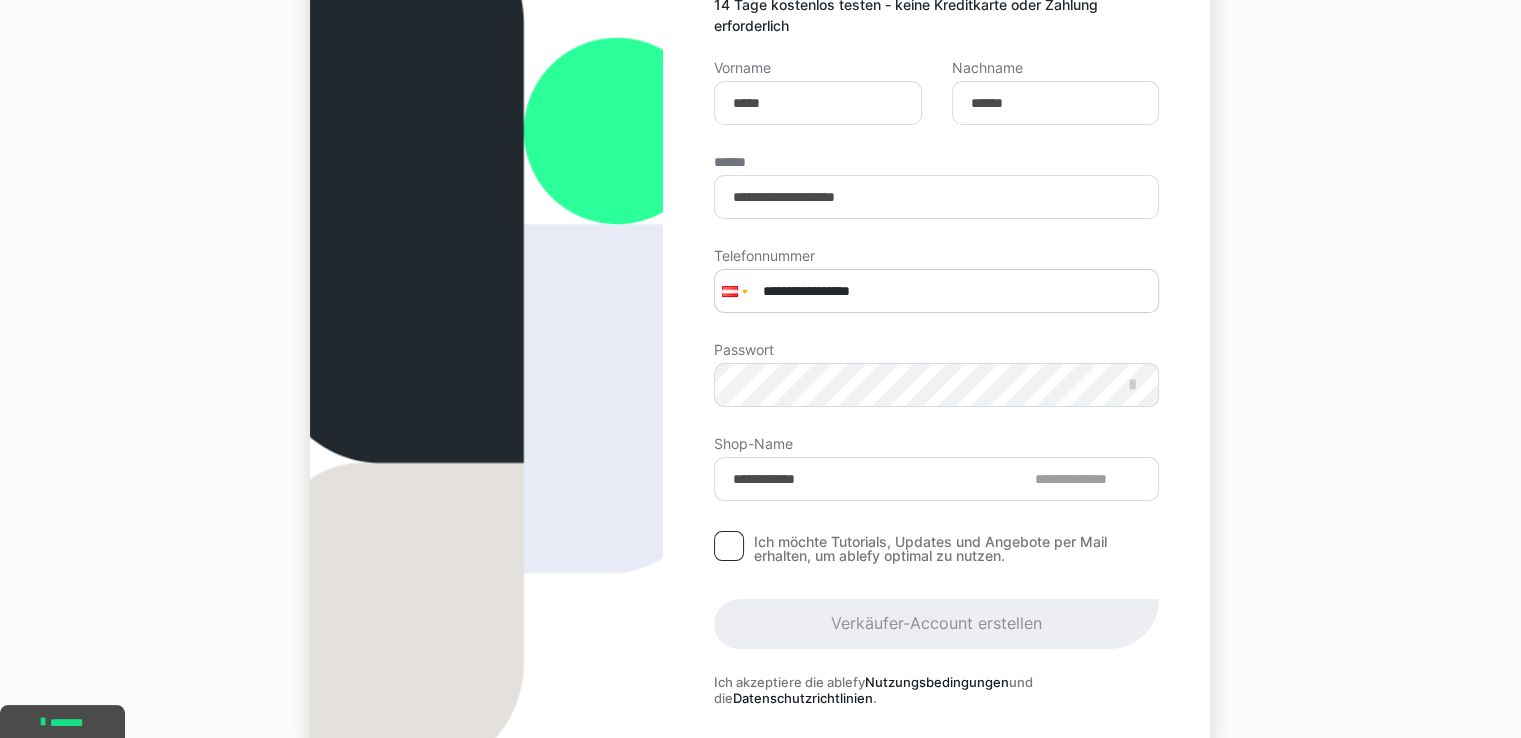 type on "**********" 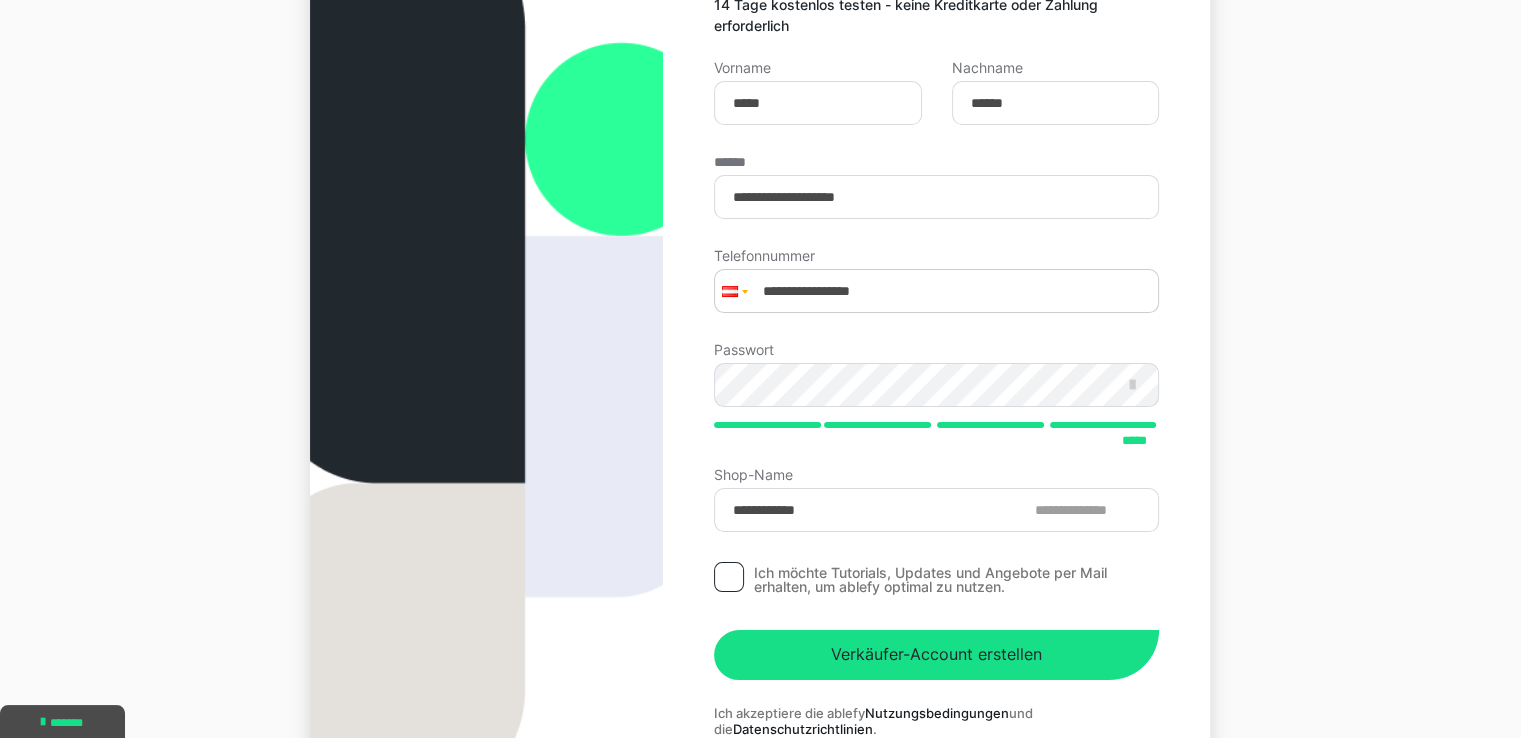 click at bounding box center [486, 348] 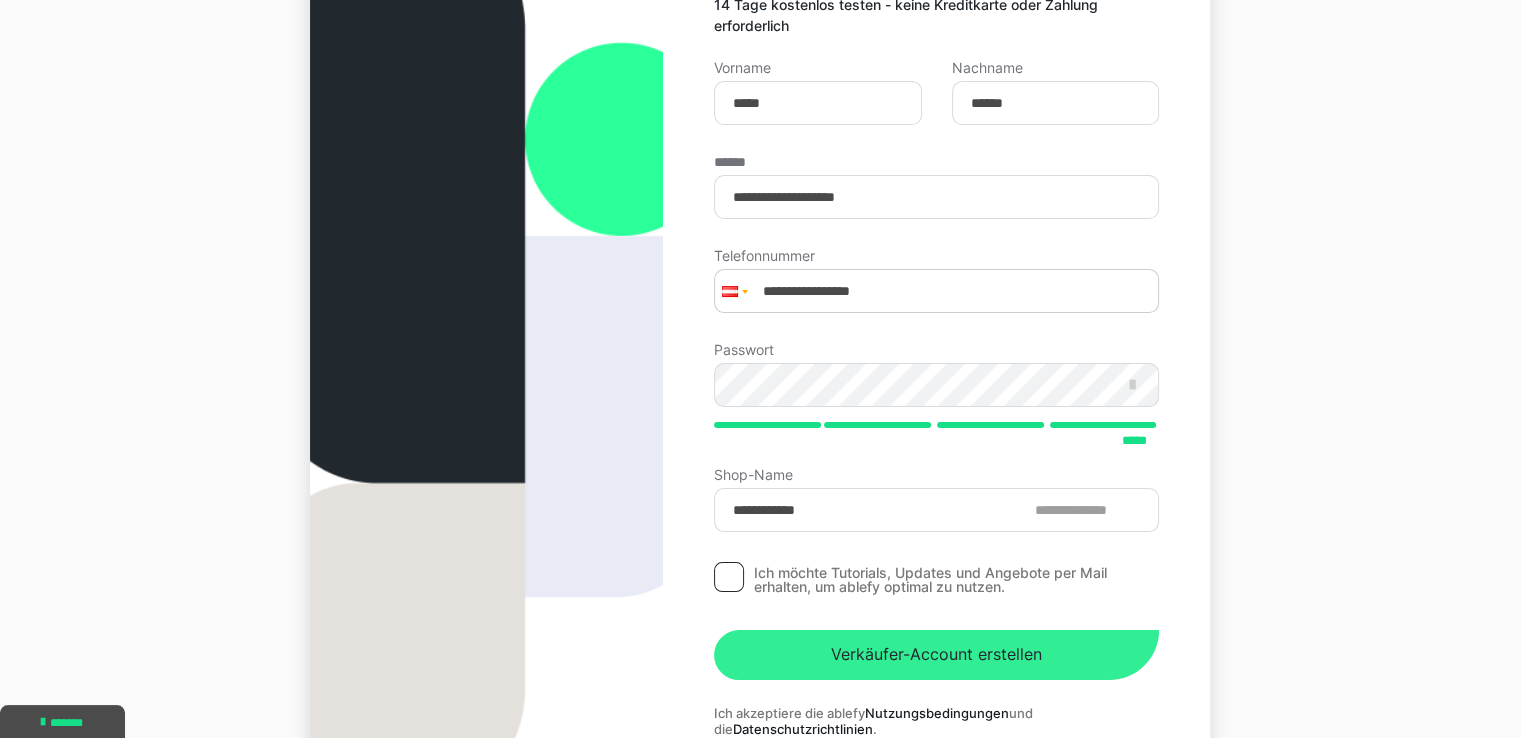 click on "Verkäufer-Account erstellen" at bounding box center [936, 655] 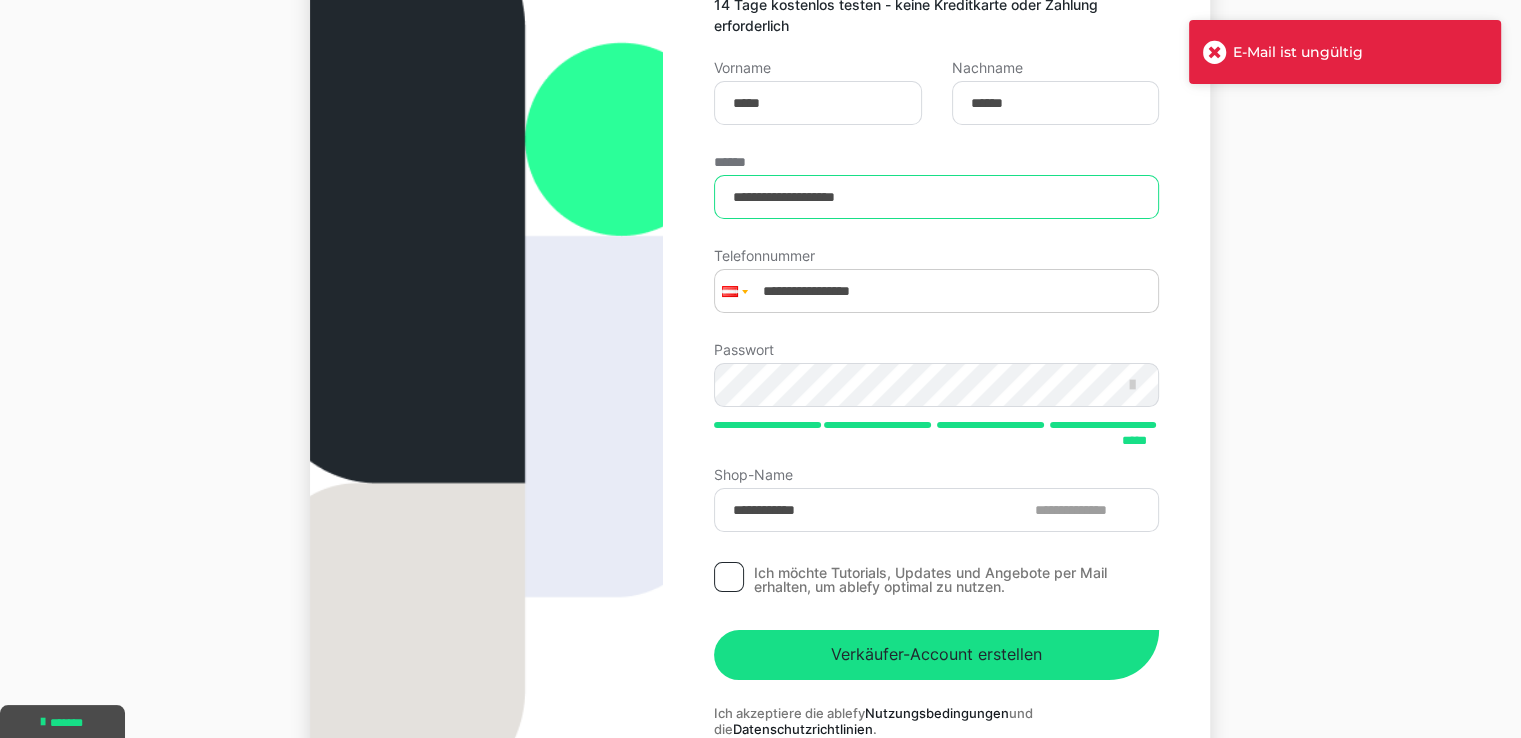 click on "**********" at bounding box center [936, 197] 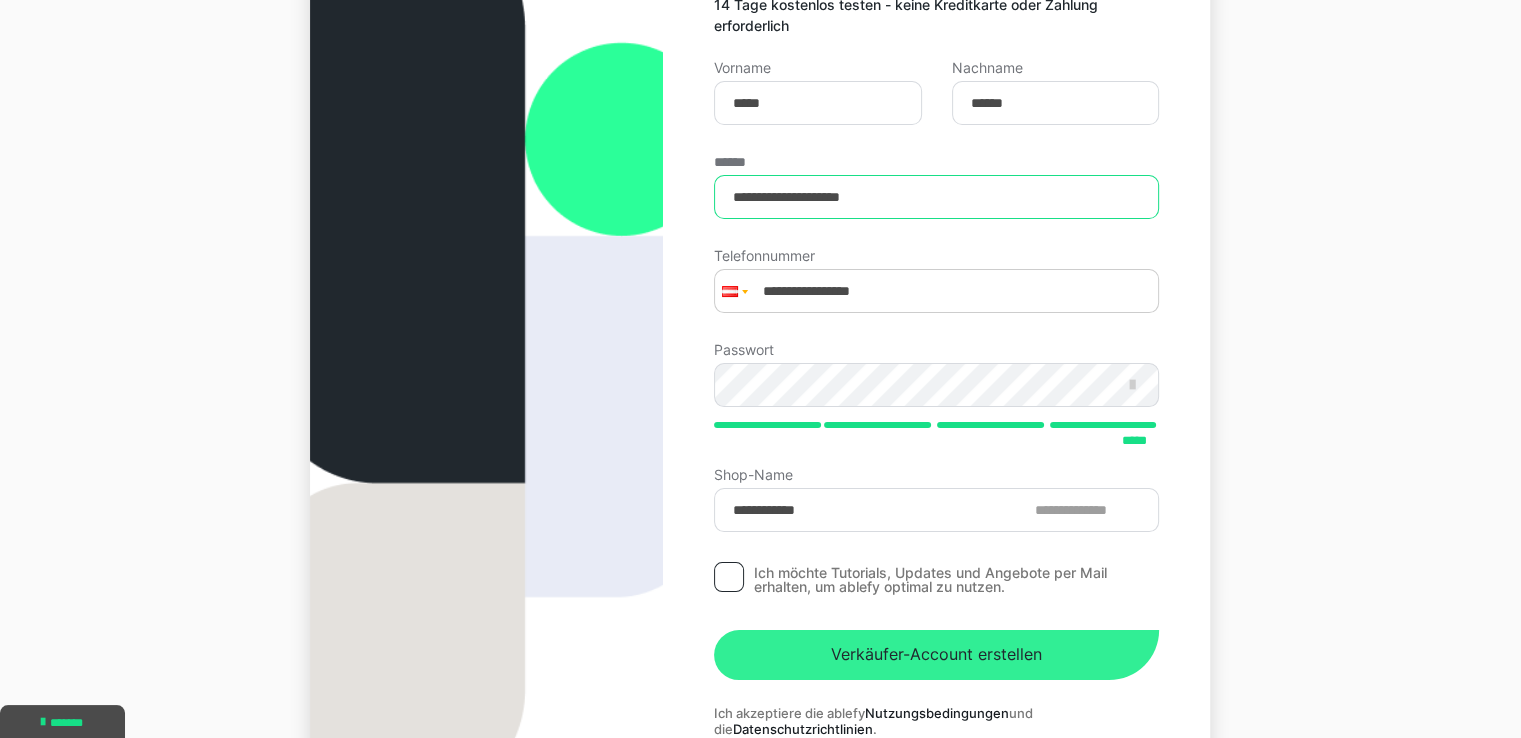 type on "**********" 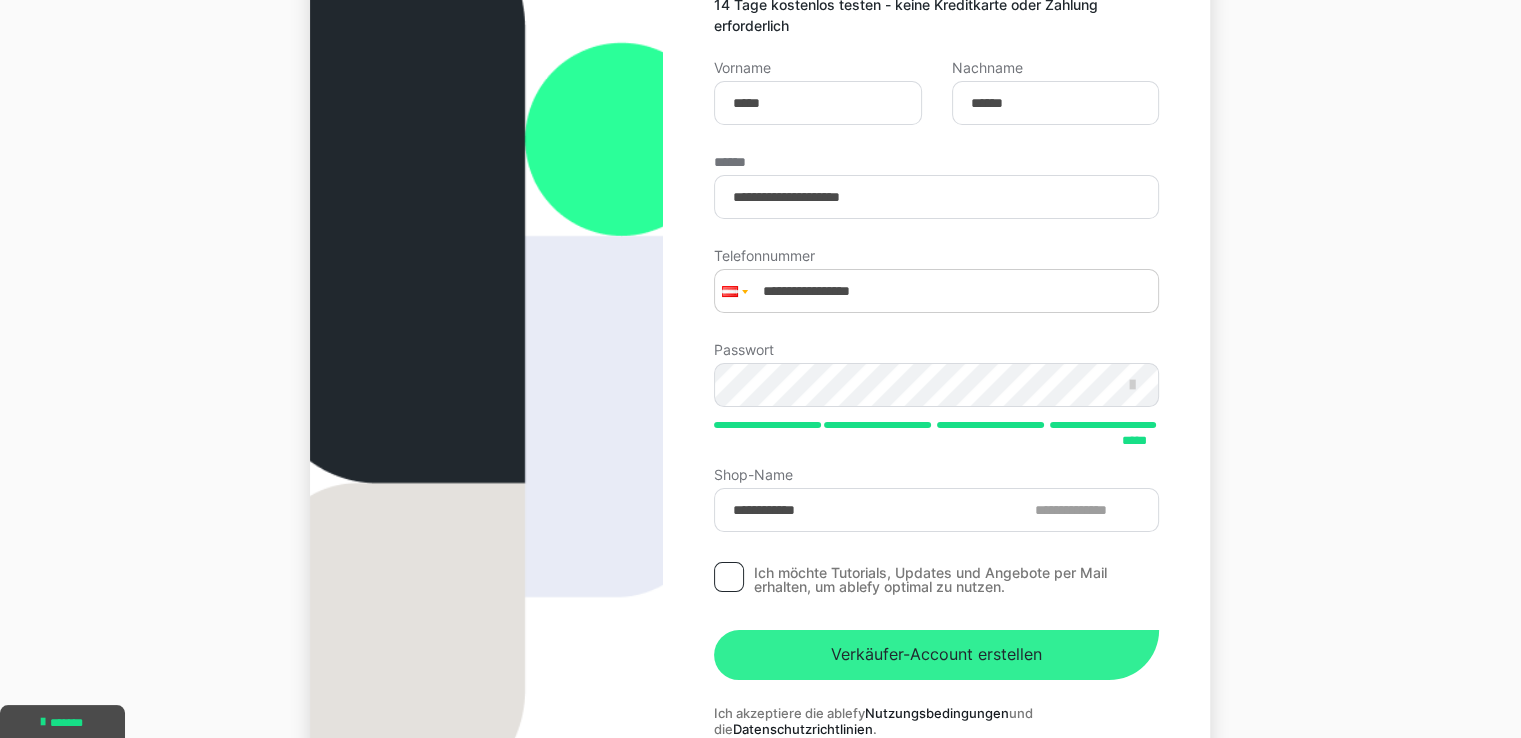 click on "Verkäufer-Account erstellen" at bounding box center [936, 655] 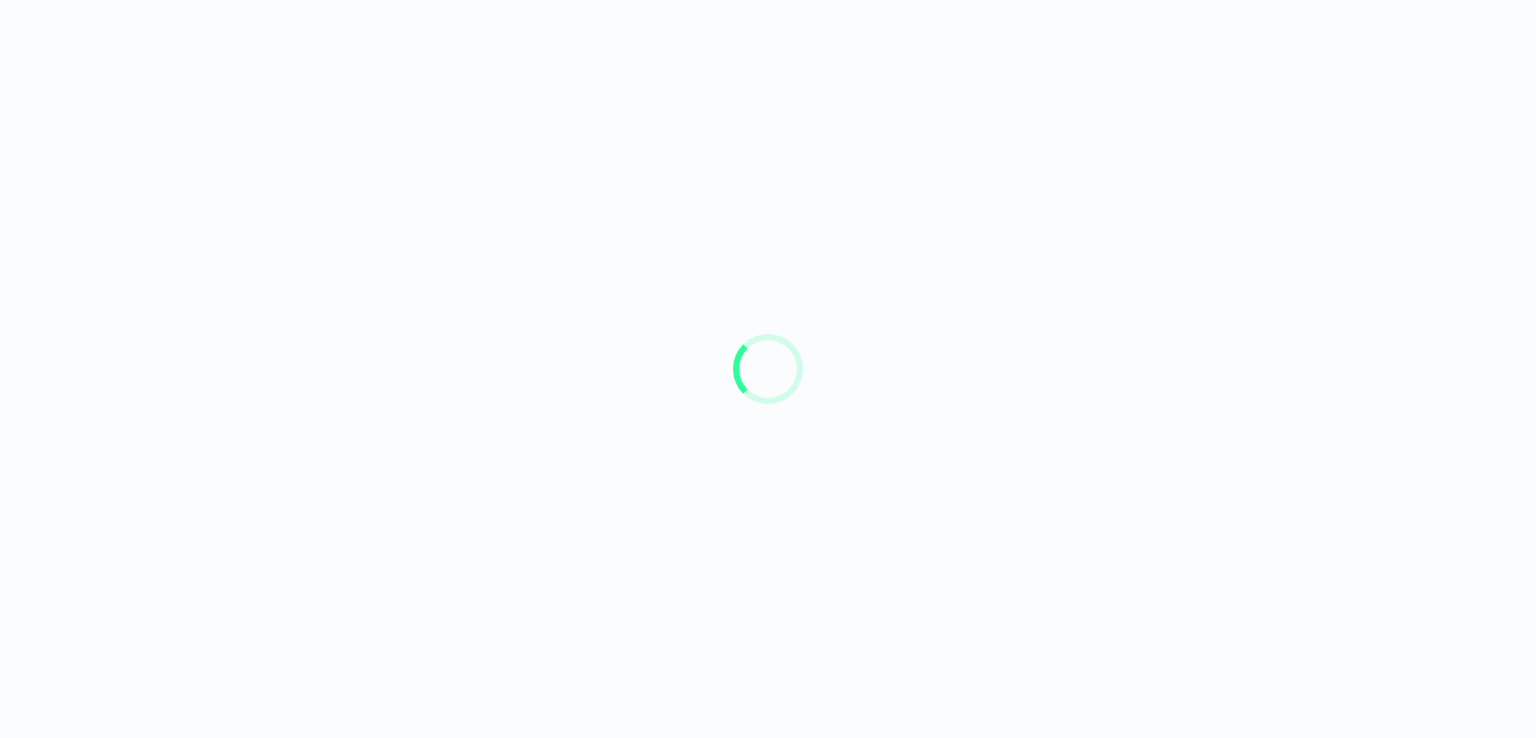 scroll, scrollTop: 0, scrollLeft: 0, axis: both 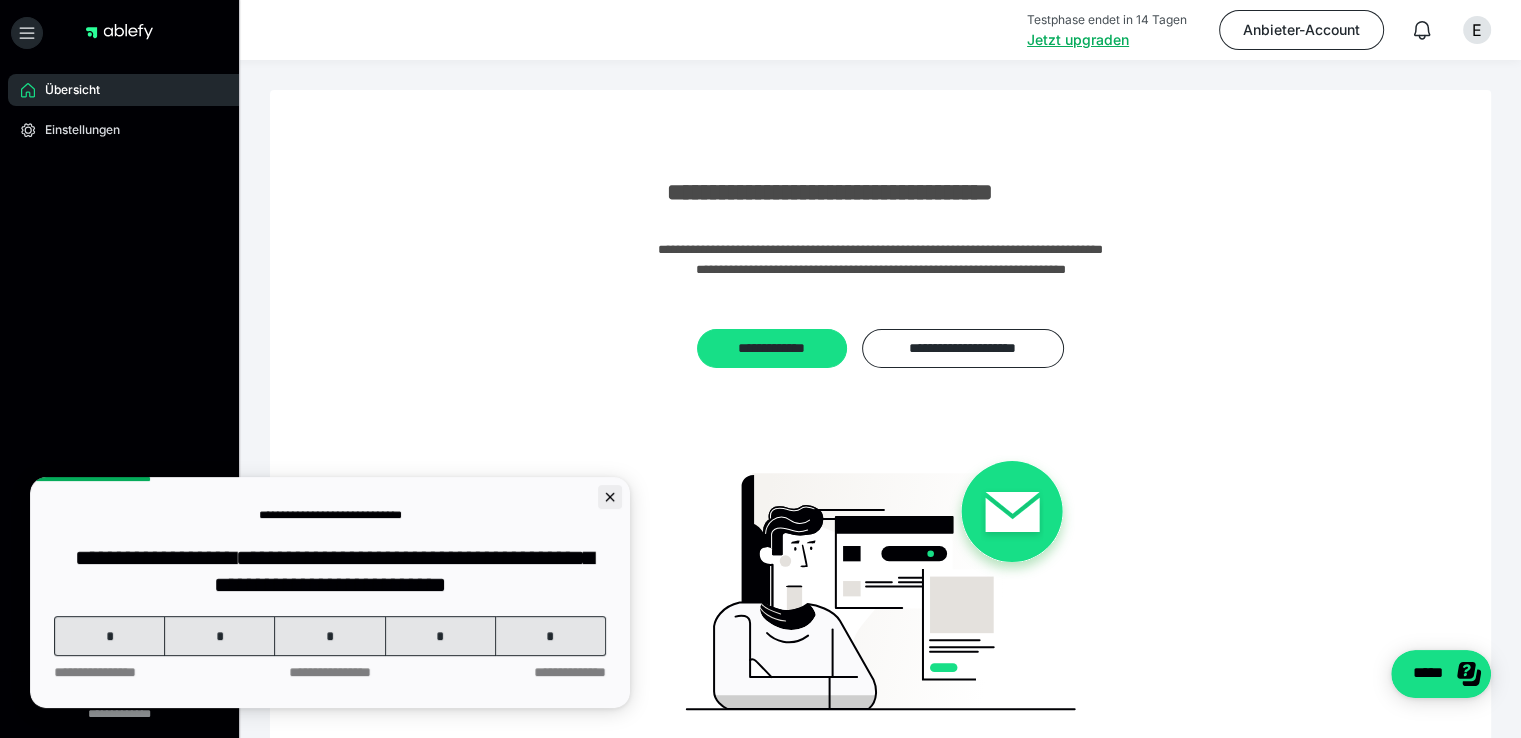 click 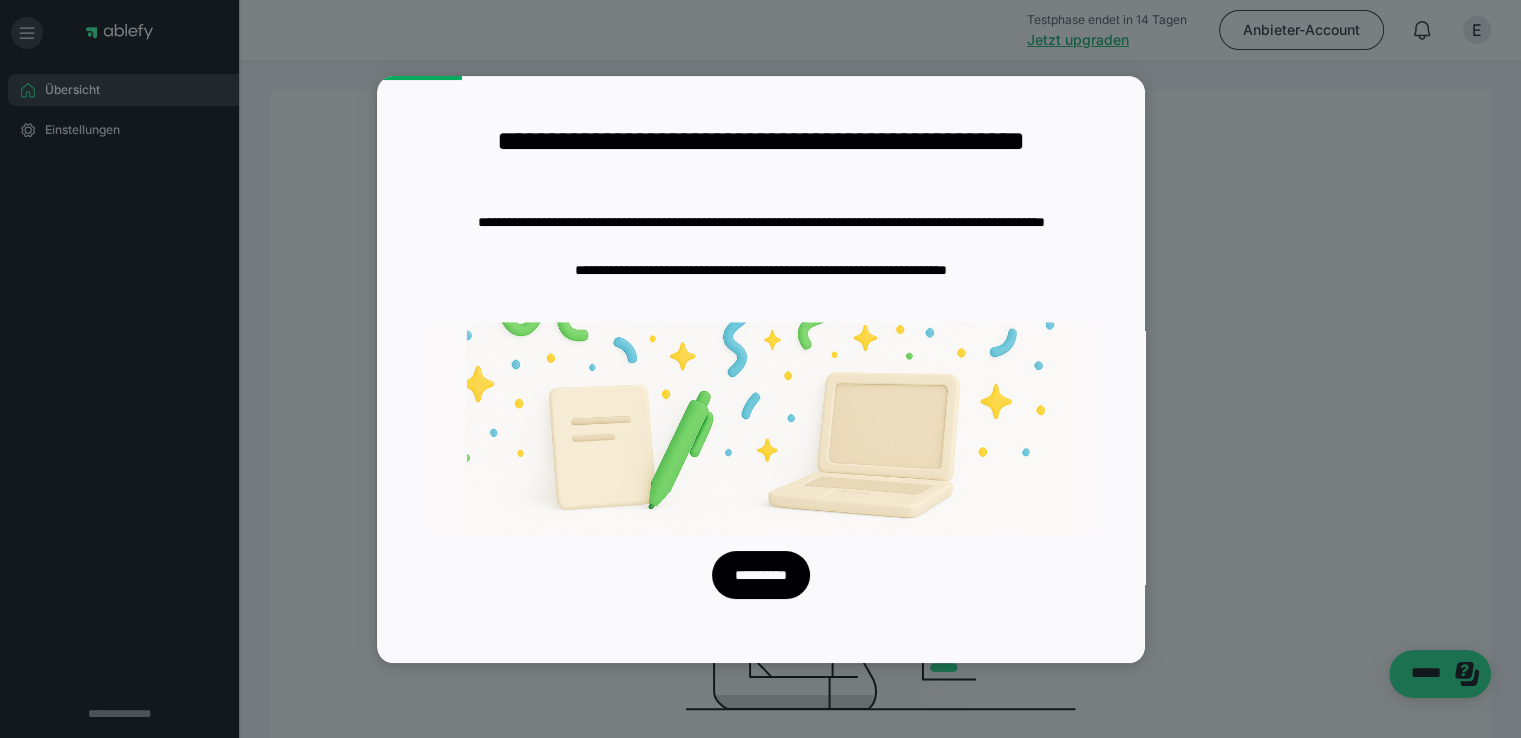 scroll, scrollTop: 0, scrollLeft: 0, axis: both 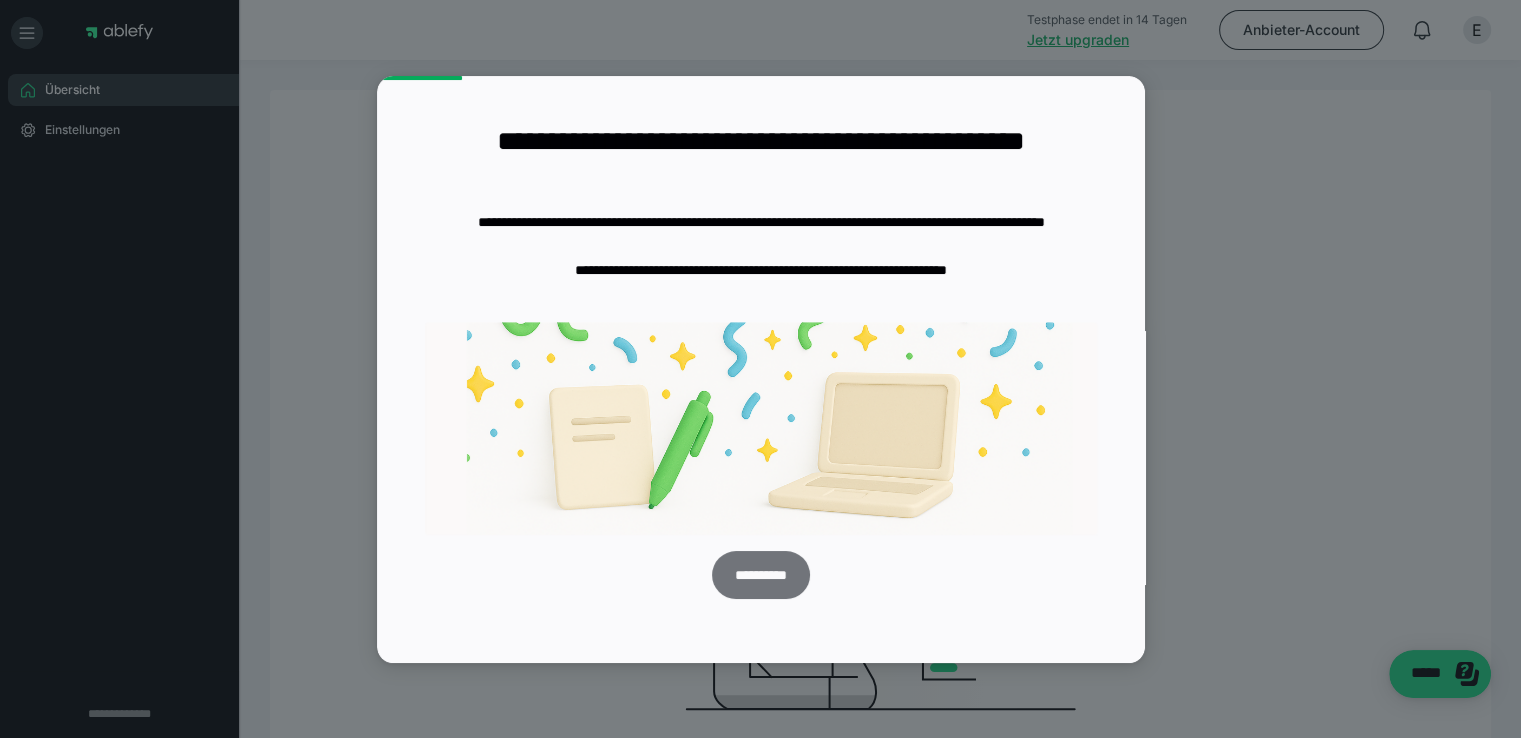 click on "**********" at bounding box center (760, 575) 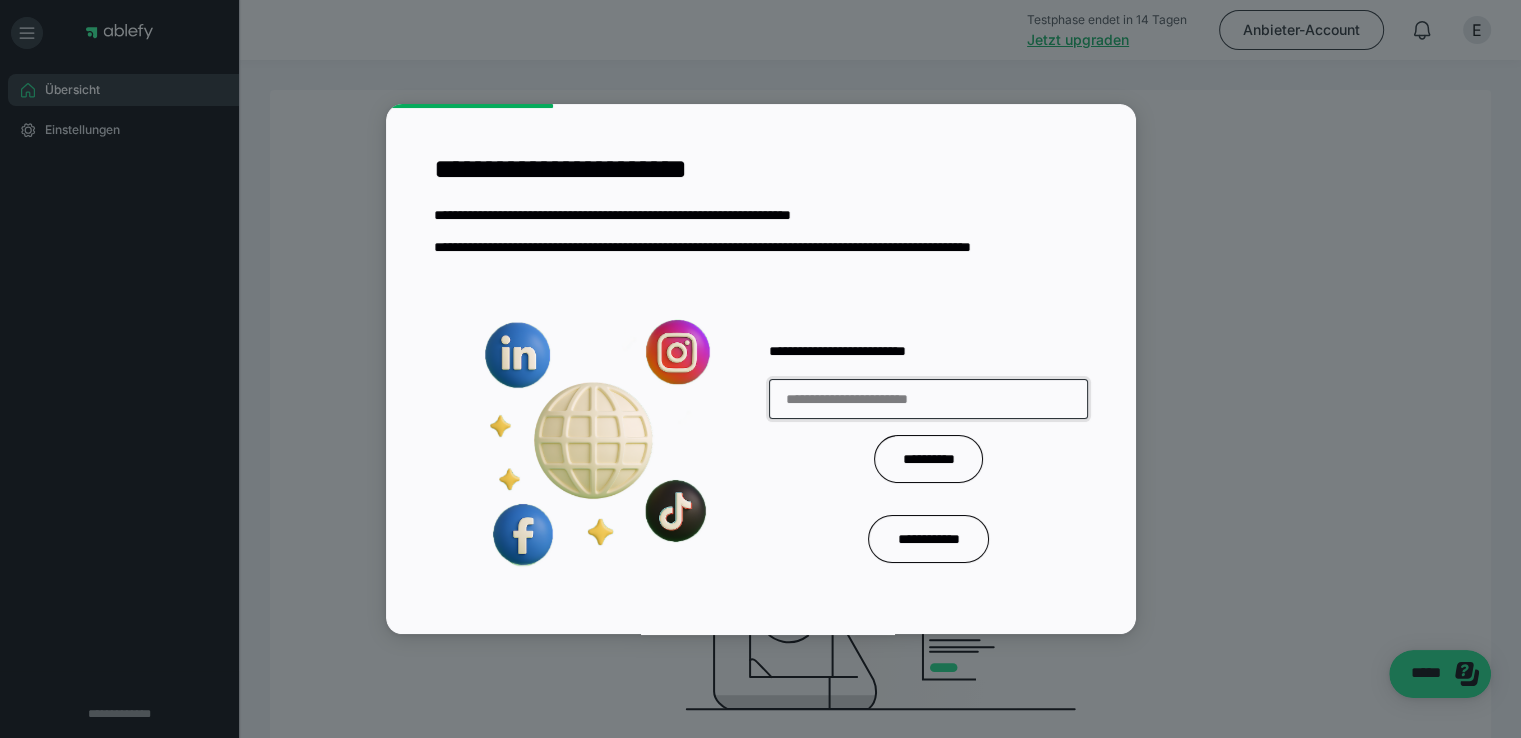 click at bounding box center (928, 399) 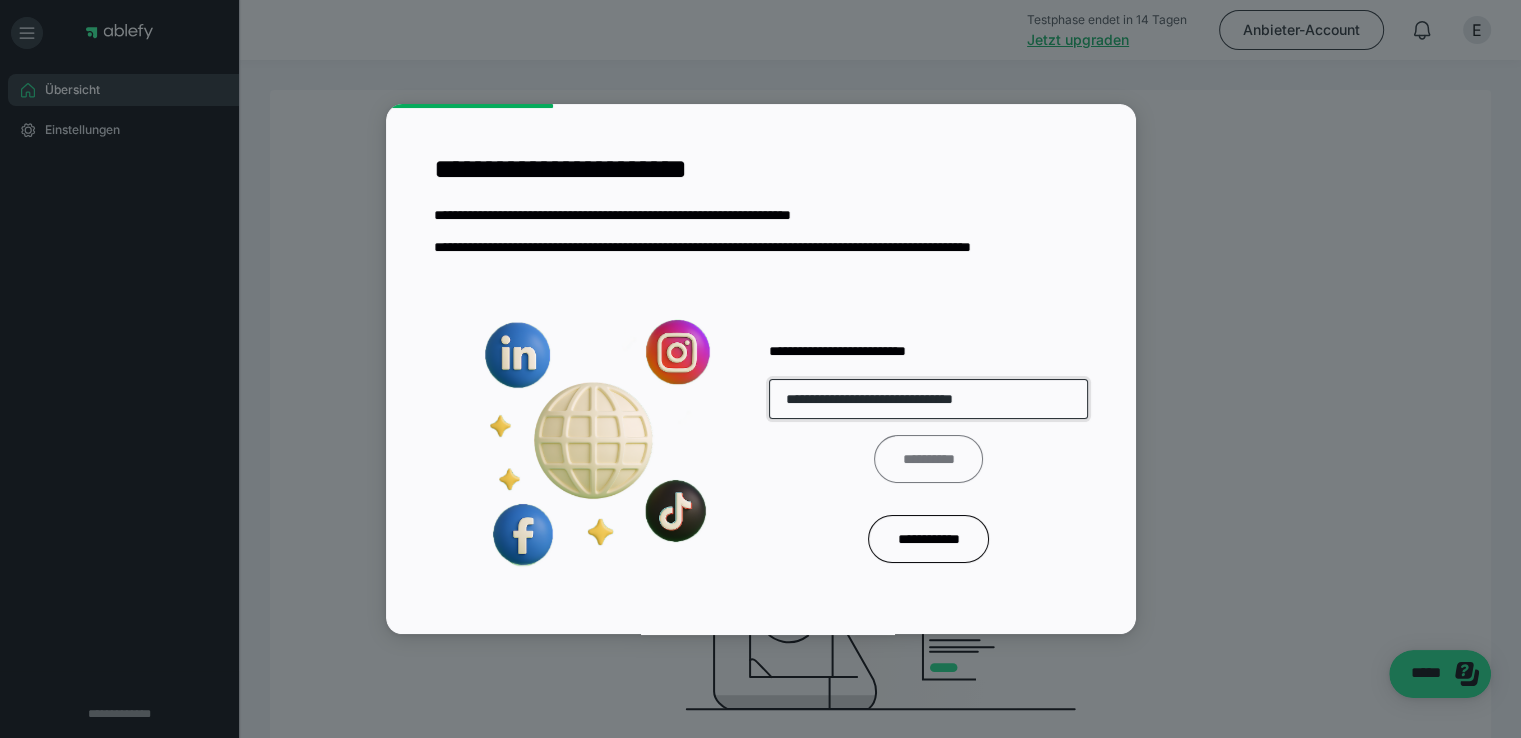 type on "**********" 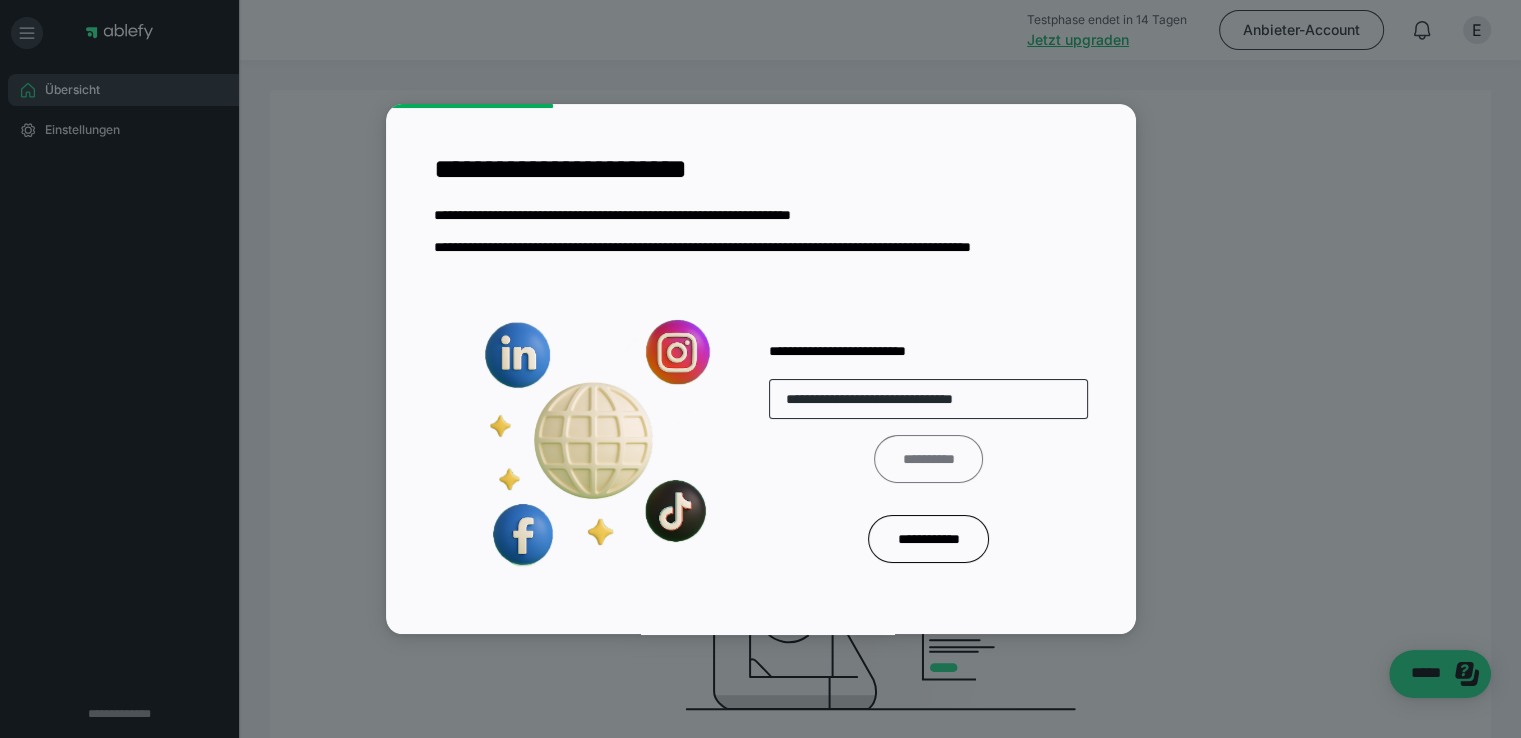 click on "**********" at bounding box center (928, 459) 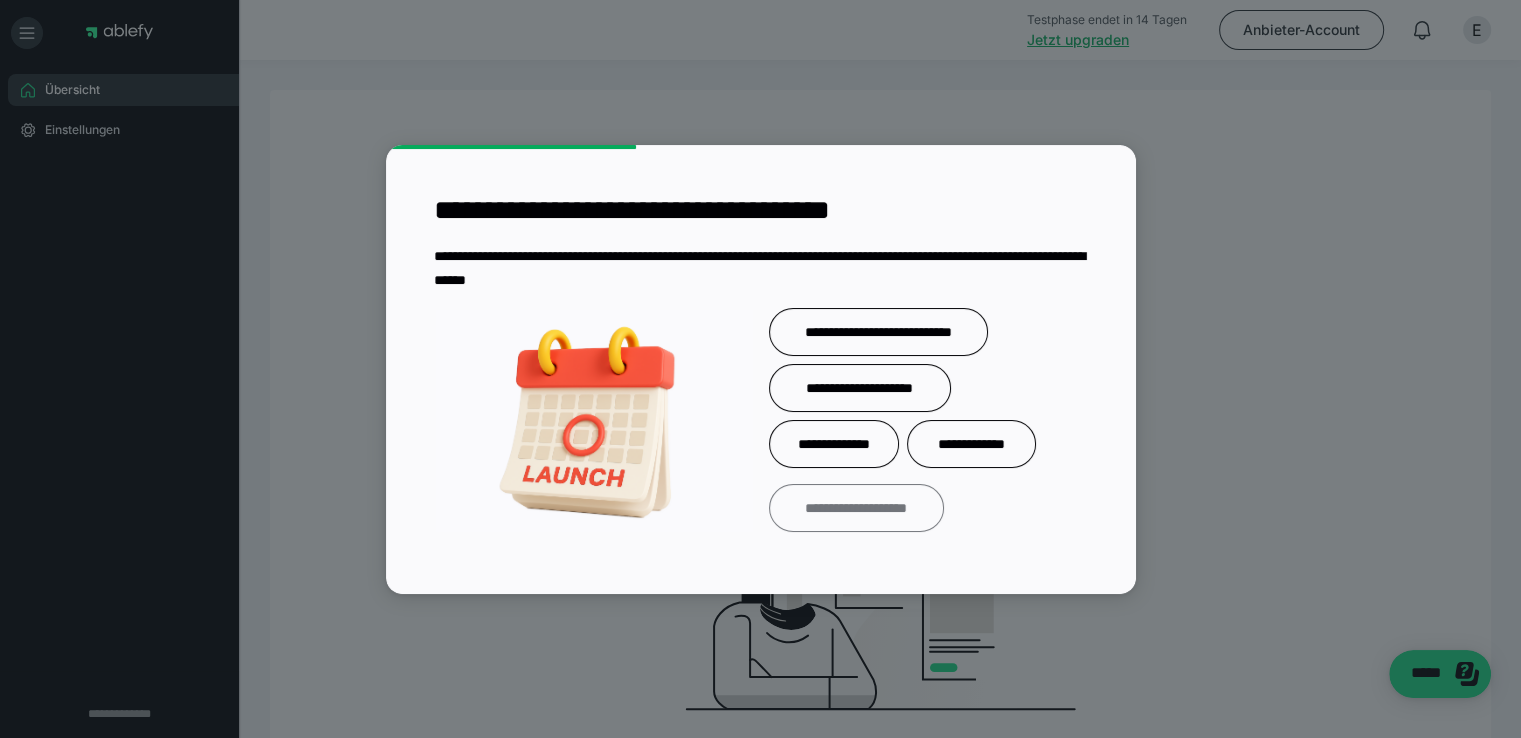 click on "**********" at bounding box center (856, 508) 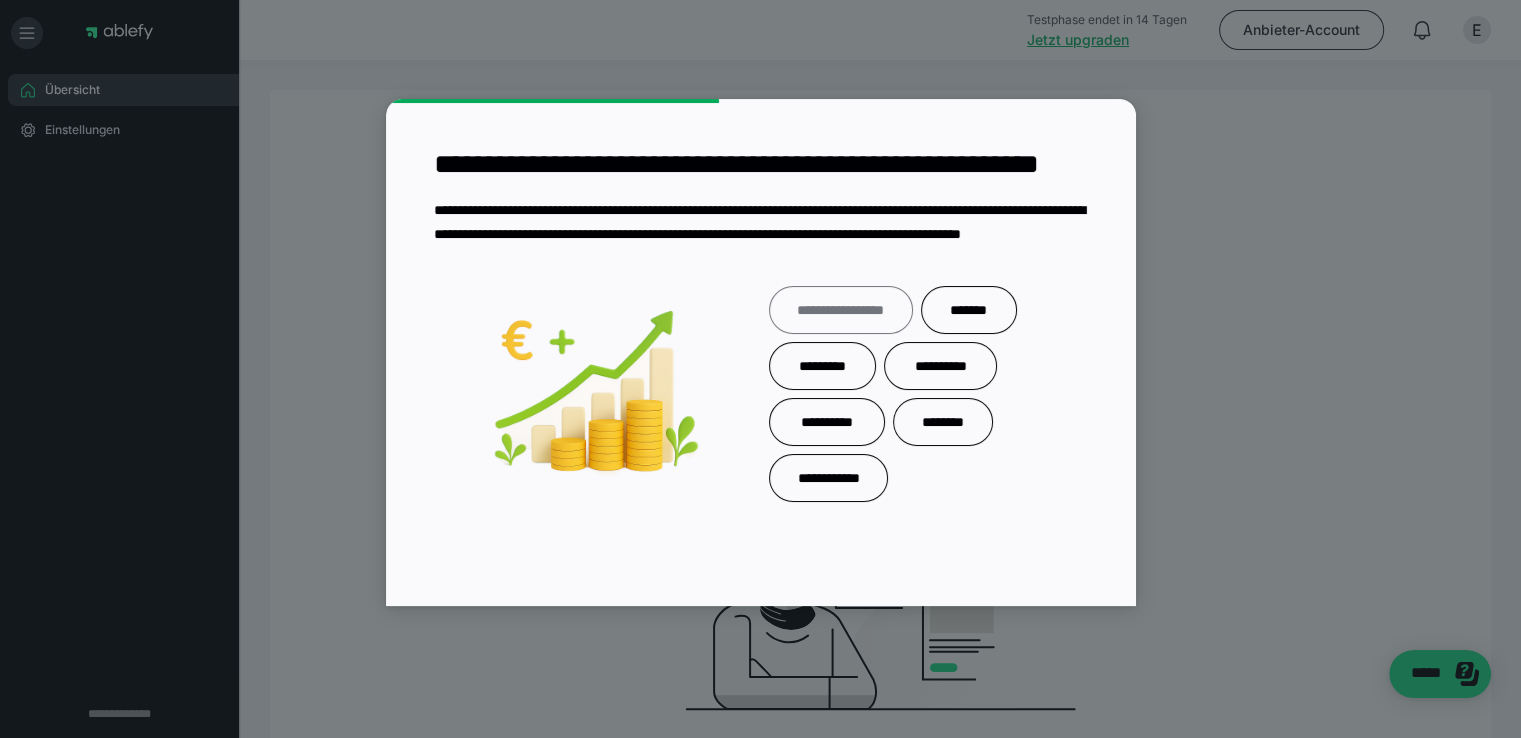 click on "**********" at bounding box center (841, 310) 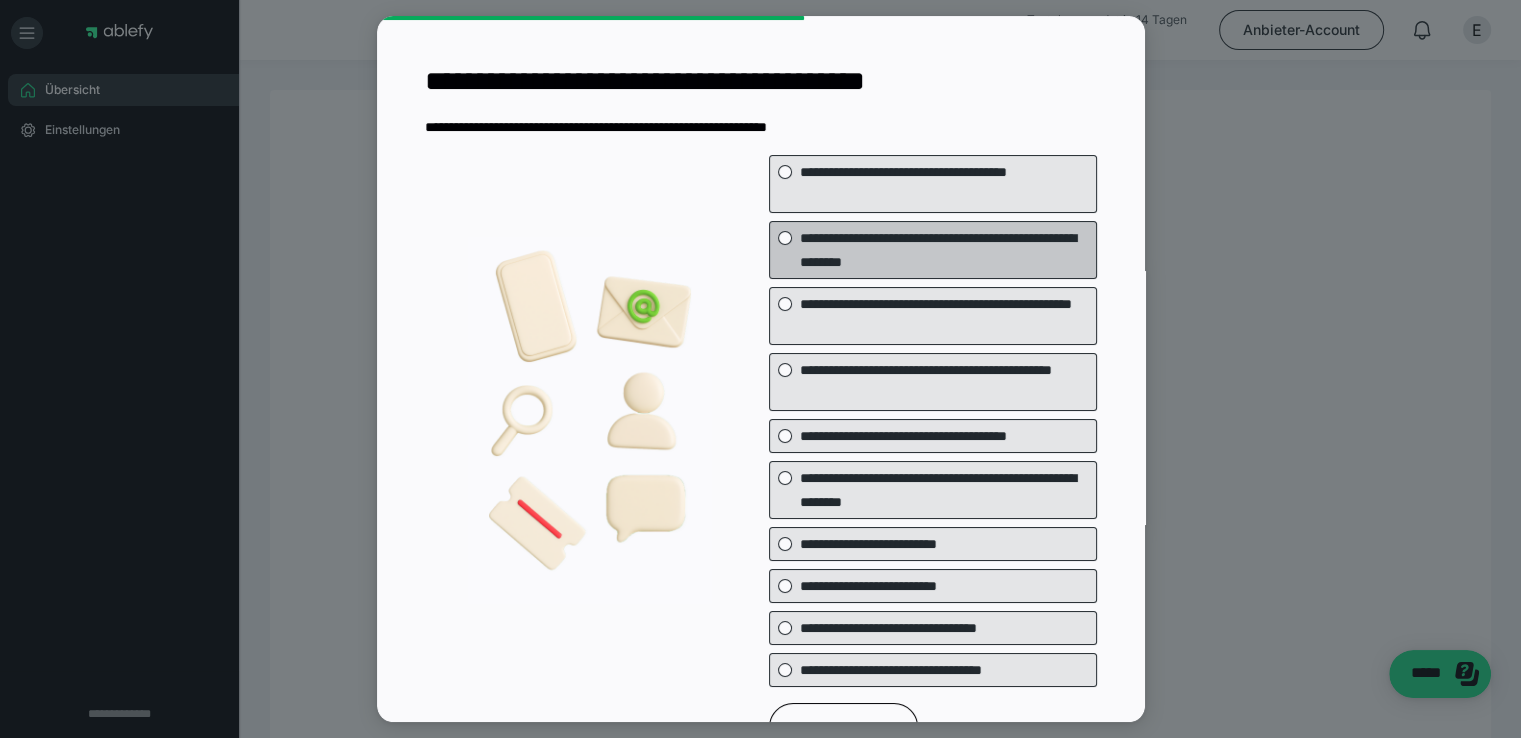 click on "**********" at bounding box center (933, 250) 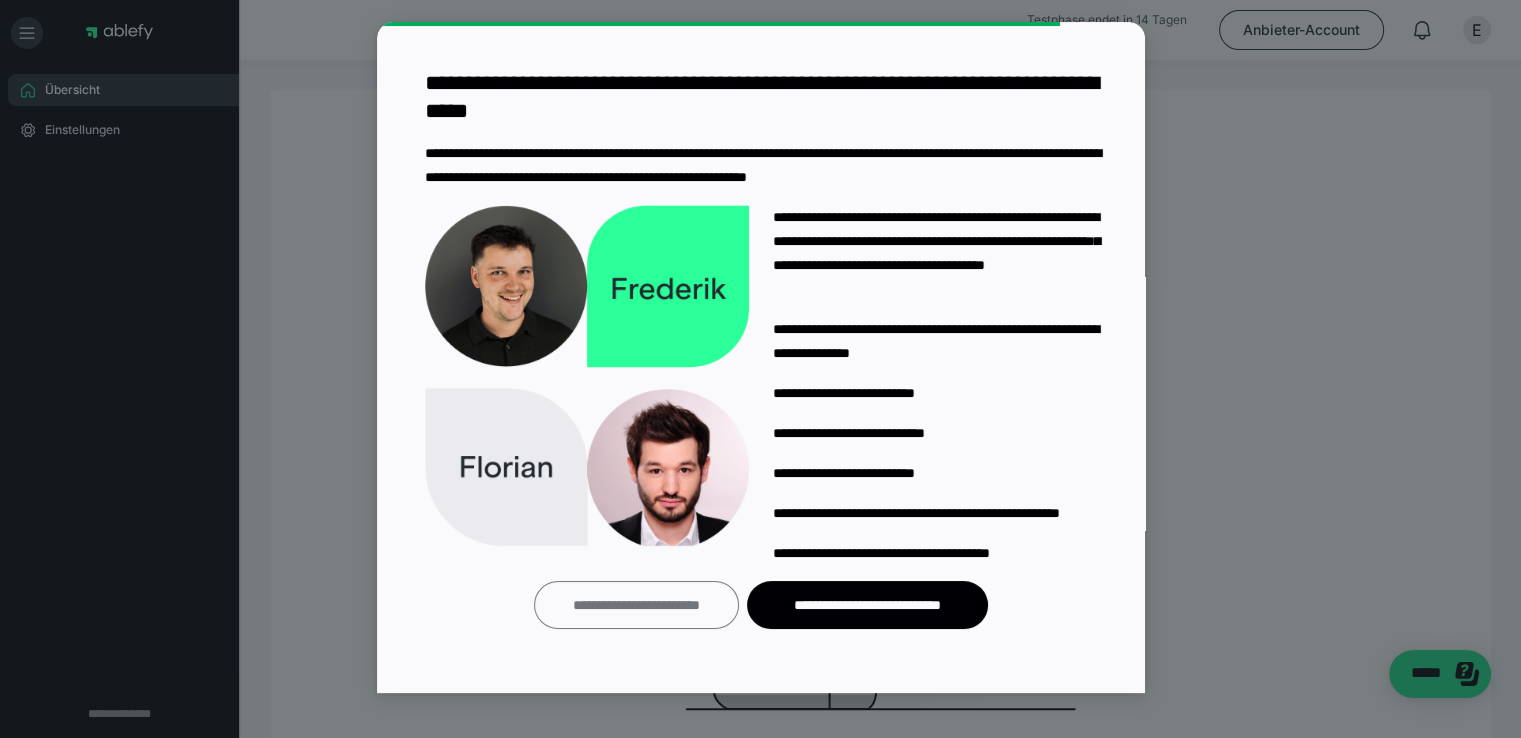 click on "**********" at bounding box center [636, 605] 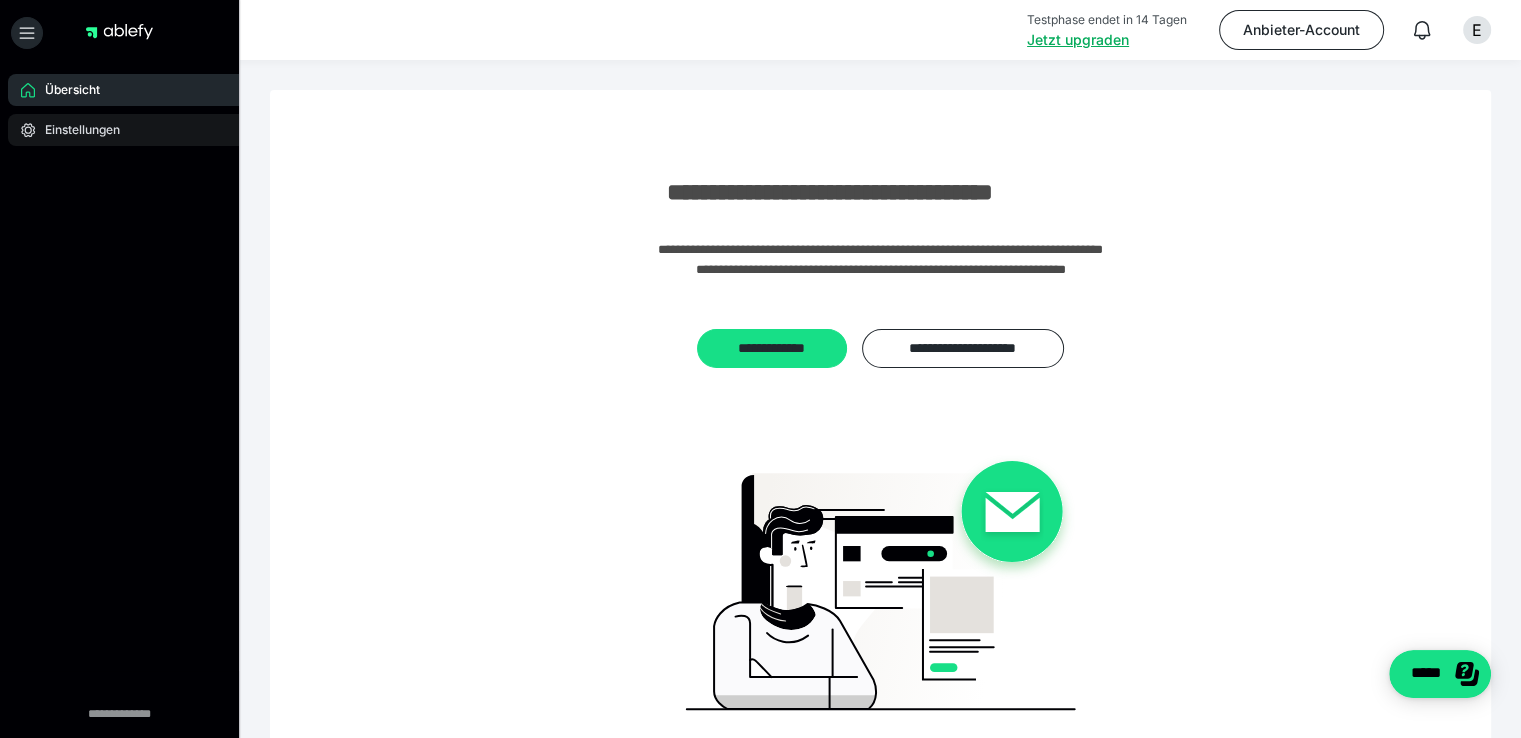 click on "Einstellungen" at bounding box center (75, 130) 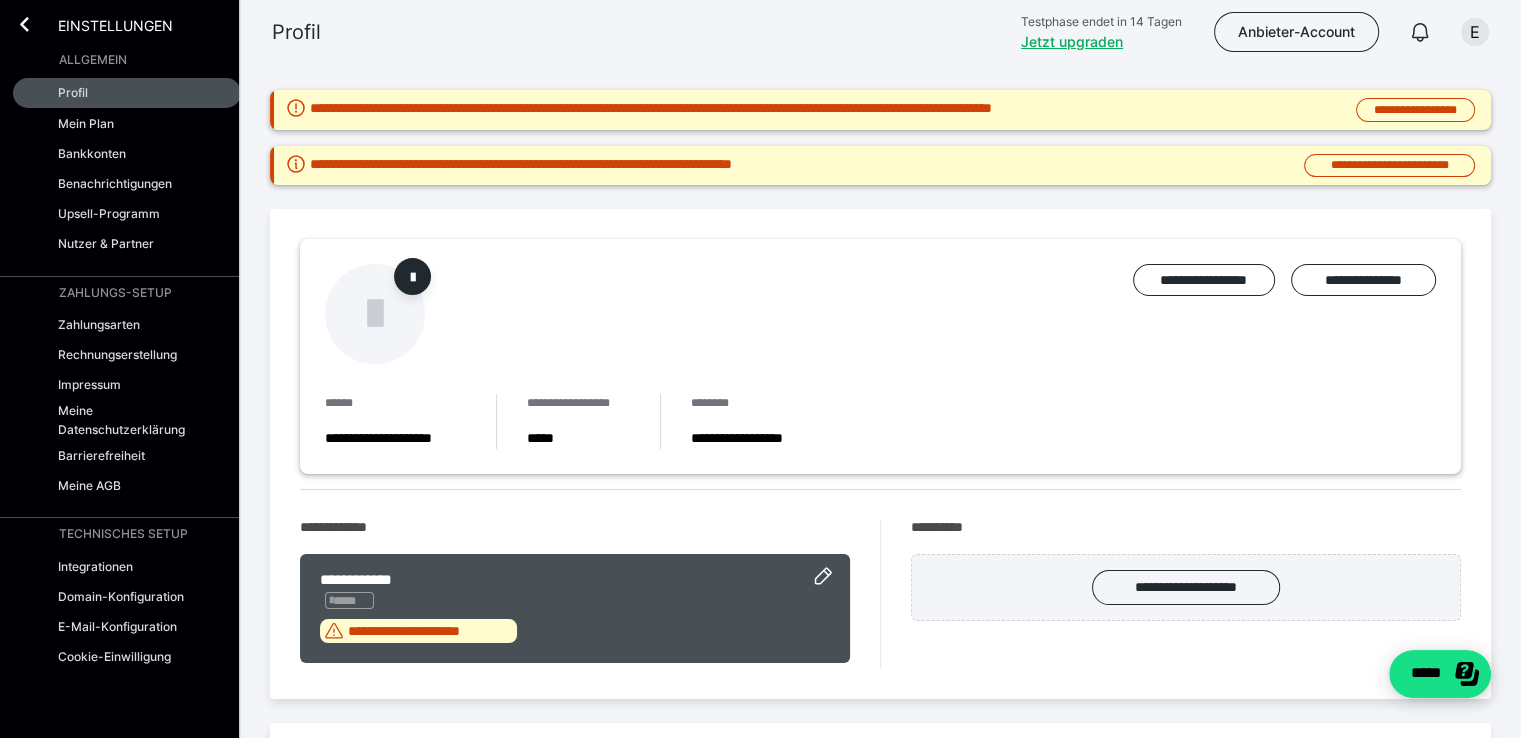 scroll, scrollTop: 0, scrollLeft: 0, axis: both 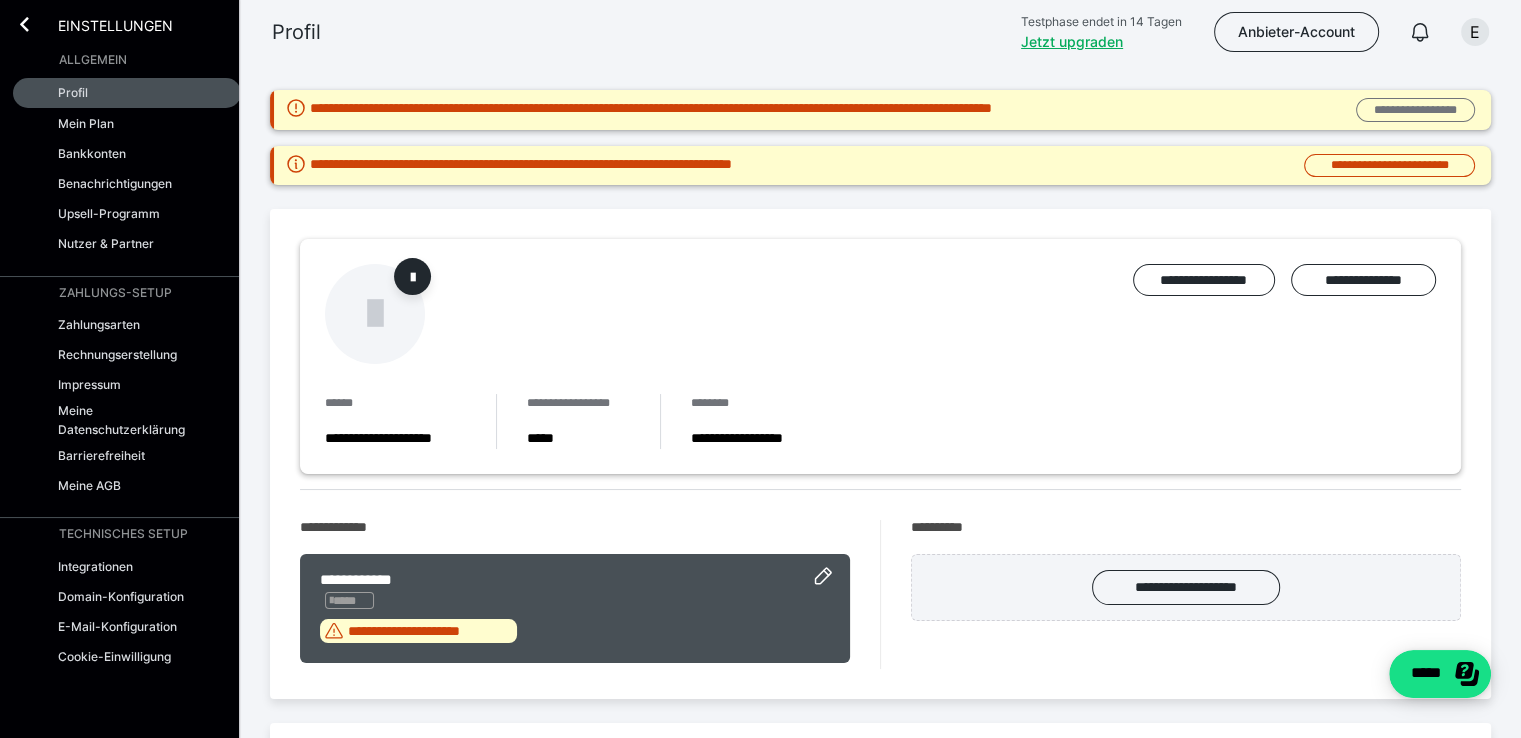 click on "**********" at bounding box center [1415, 110] 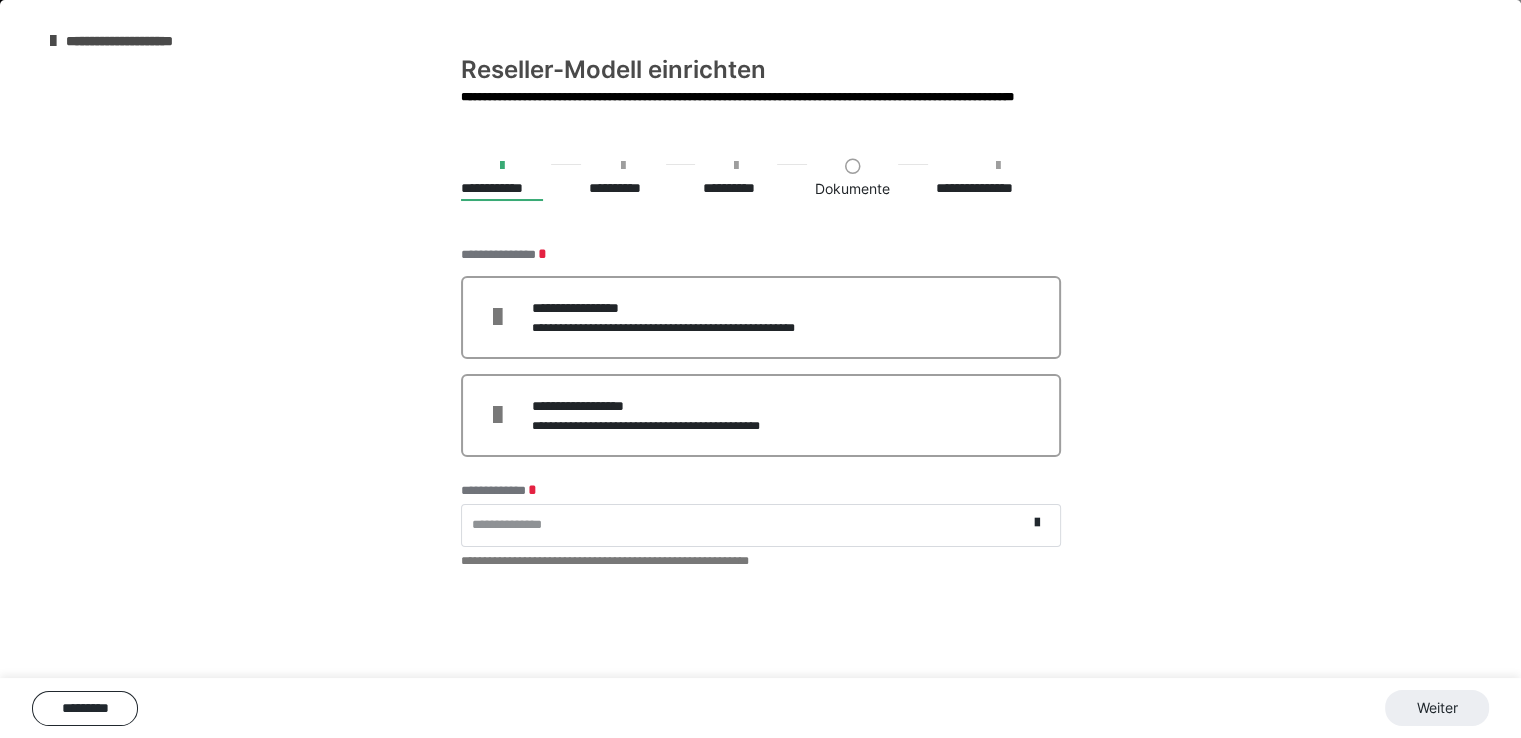 click at bounding box center (502, 166) 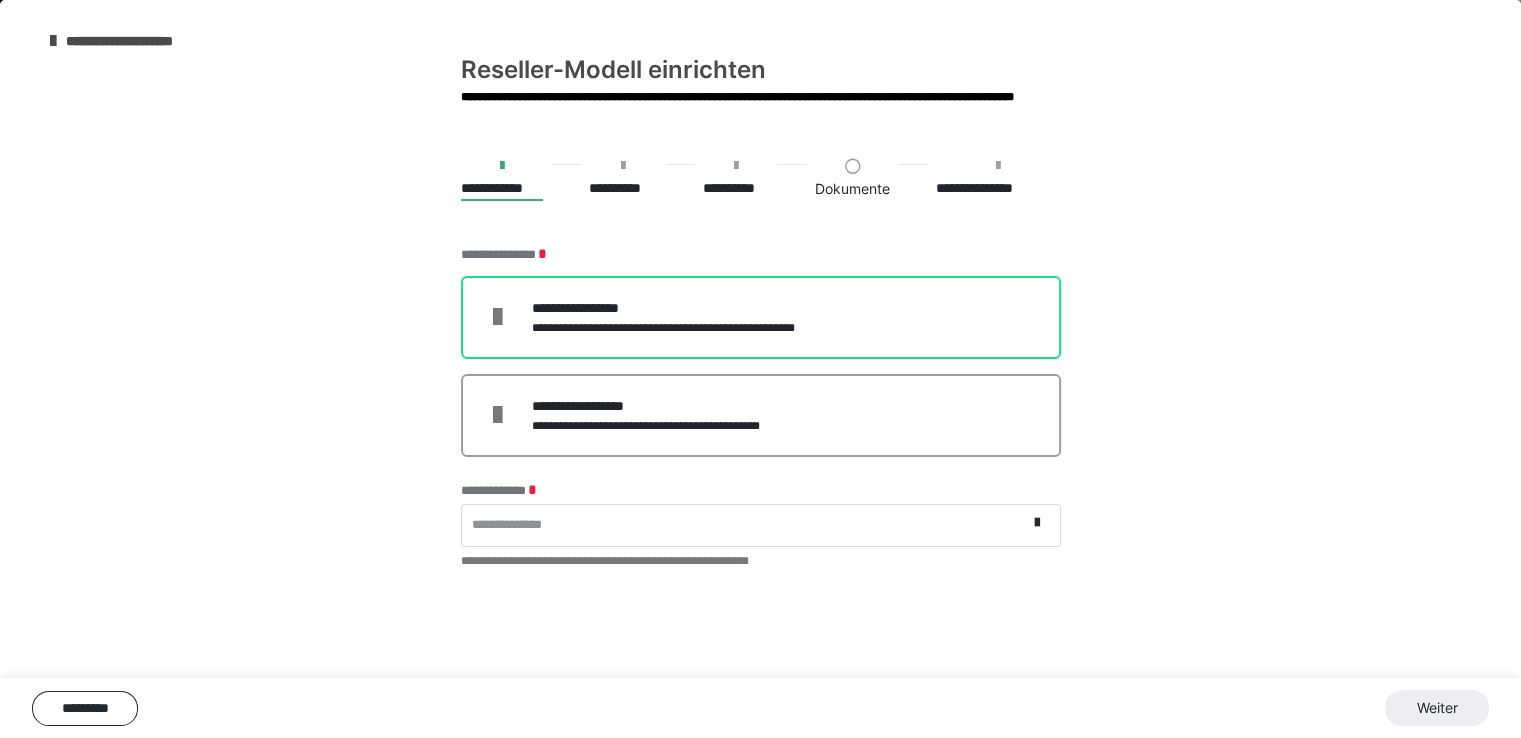 click on "**********" at bounding box center (689, 308) 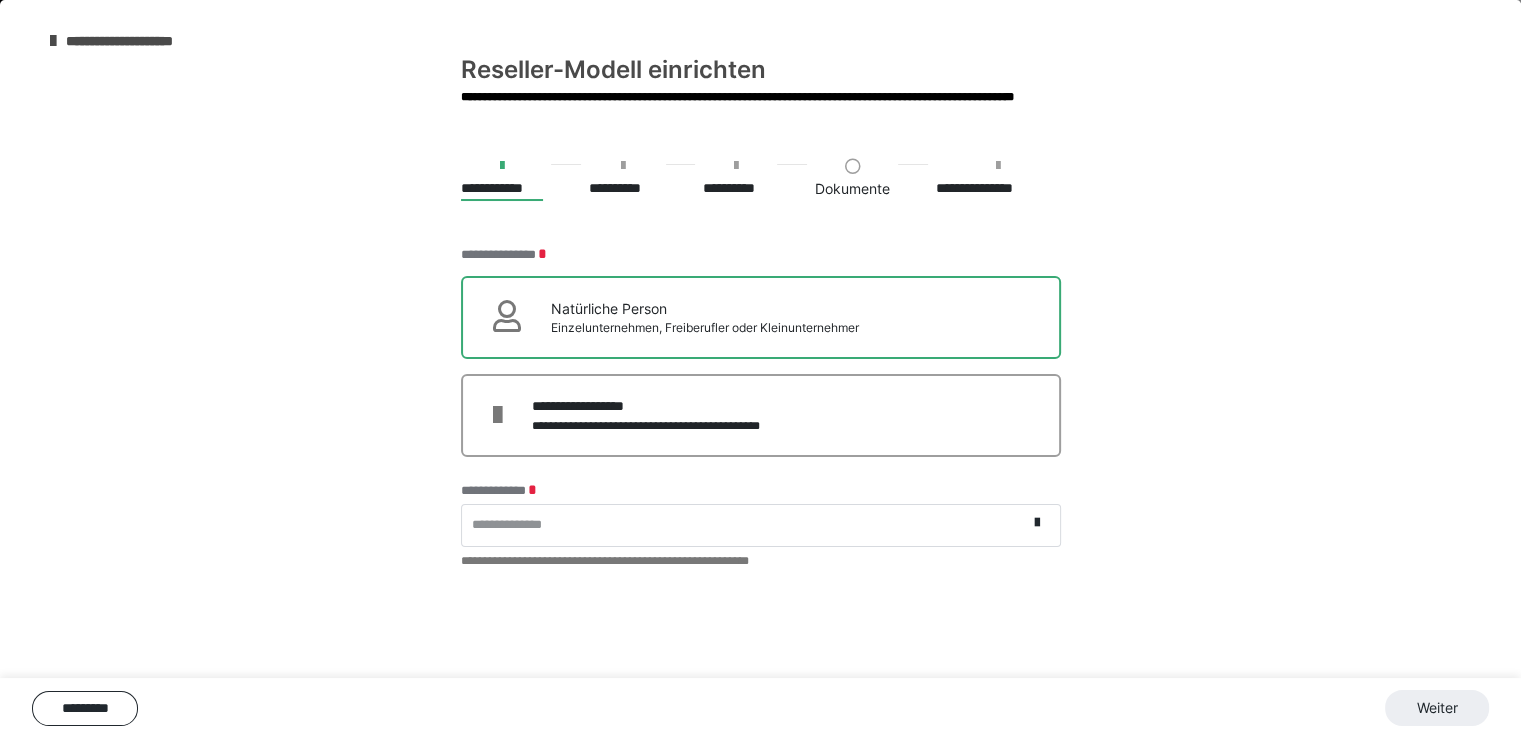 click at bounding box center [502, 166] 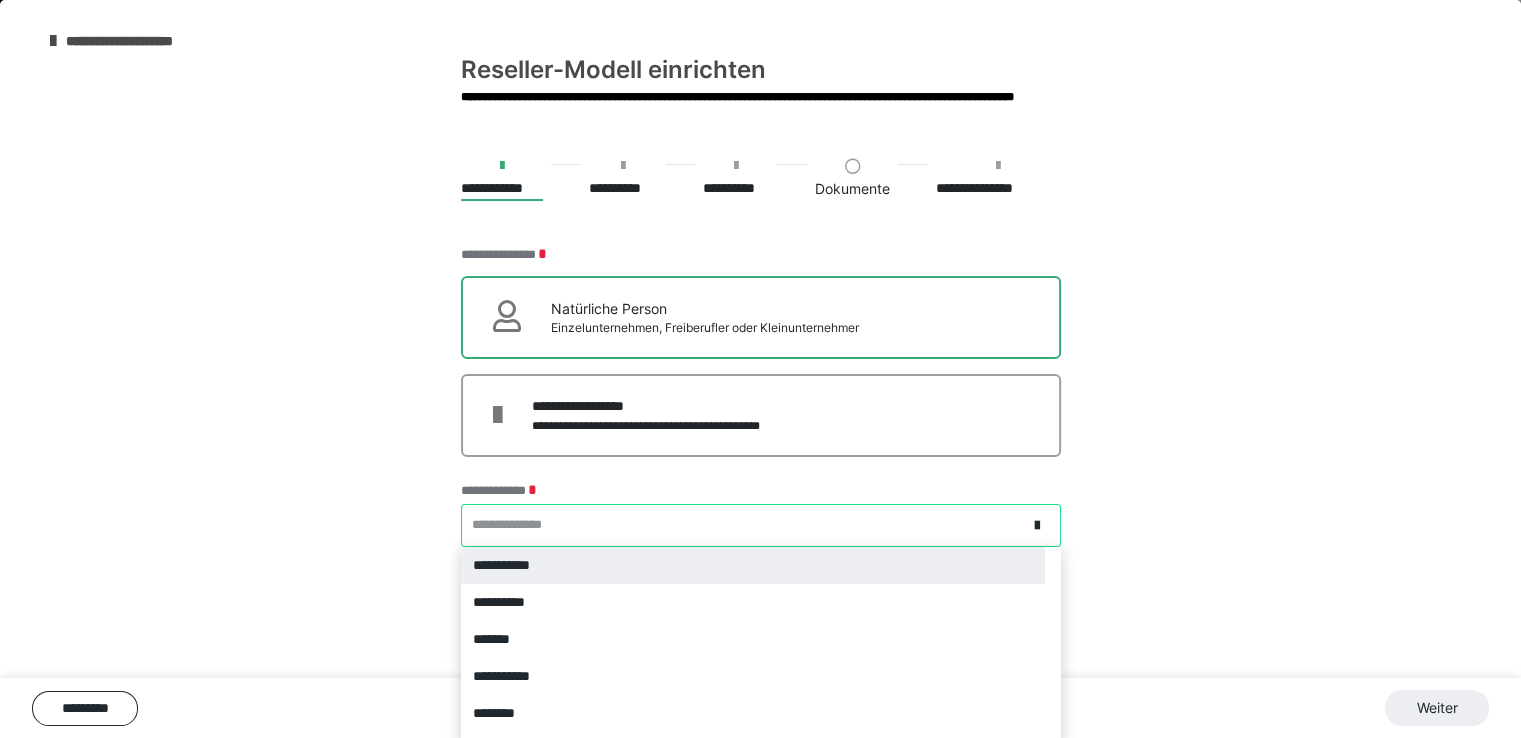 scroll, scrollTop: 7, scrollLeft: 0, axis: vertical 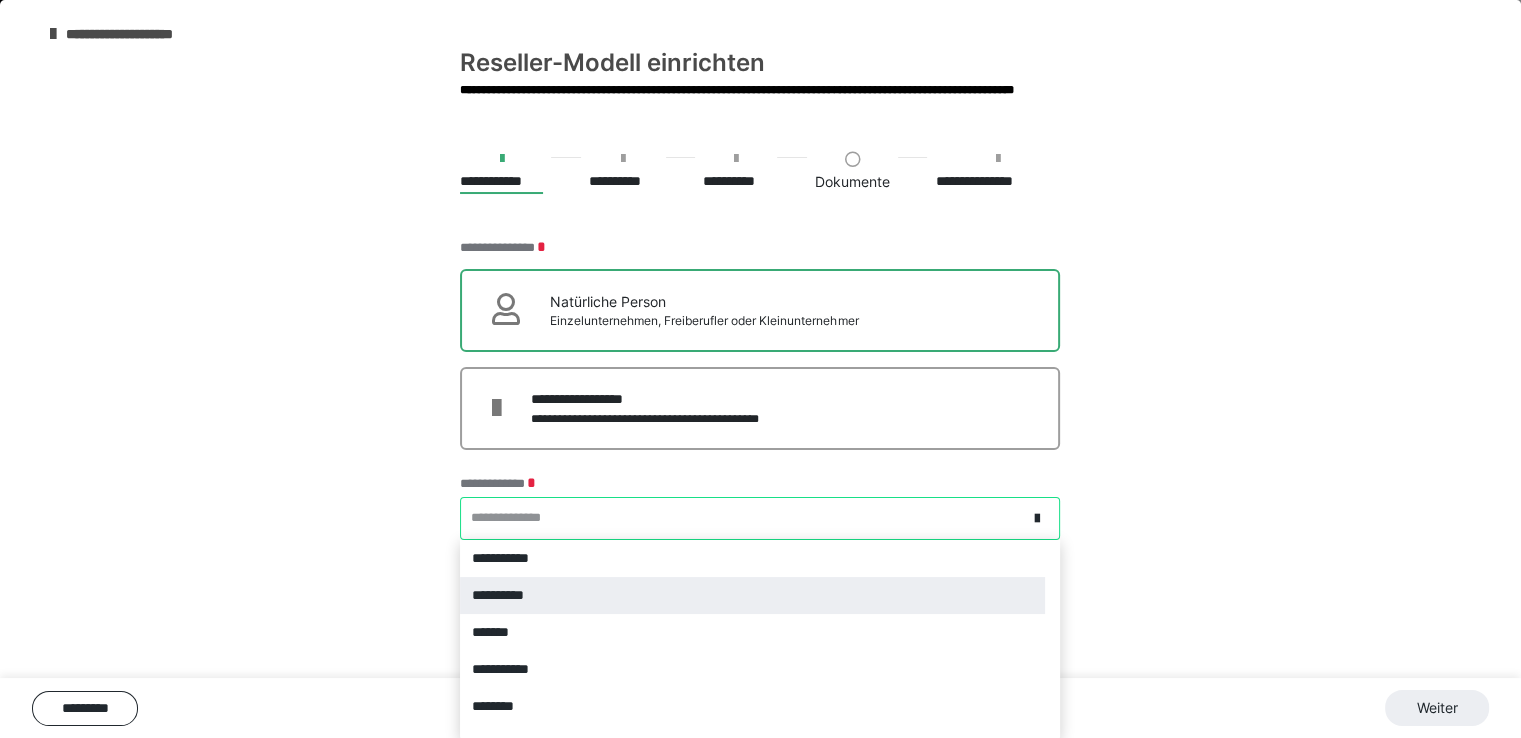 click on "**********" at bounding box center (752, 595) 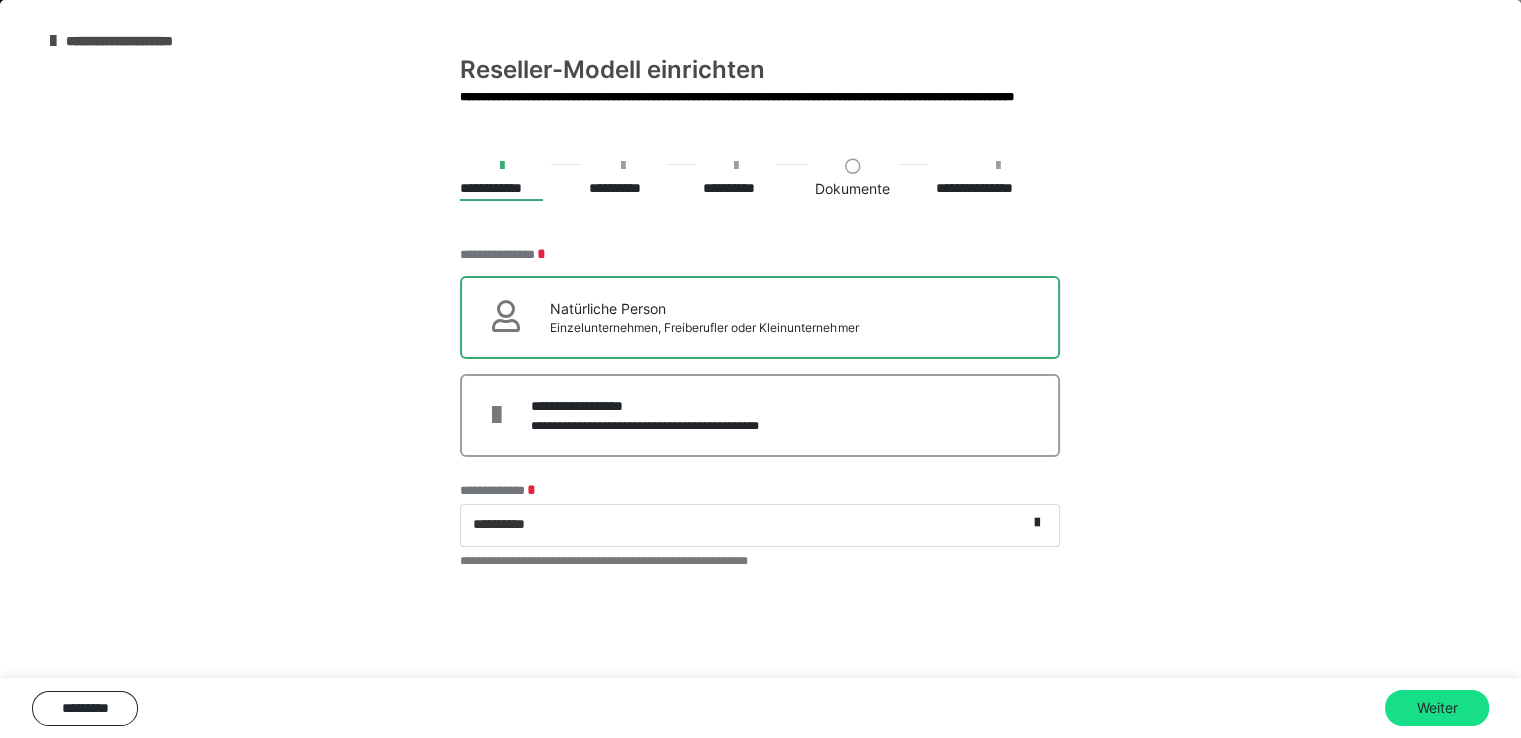 click on "Natürliche Person" at bounding box center [704, 308] 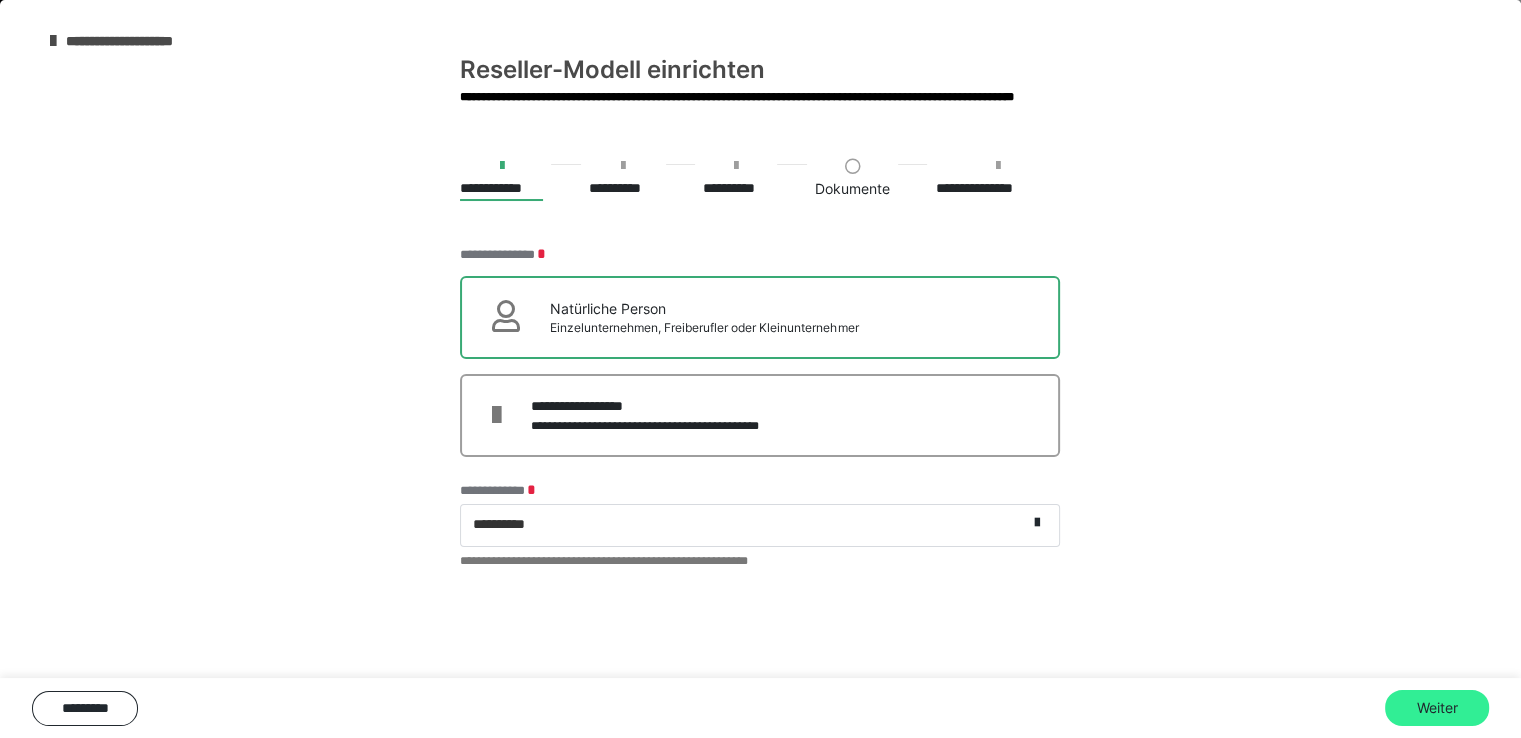 click on "Weiter" at bounding box center (1437, 708) 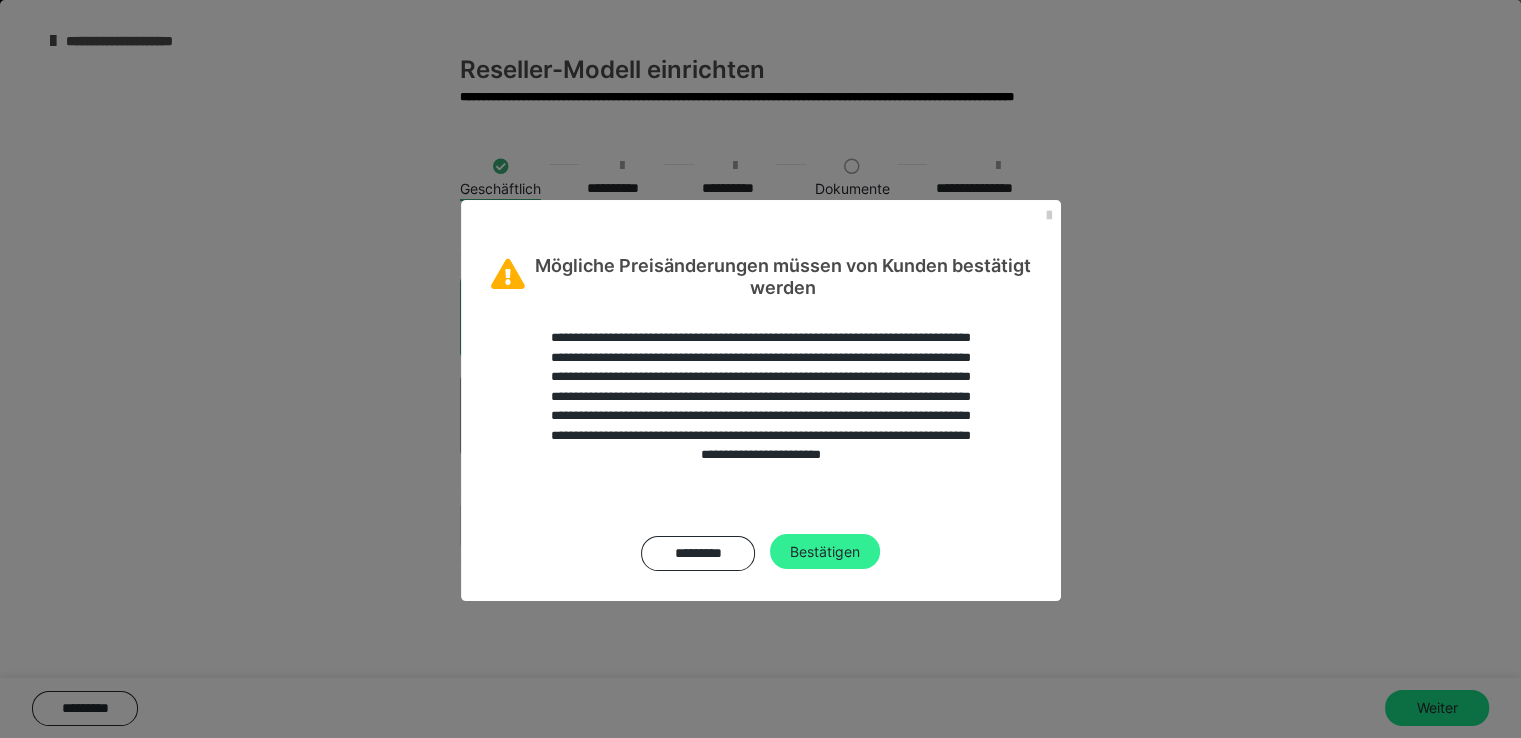 click on "Bestätigen" at bounding box center [825, 552] 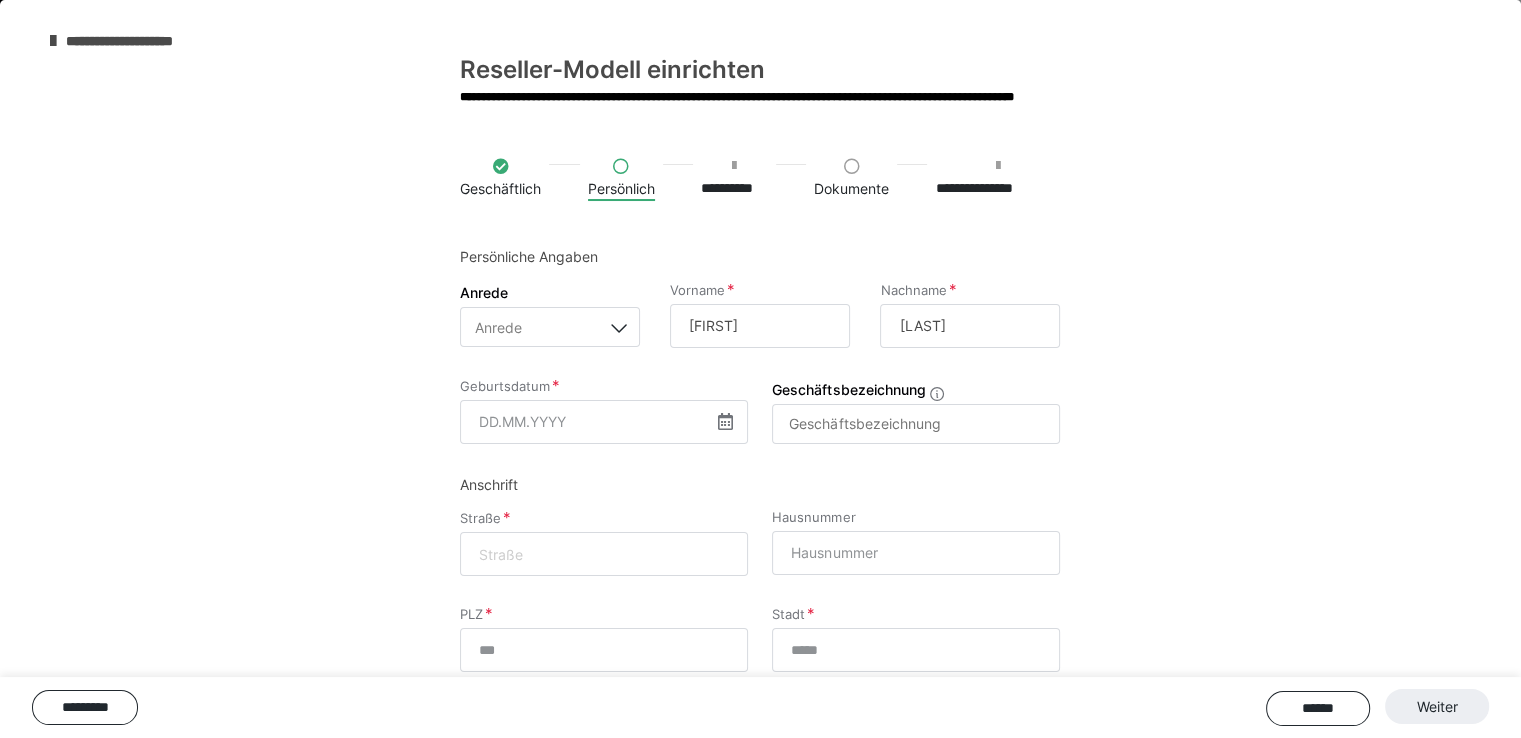 click on "**********" at bounding box center (760, 493) 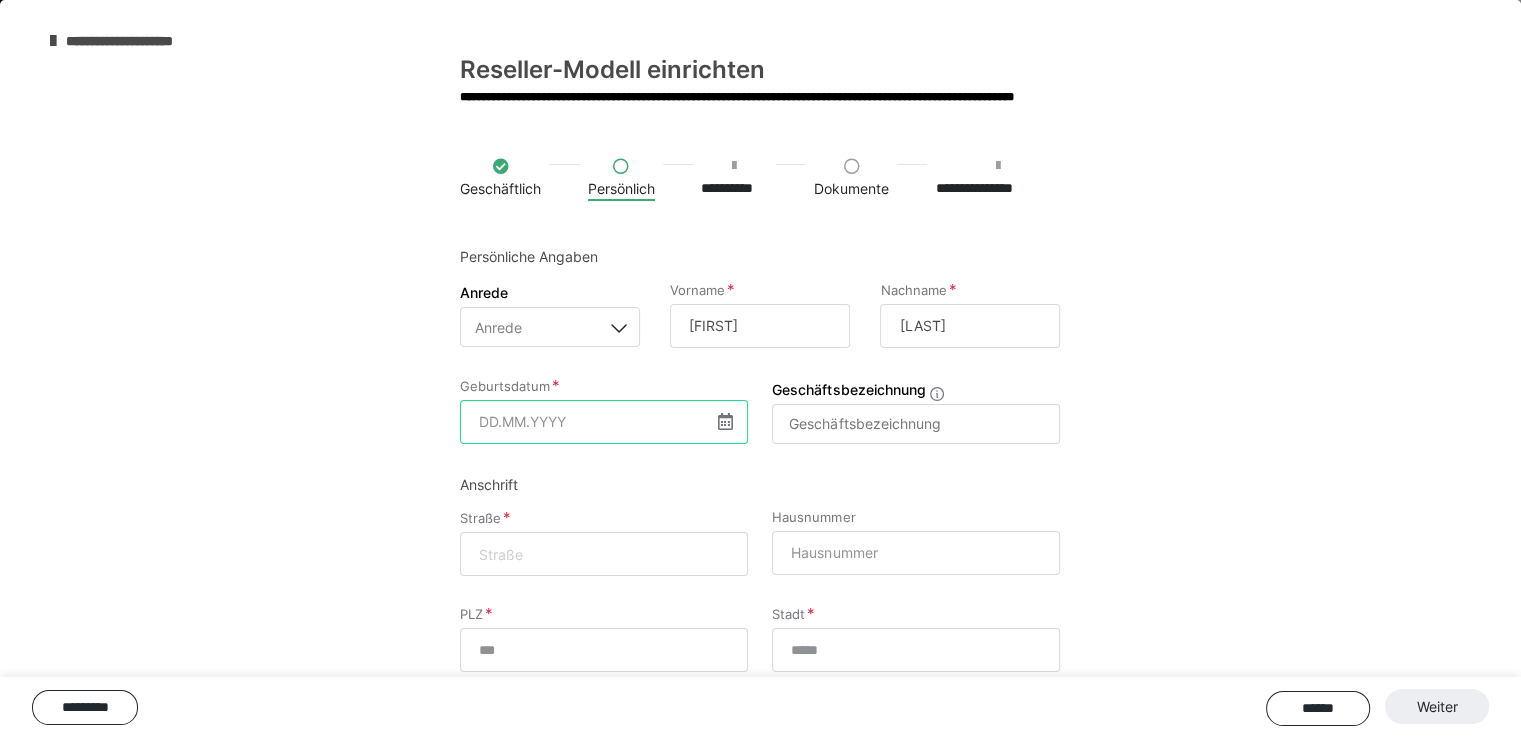 click at bounding box center [604, 422] 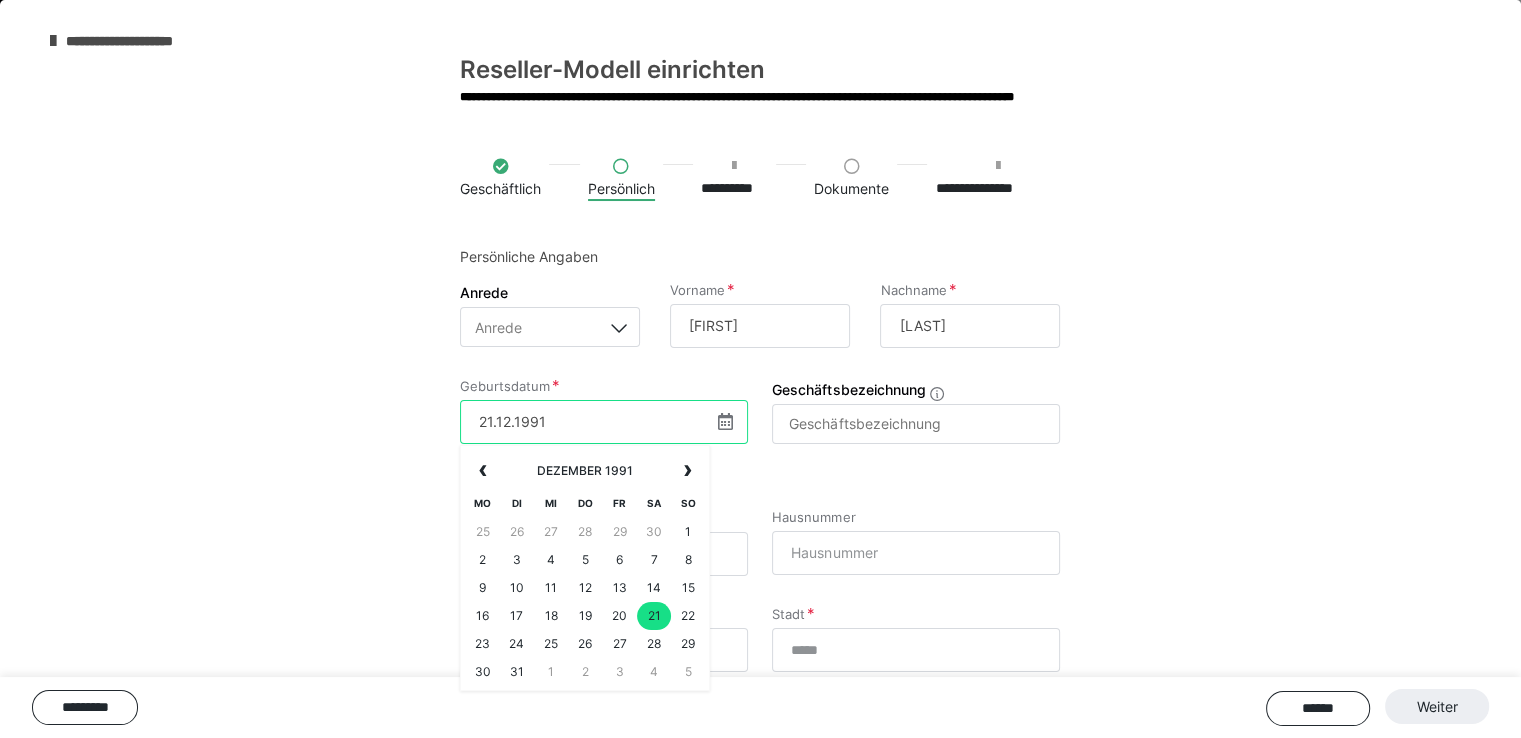 type on "21.12.1991" 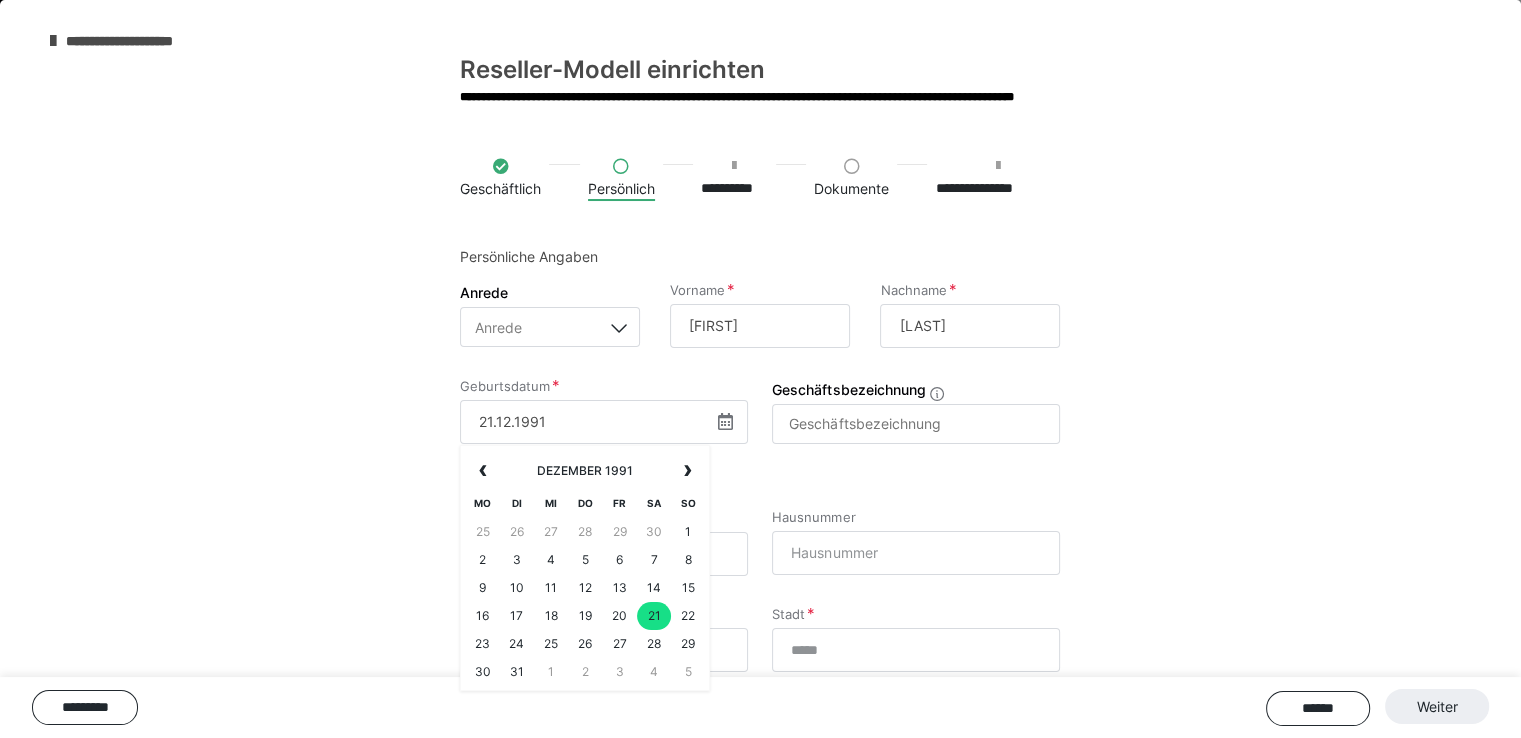 click on "**********" at bounding box center (760, 493) 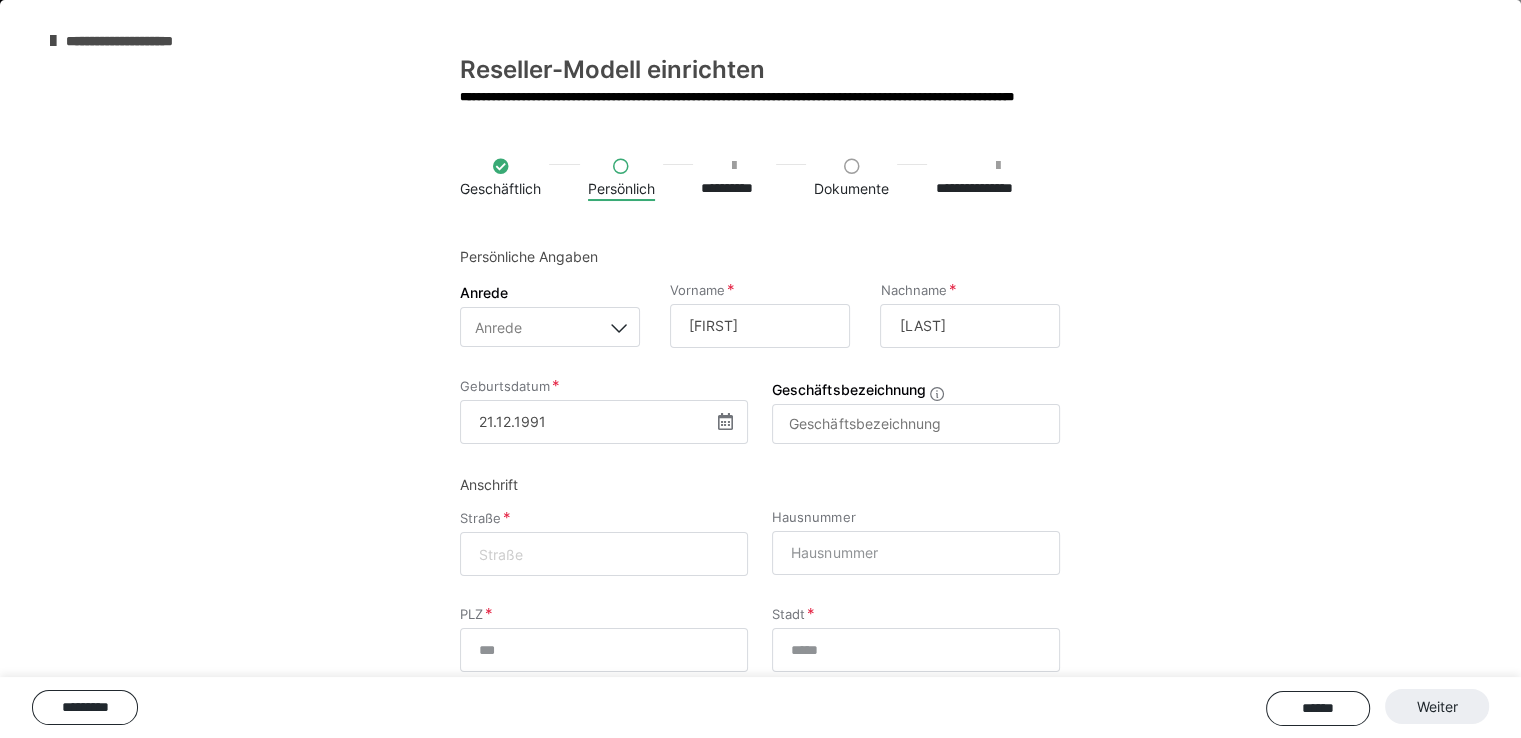 scroll, scrollTop: 200, scrollLeft: 0, axis: vertical 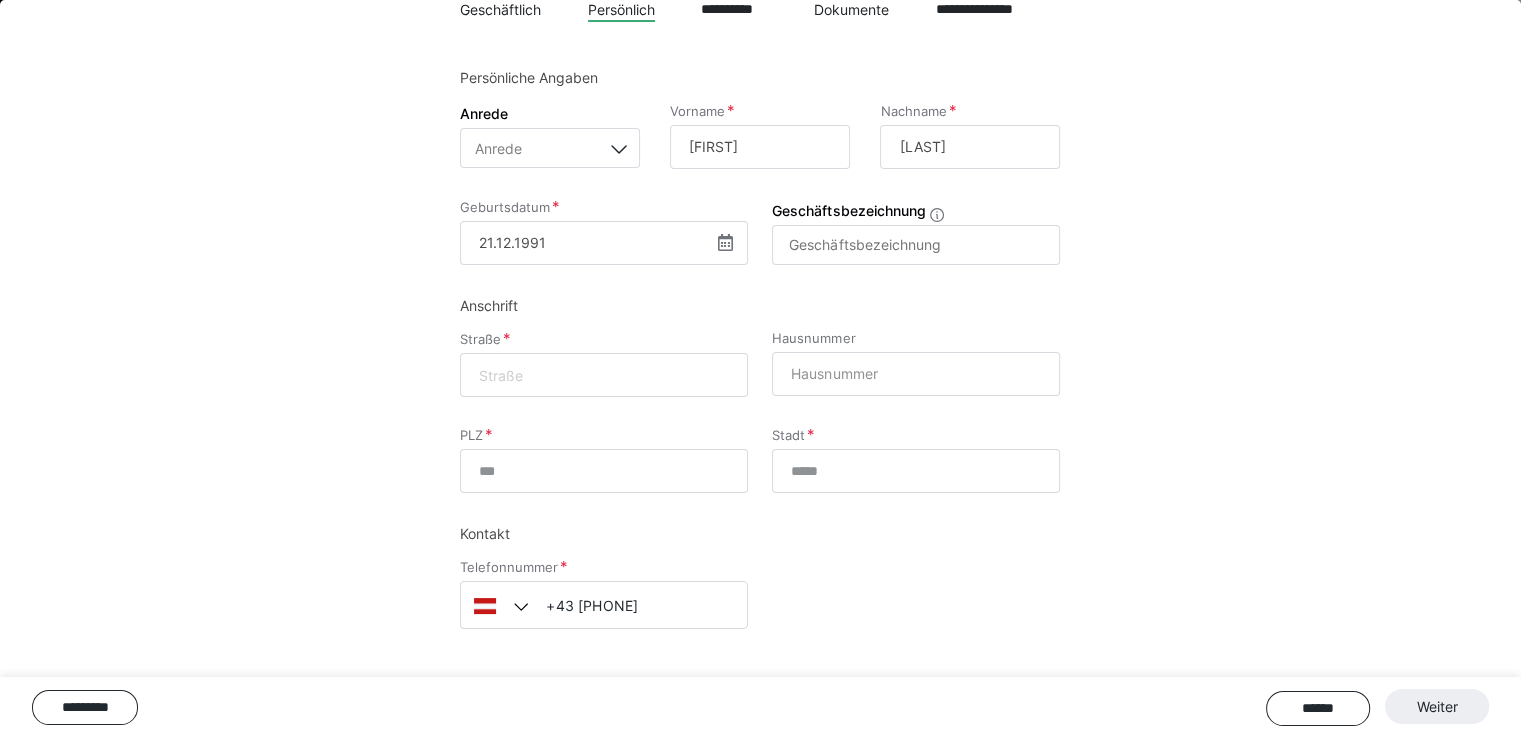 click at bounding box center [604, 375] 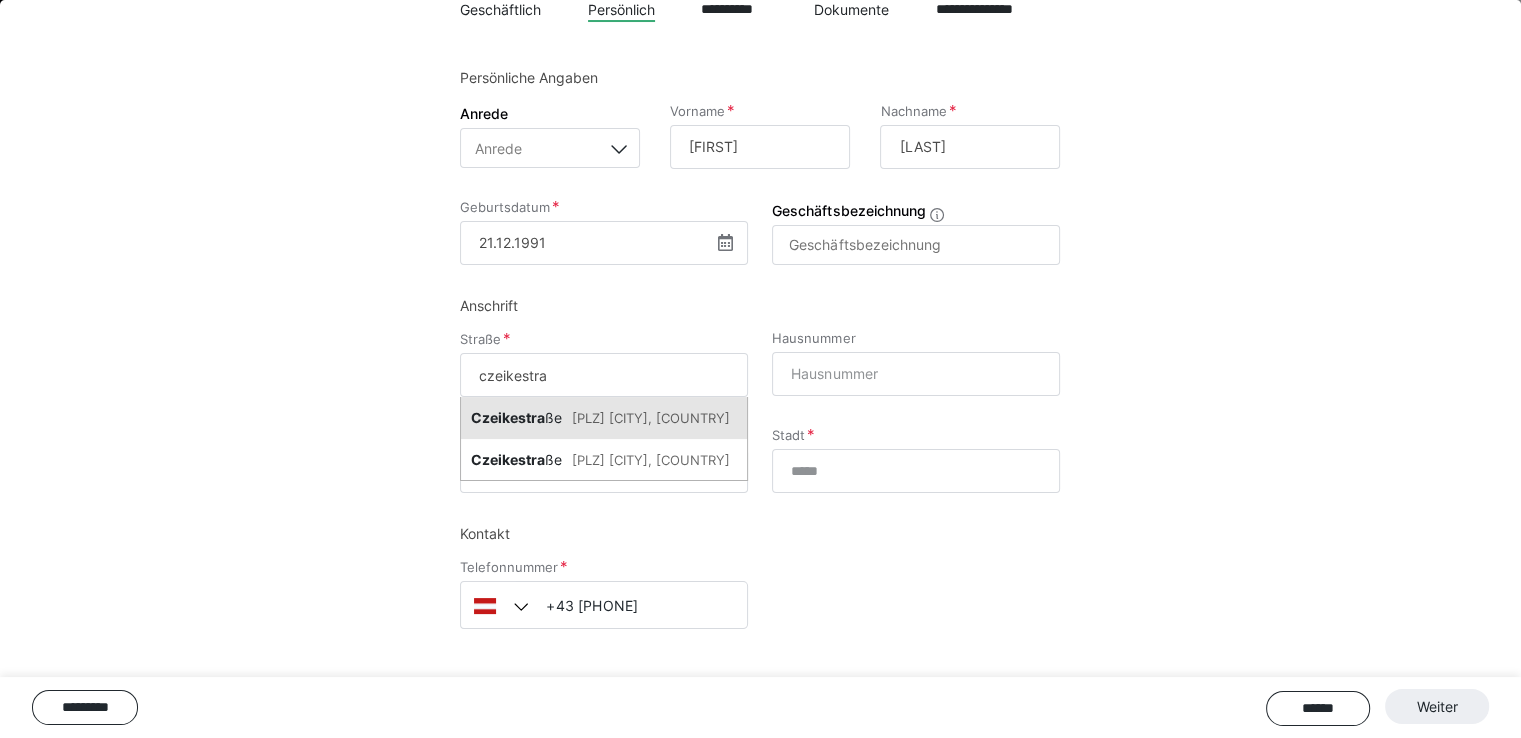 click on "[PLZ] [CITY], [COUNTRY]" at bounding box center [651, 418] 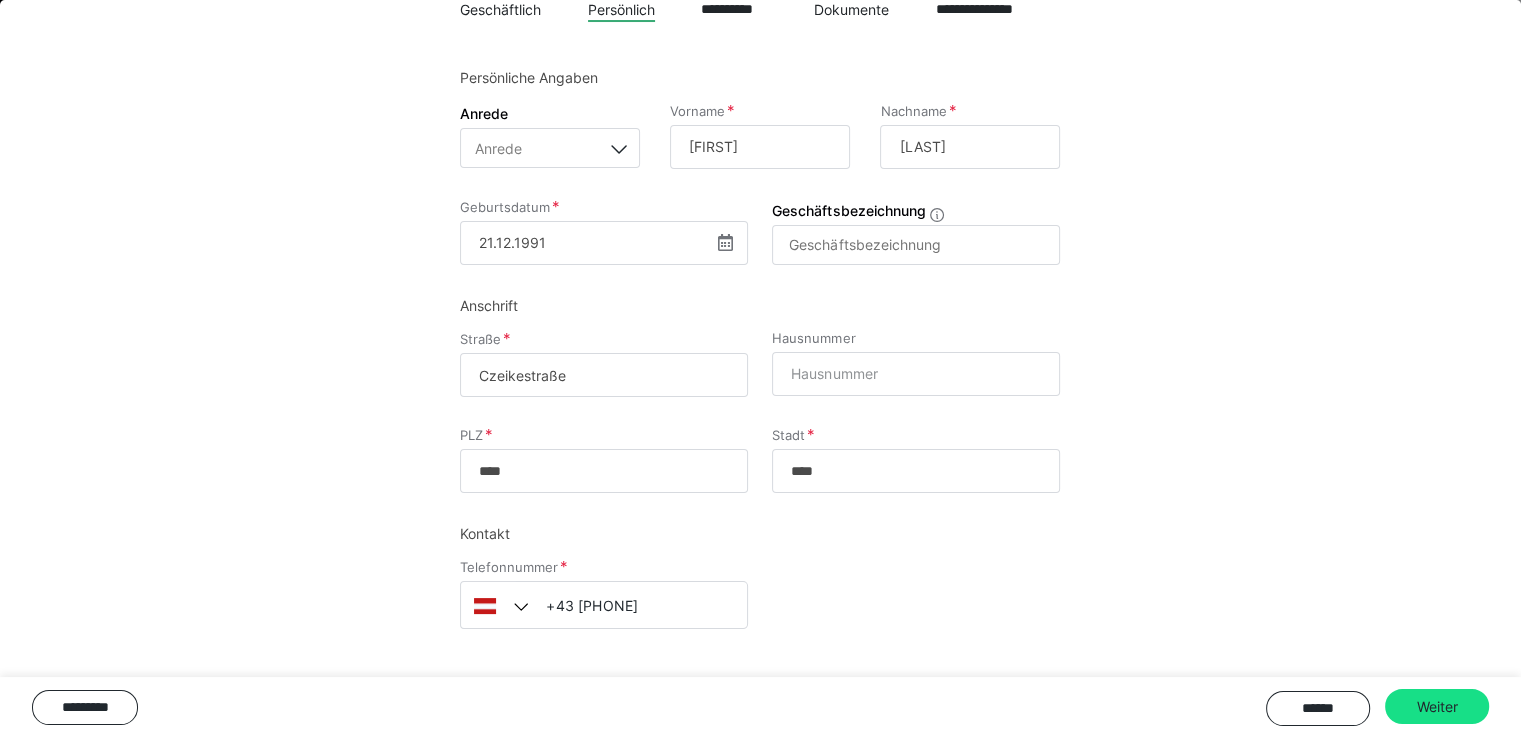 click on "**********" at bounding box center (760, 314) 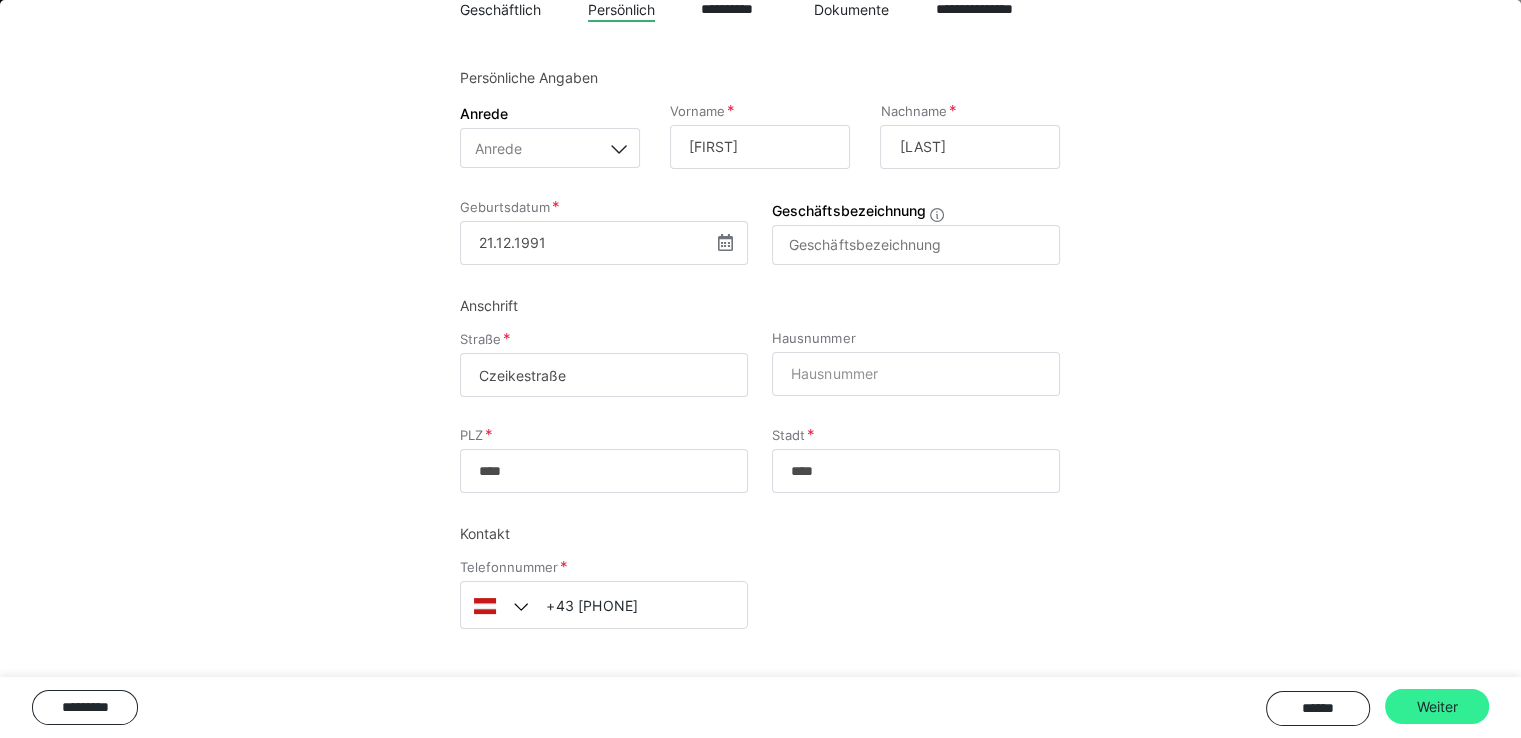 click on "Weiter" at bounding box center [1437, 707] 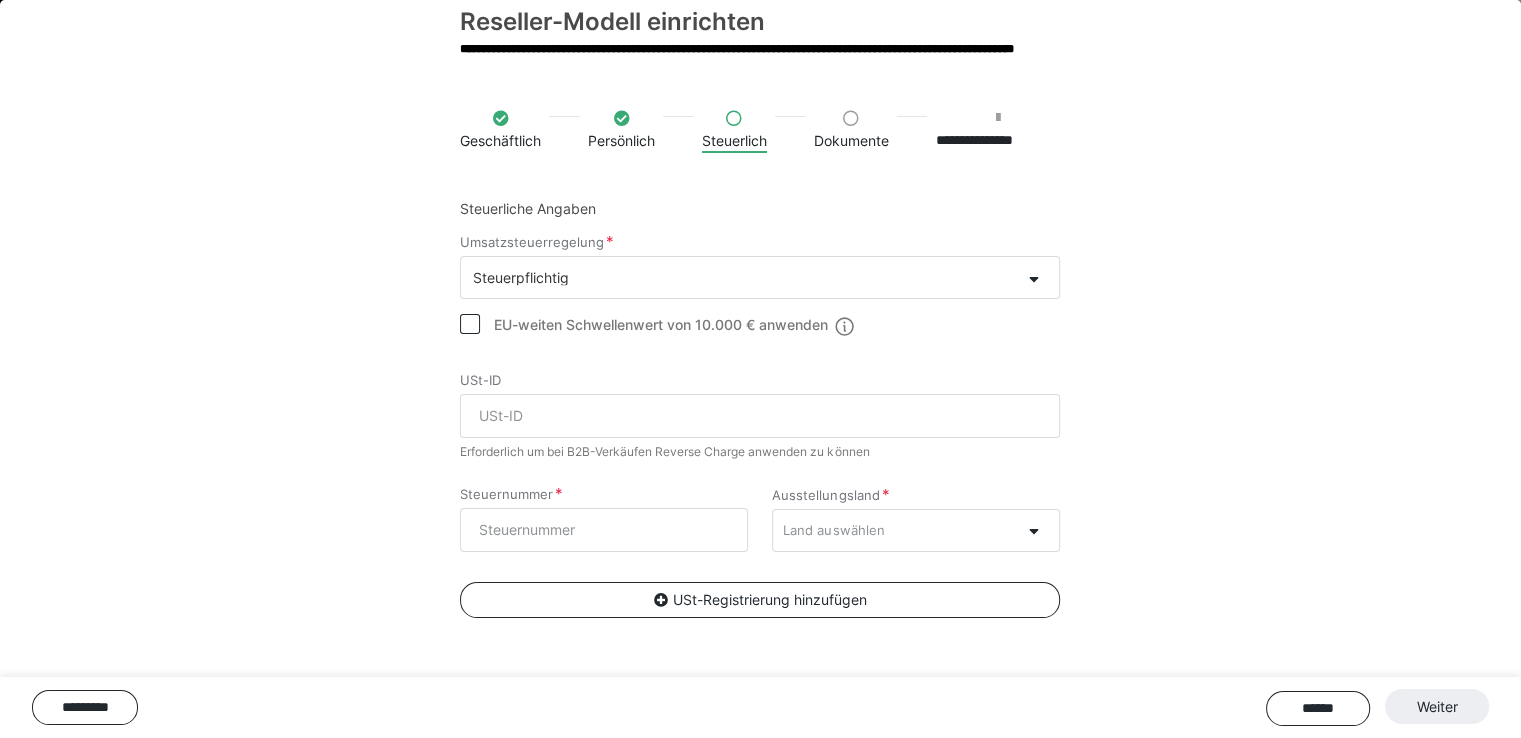 scroll, scrollTop: 165, scrollLeft: 0, axis: vertical 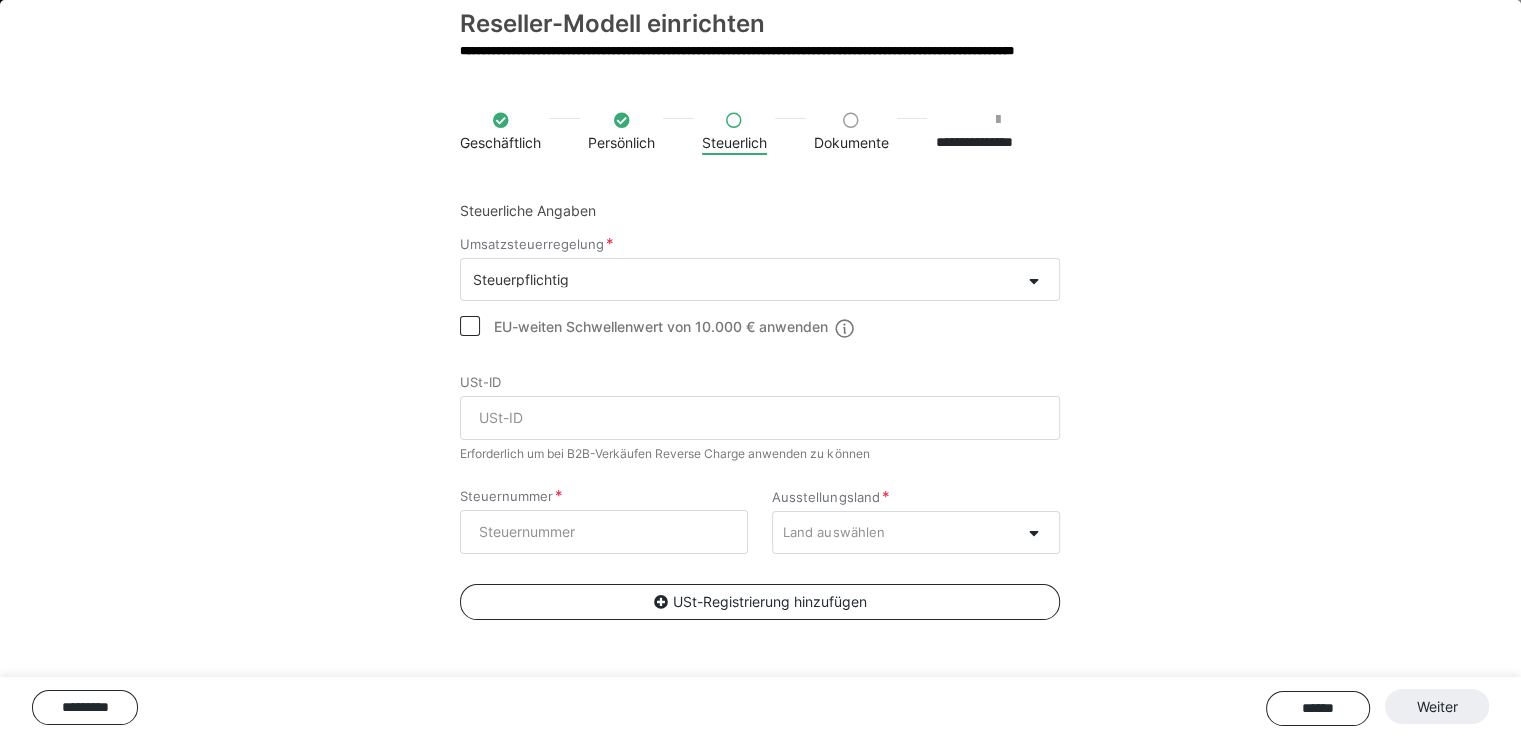 click at bounding box center (470, 326) 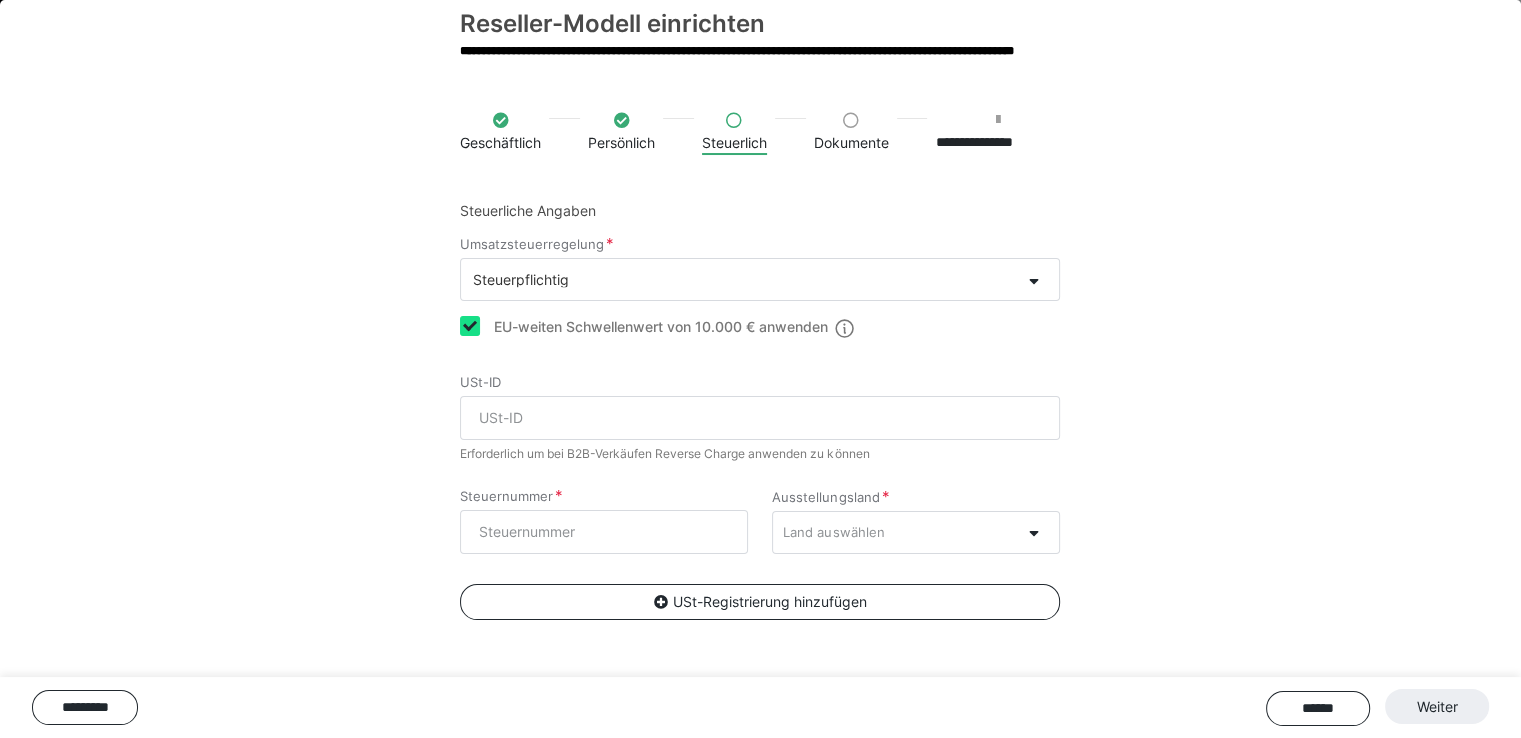 checkbox on "true" 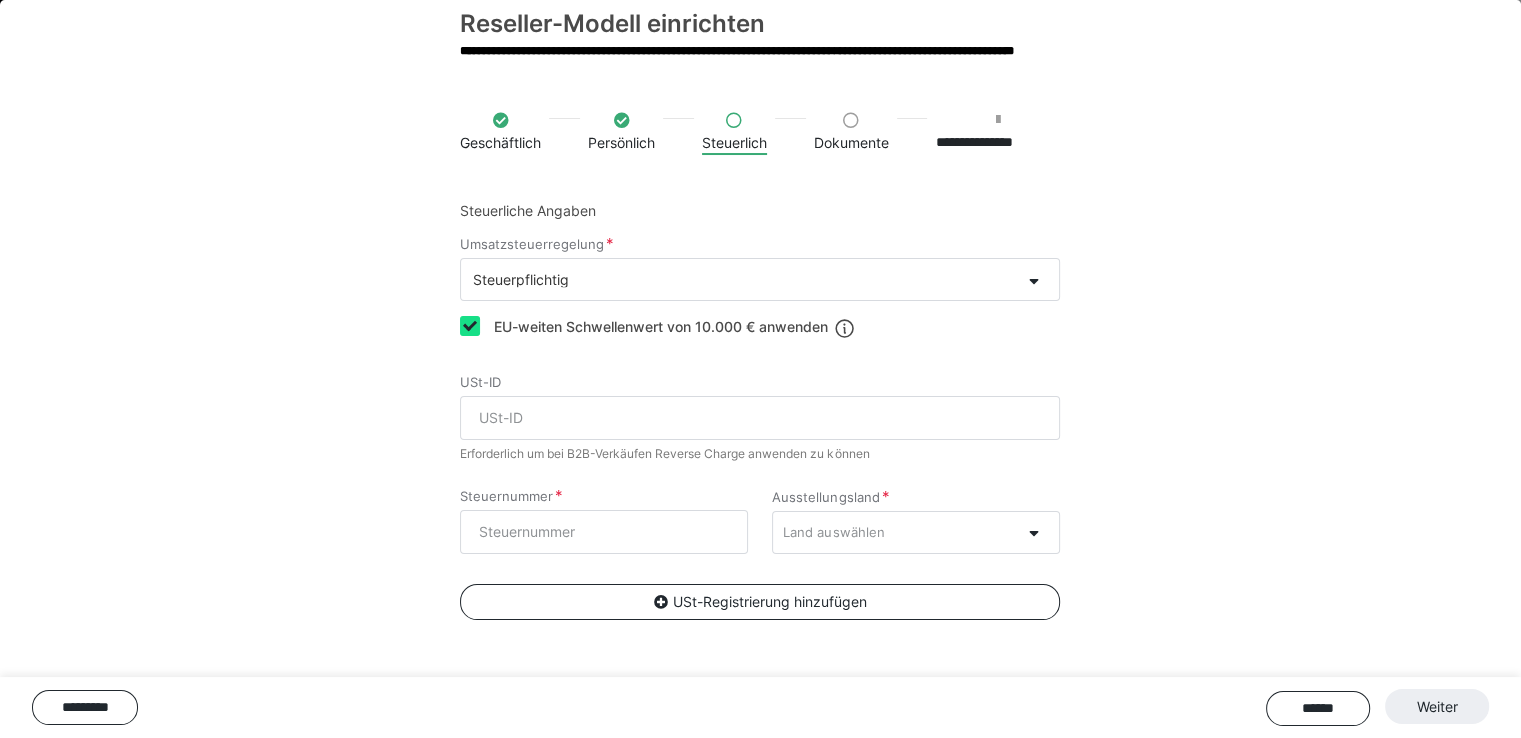 click on "****** Weiter" at bounding box center (1377, 707) 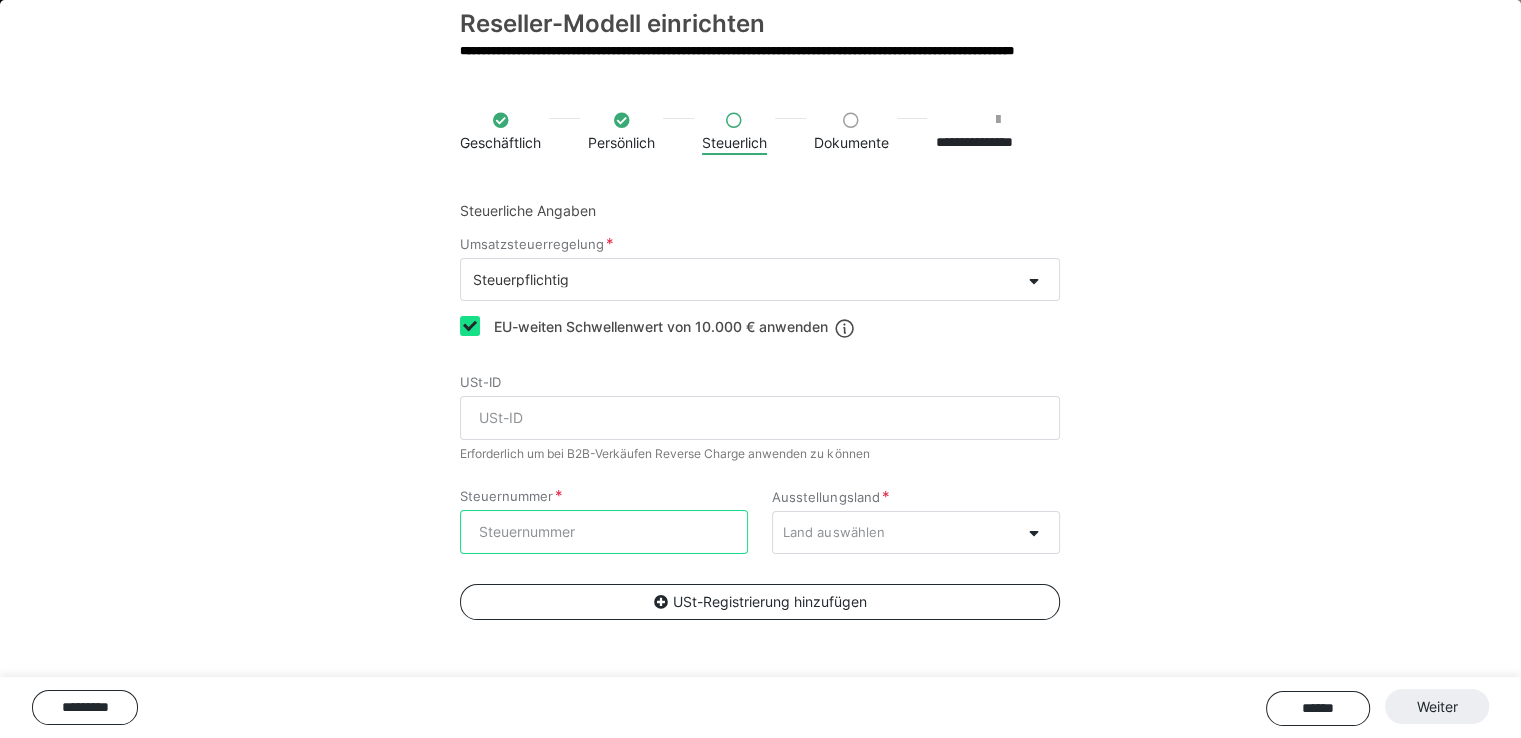 click on "Steuernummer" at bounding box center (604, 532) 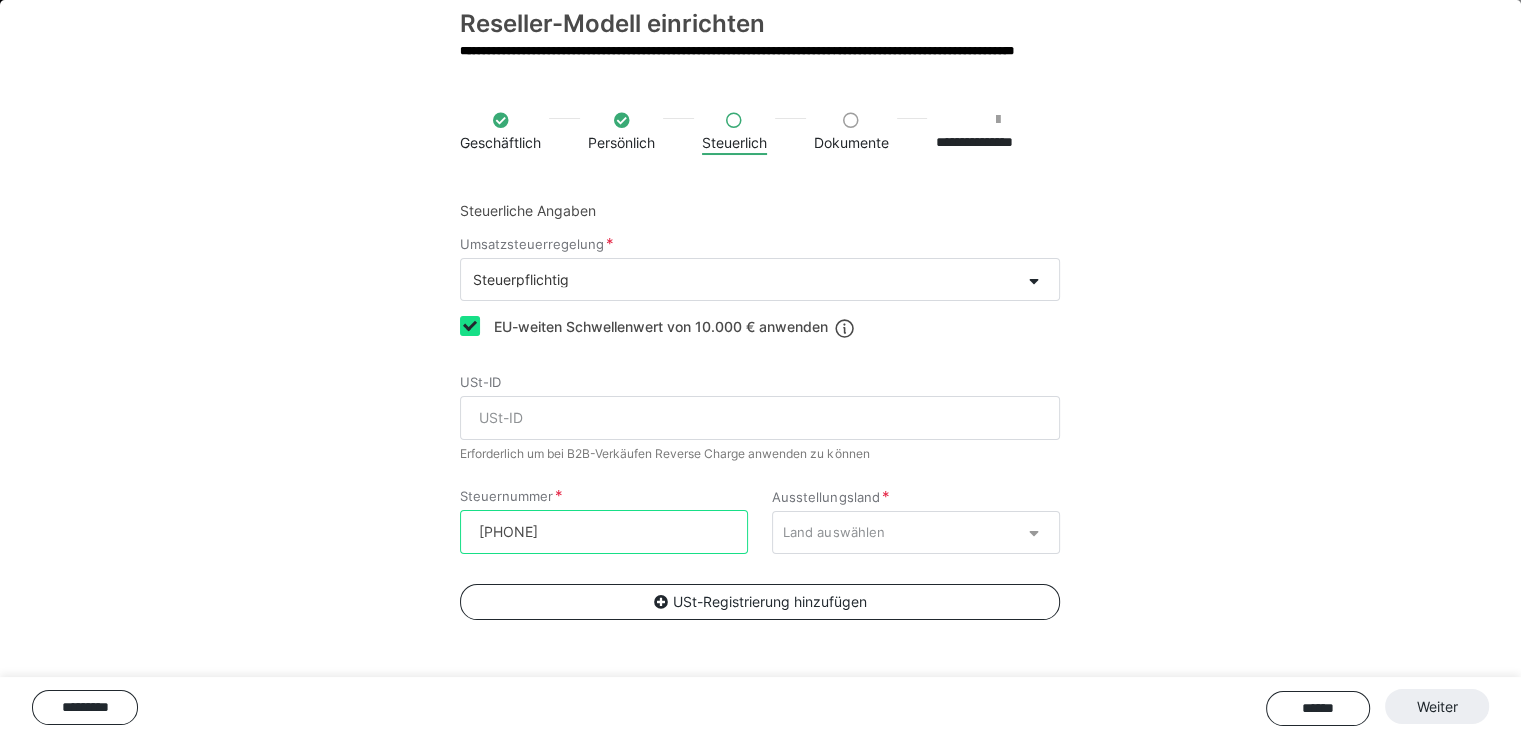 type on "[PHONE]" 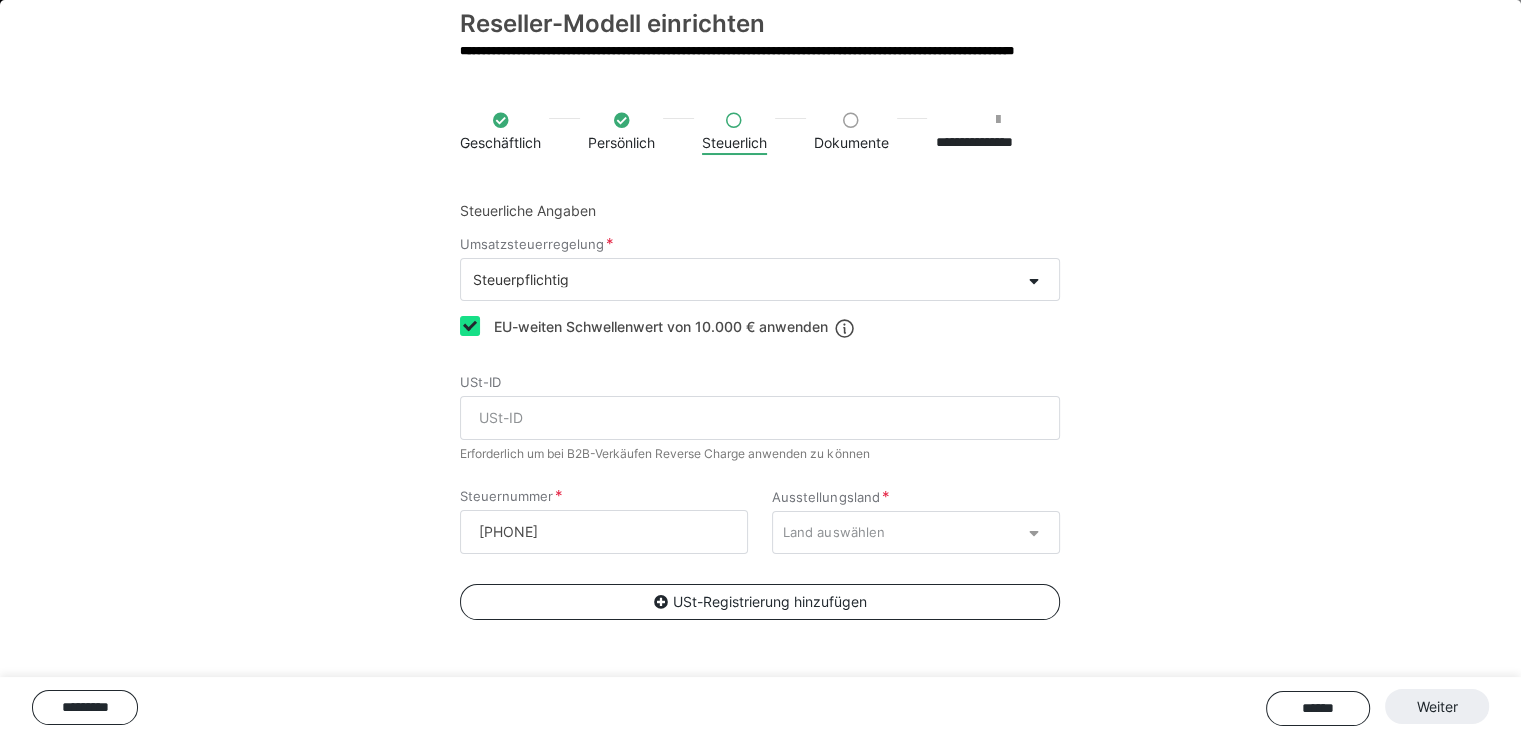 click at bounding box center (1033, 530) 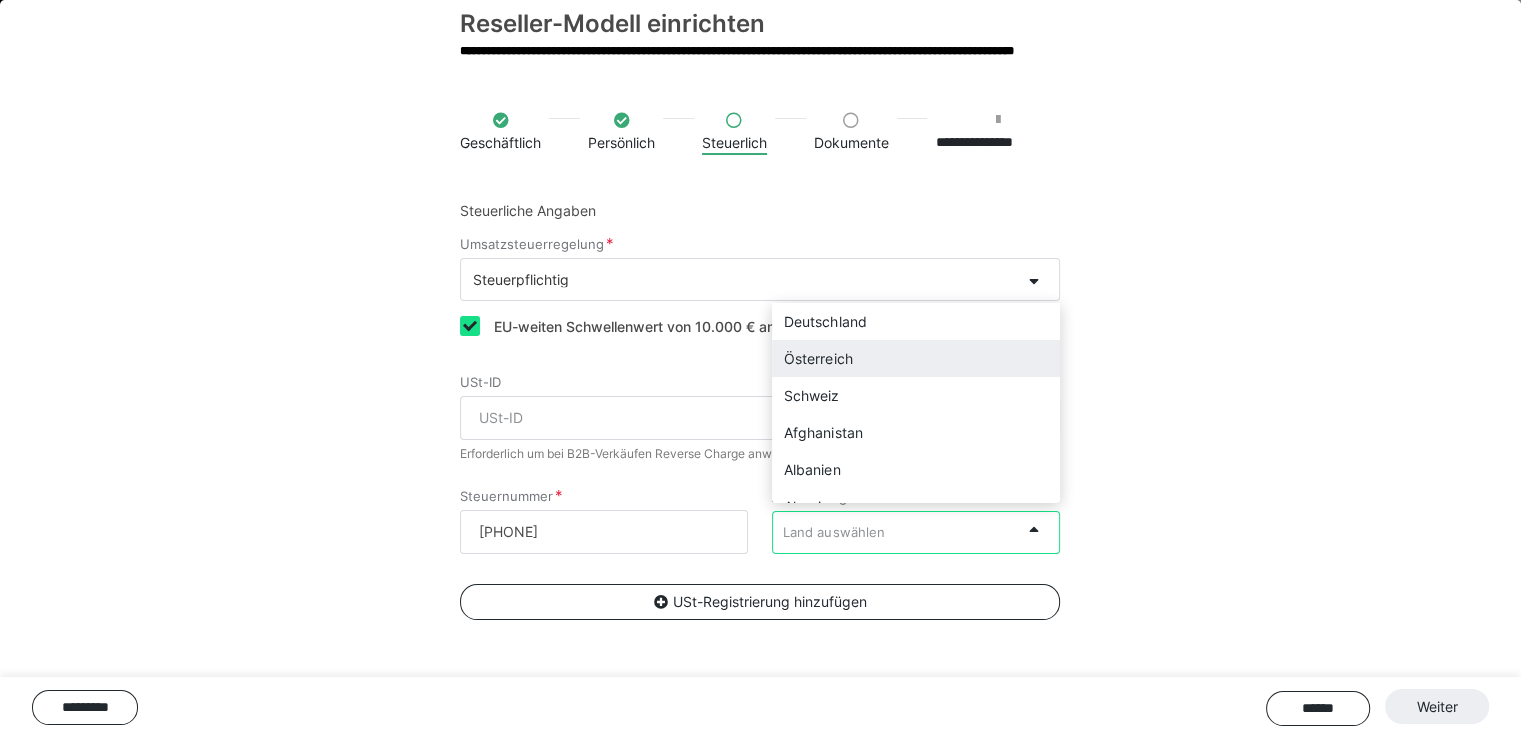 click on "Österreich" at bounding box center (916, 358) 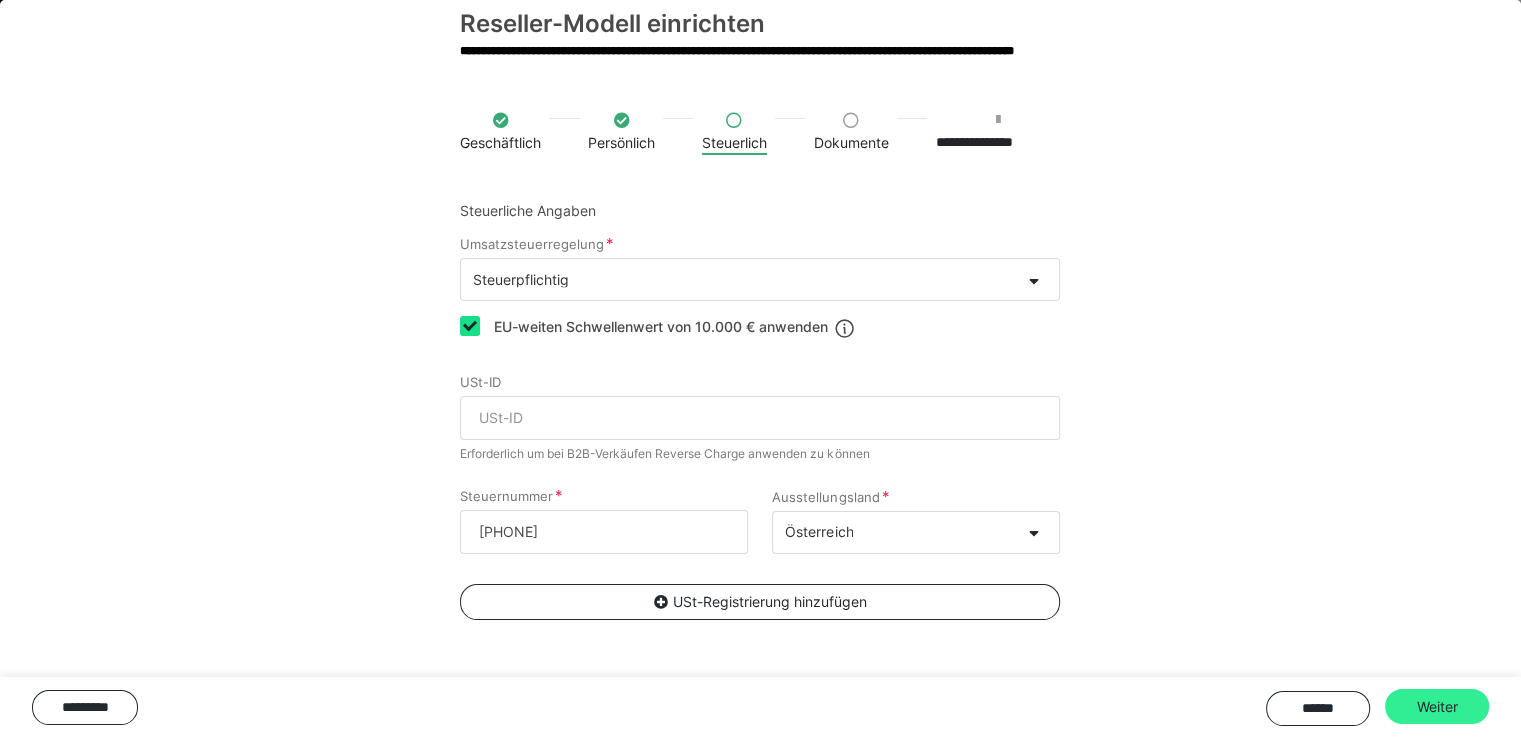 click on "Weiter" at bounding box center [1437, 707] 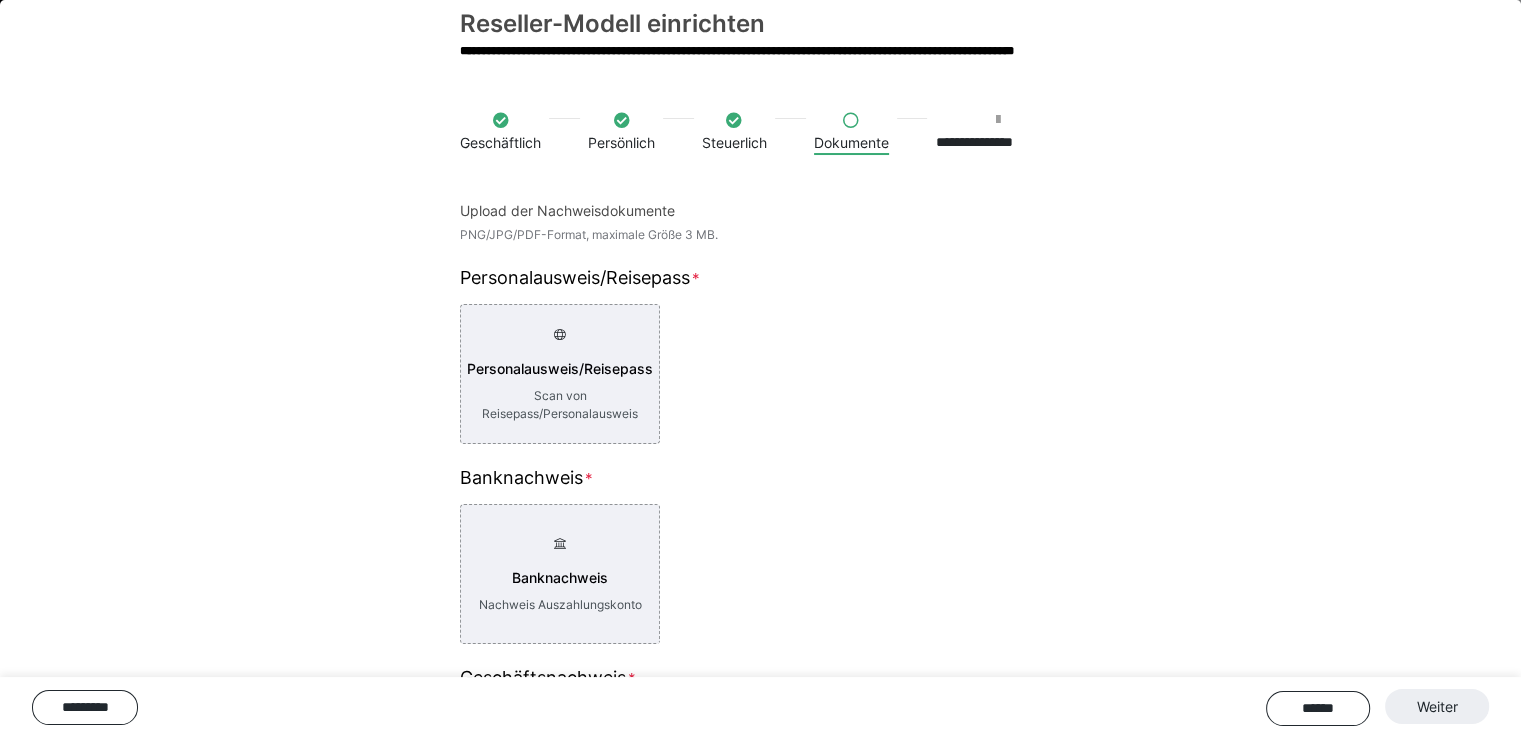 scroll, scrollTop: 165, scrollLeft: 0, axis: vertical 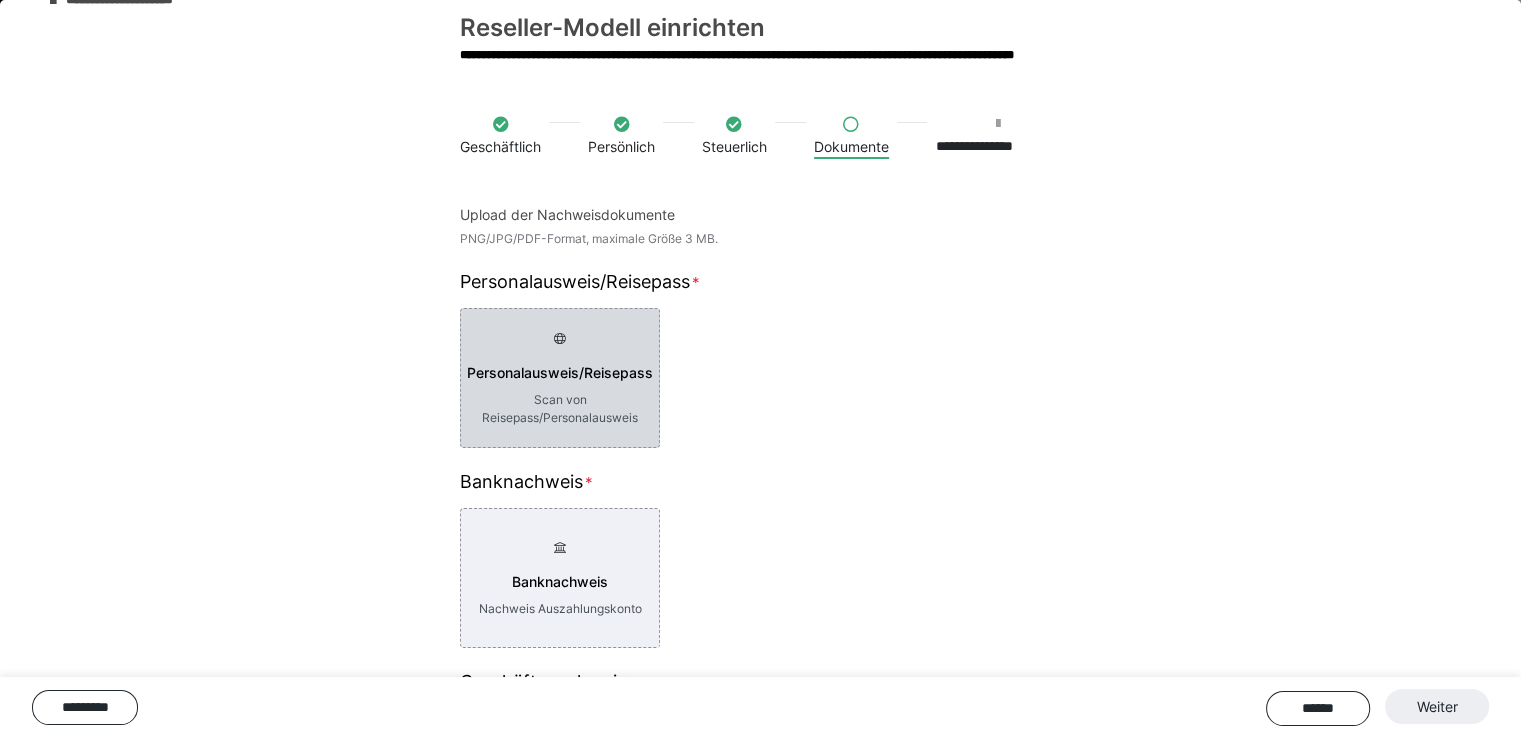 click on "Personalausweis/Reisepass" at bounding box center [560, 373] 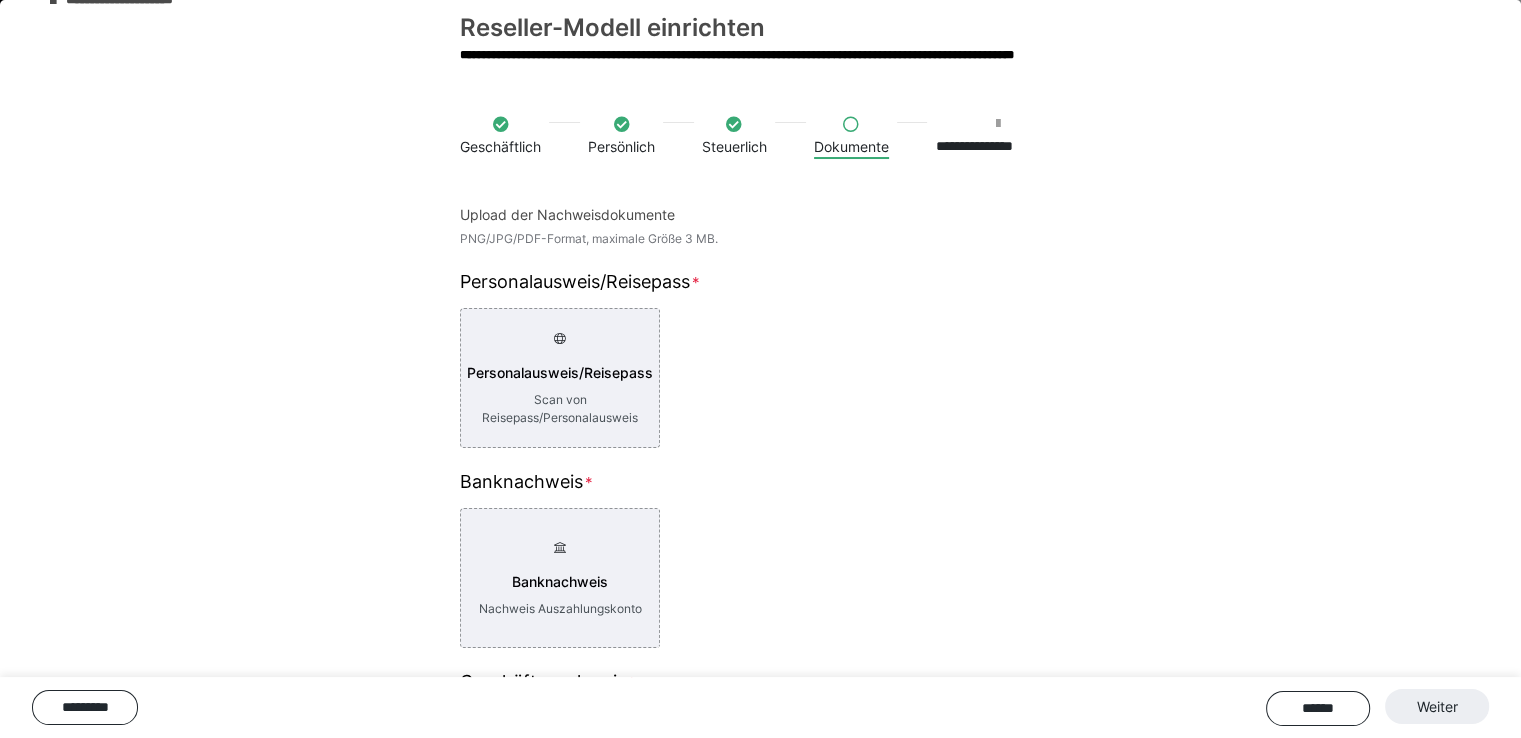 click on "Personalausweis/Reisepass Scan von Reisepass/Personalausweis" at bounding box center [760, 378] 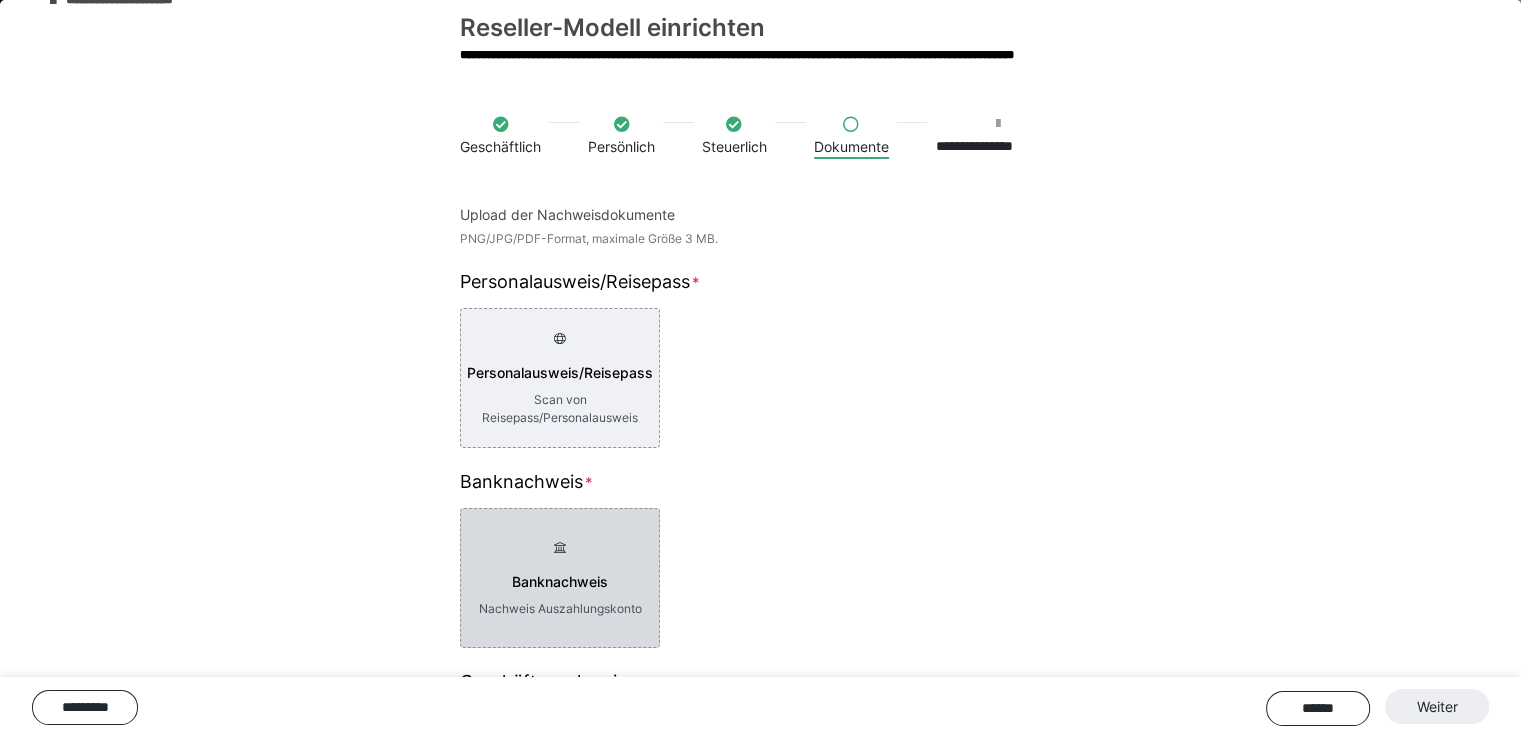 click on "Banknachweis Nachweis Auszahlungskonto" at bounding box center (560, 578) 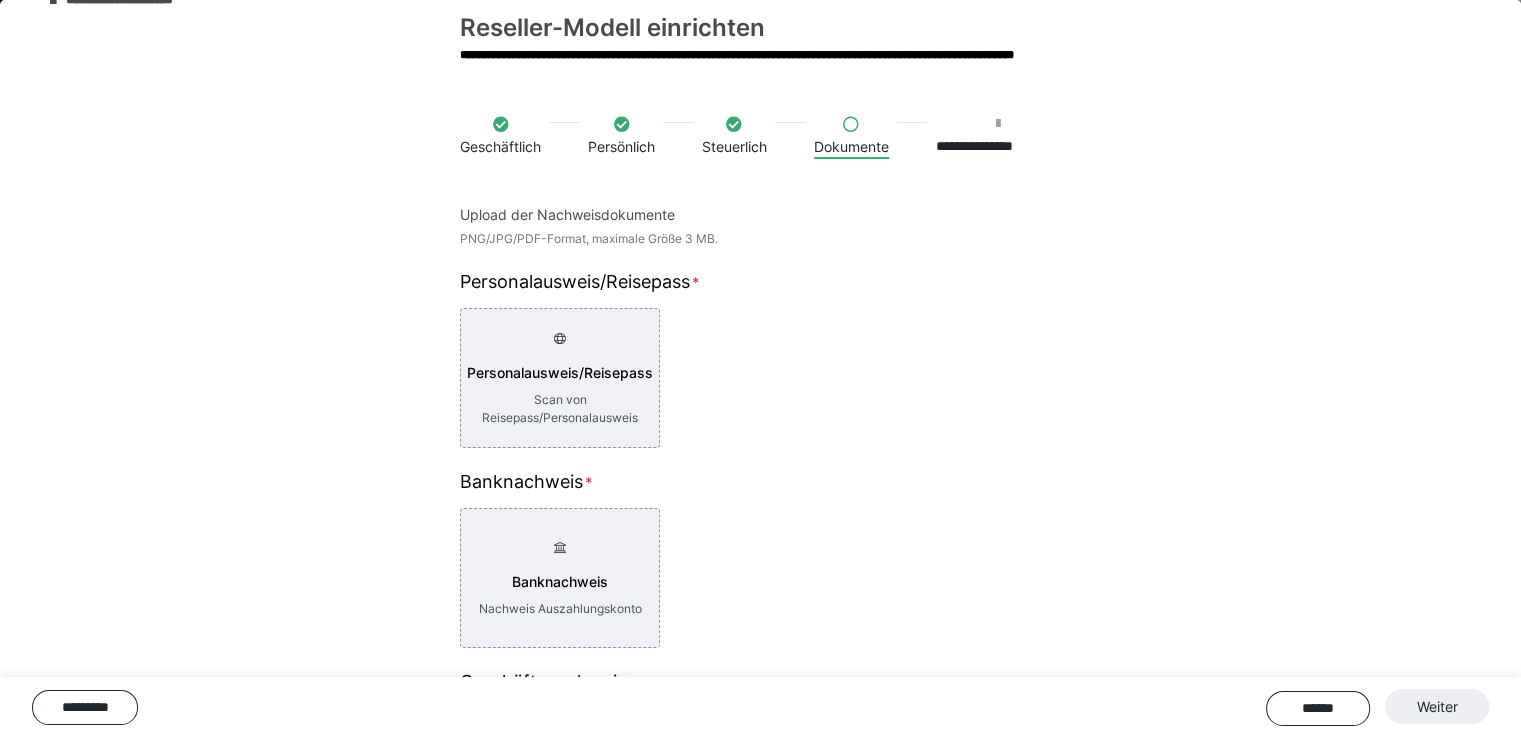 click on "Personalausweis/Reisepass Scan von Reisepass/Personalausweis" at bounding box center [760, 378] 